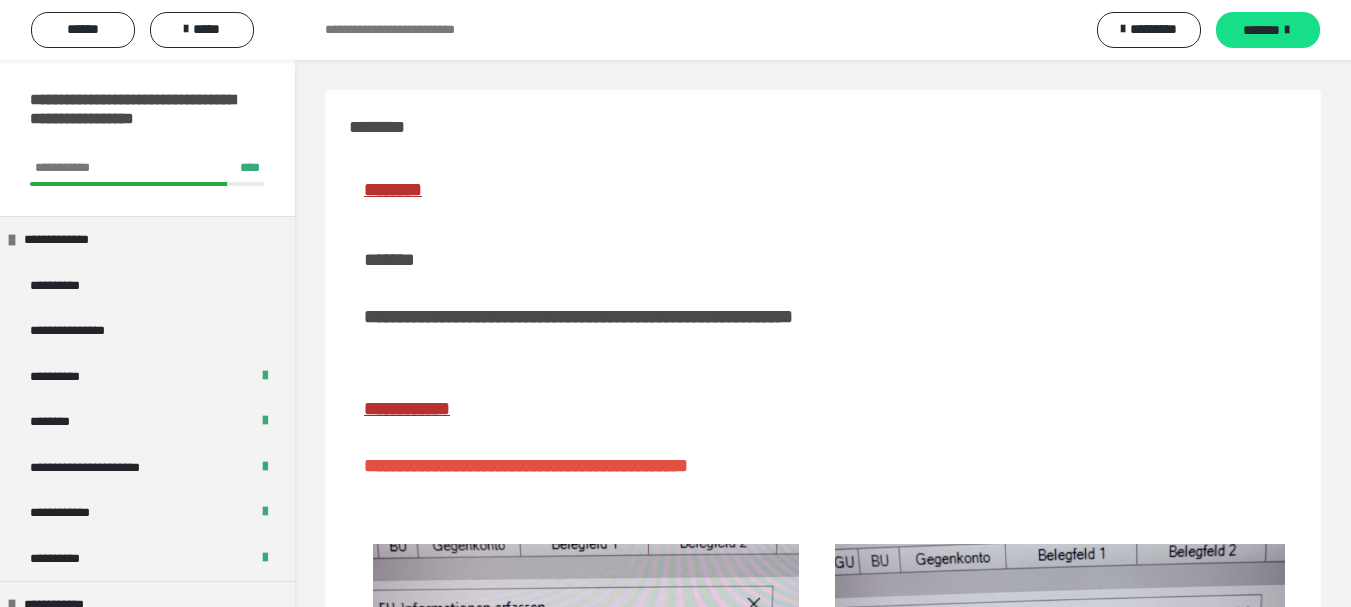 scroll, scrollTop: 0, scrollLeft: 0, axis: both 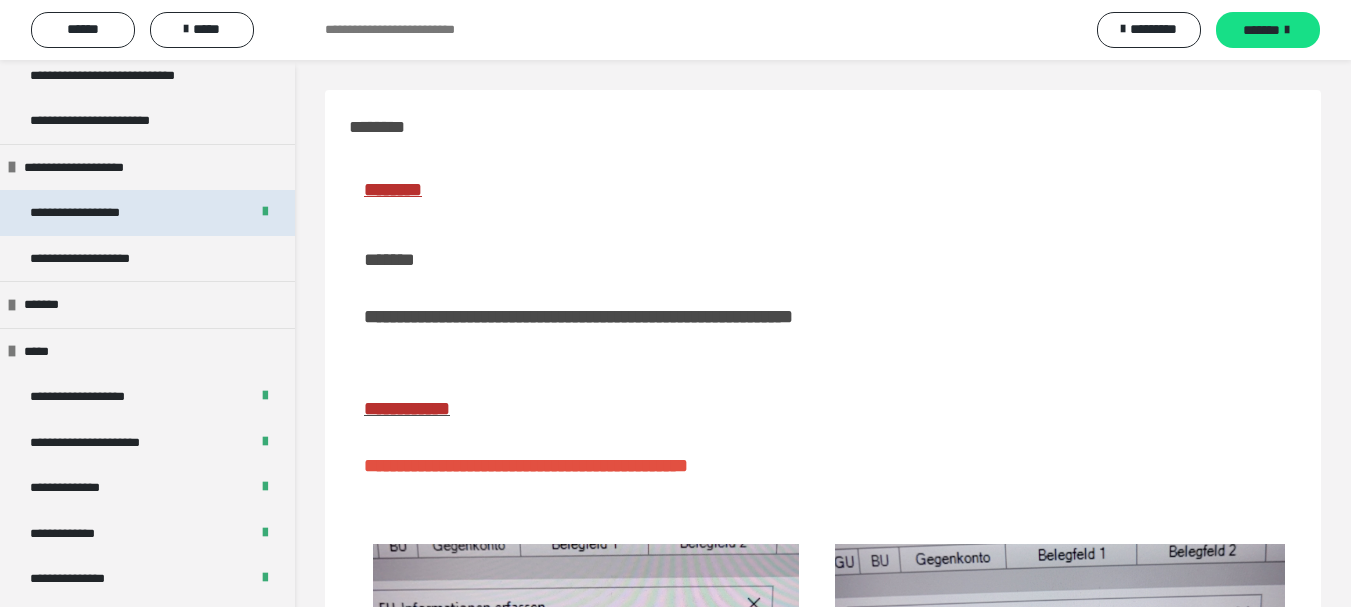 click on "**********" at bounding box center [98, 213] 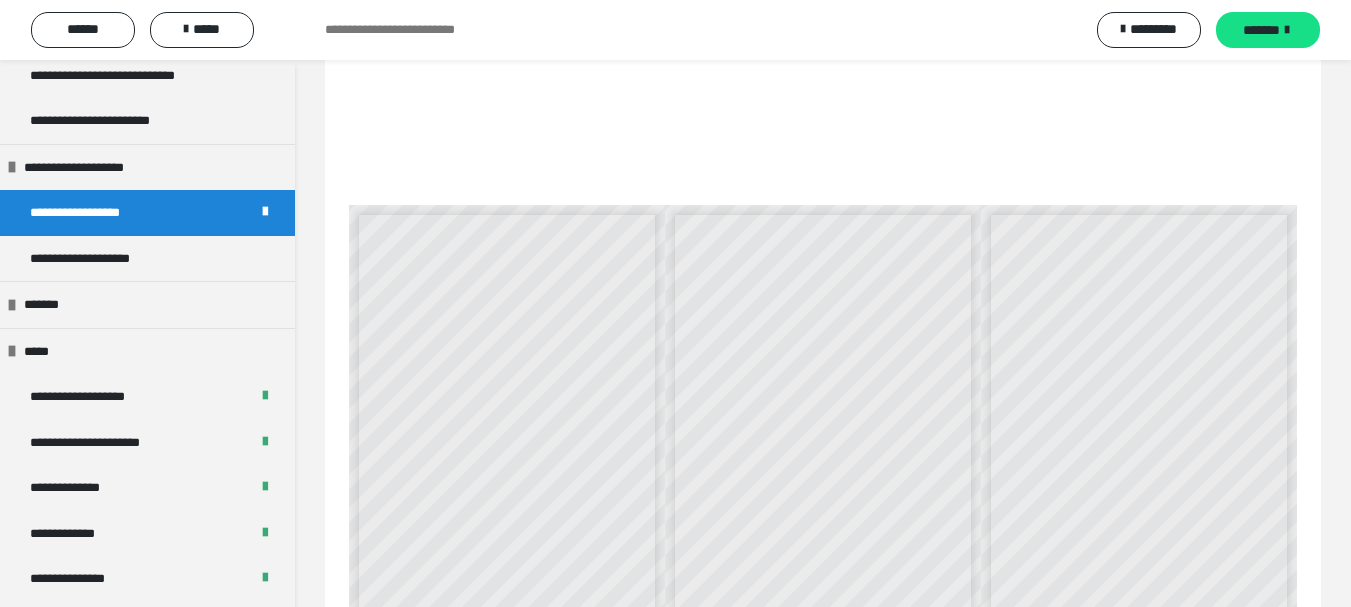 scroll, scrollTop: 552, scrollLeft: 0, axis: vertical 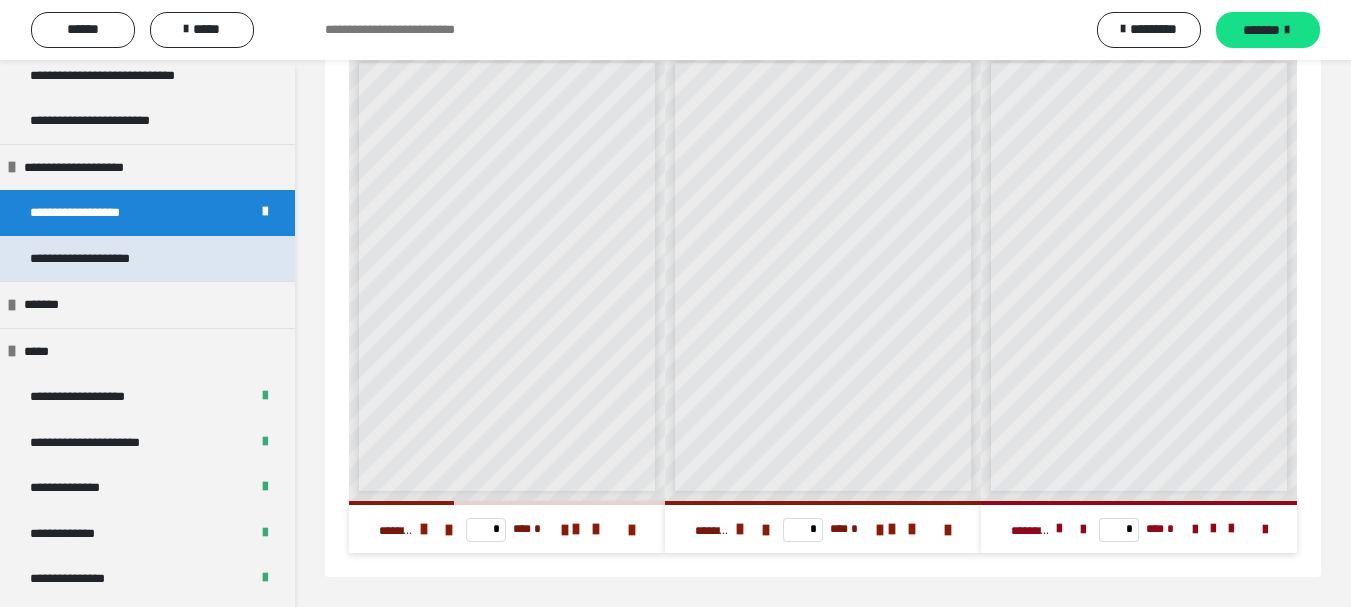 click on "**********" at bounding box center (102, 259) 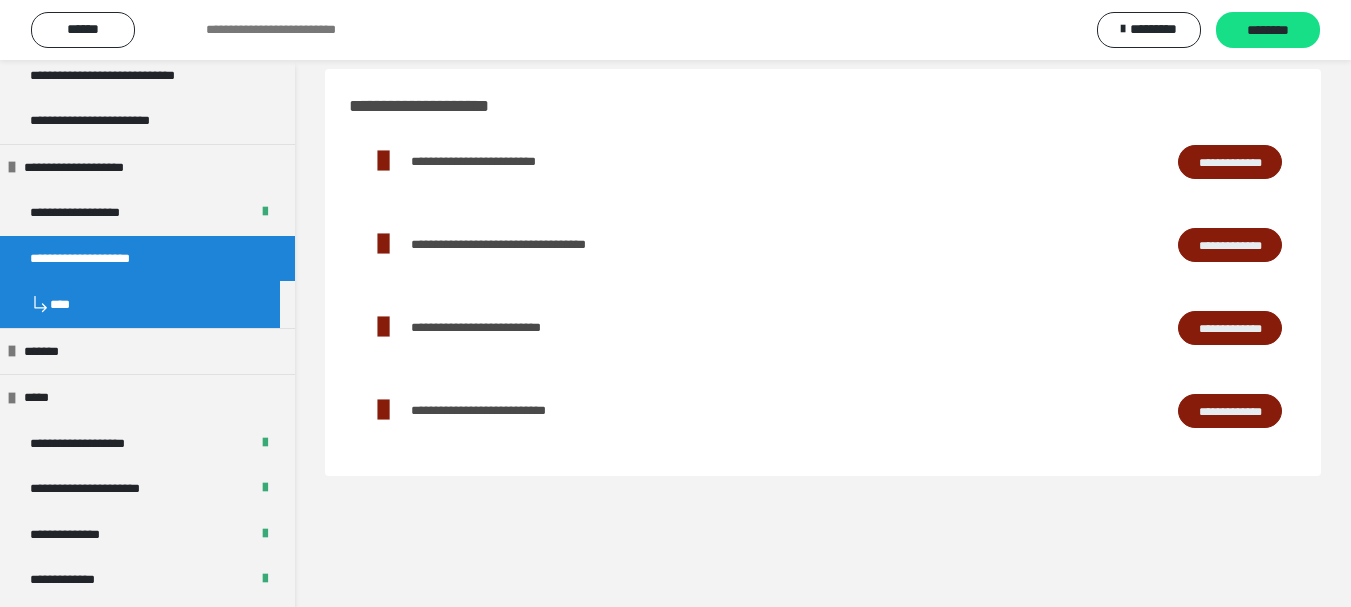 scroll, scrollTop: 0, scrollLeft: 0, axis: both 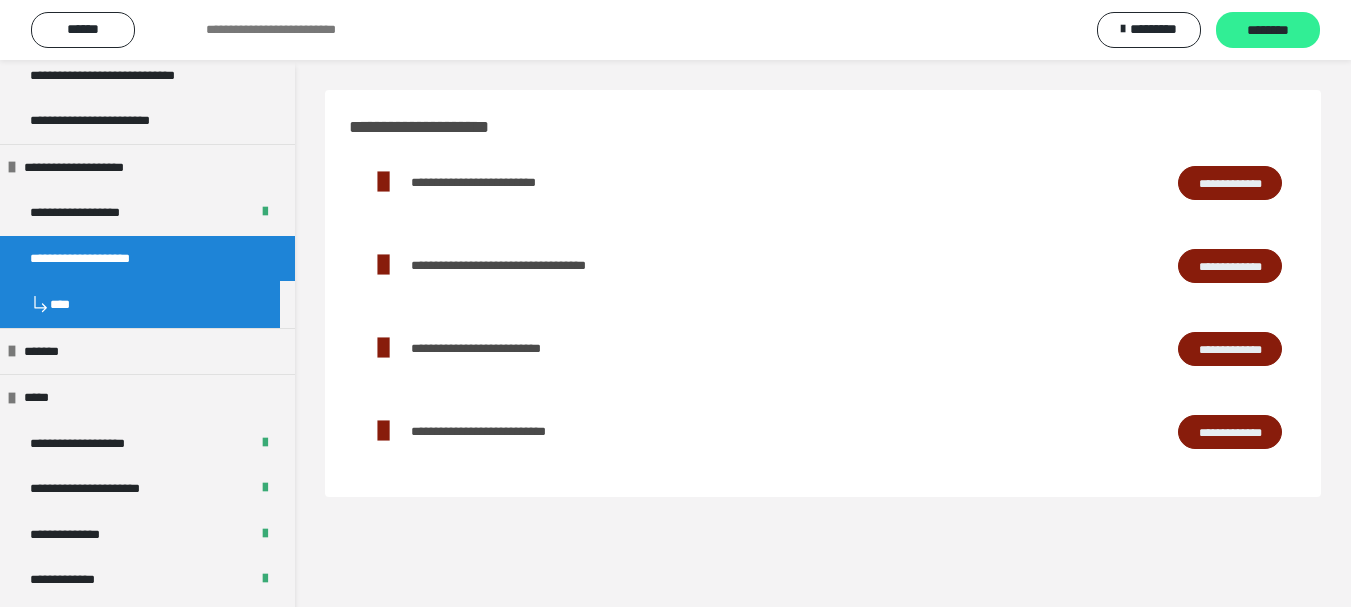 click on "********" at bounding box center [1268, 31] 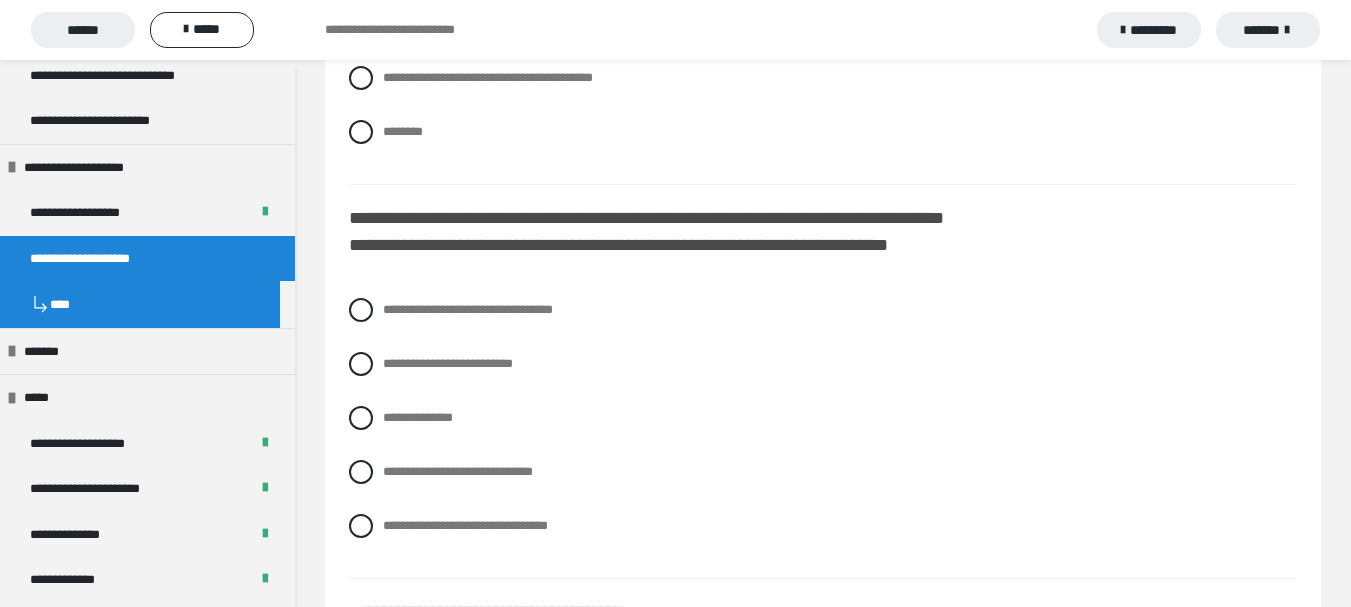 scroll, scrollTop: 7200, scrollLeft: 0, axis: vertical 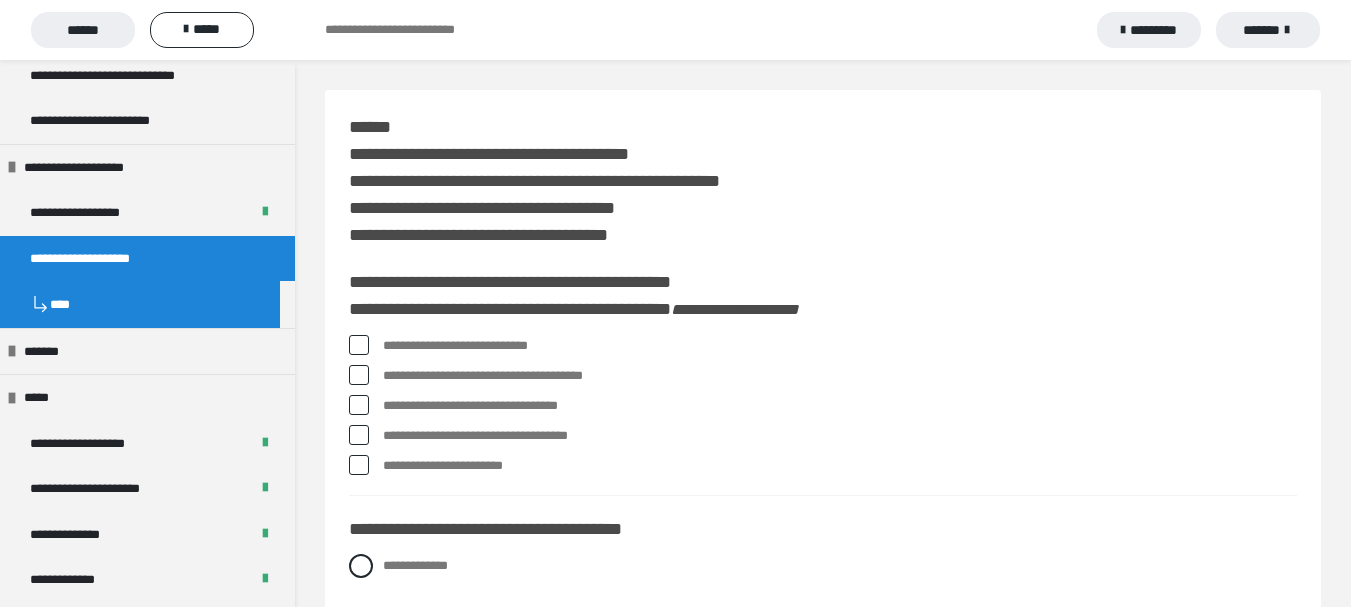 click at bounding box center (359, 345) 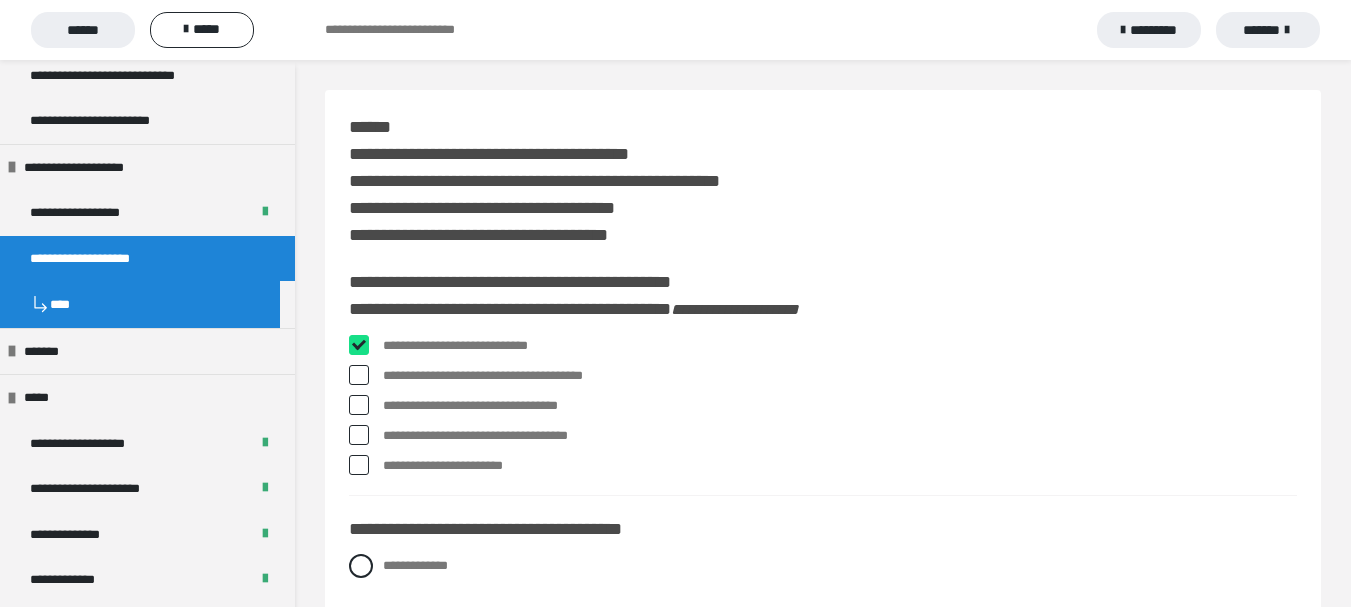 checkbox on "****" 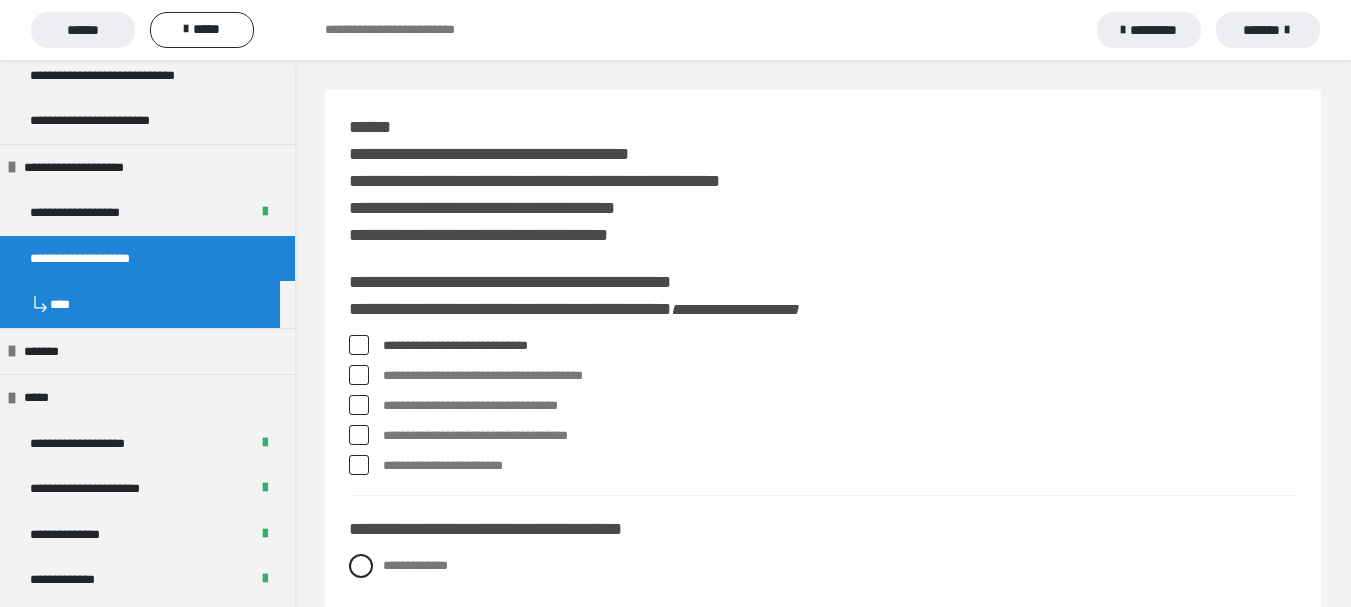 click at bounding box center [359, 435] 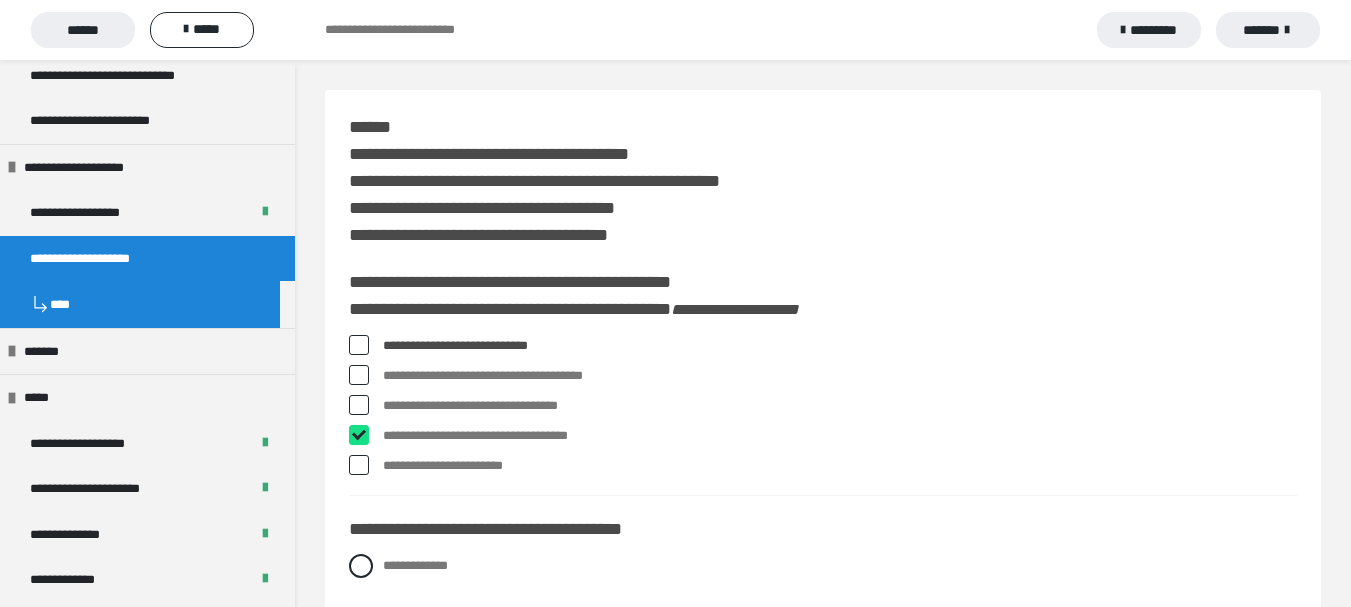 checkbox on "****" 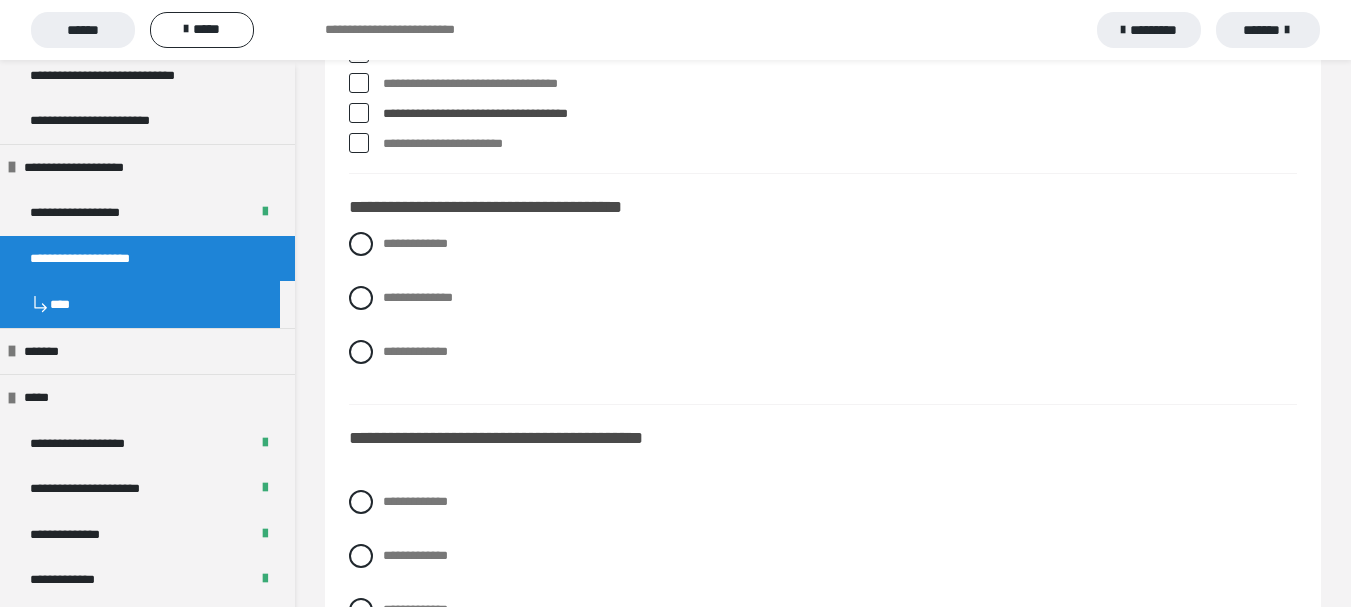 scroll, scrollTop: 400, scrollLeft: 0, axis: vertical 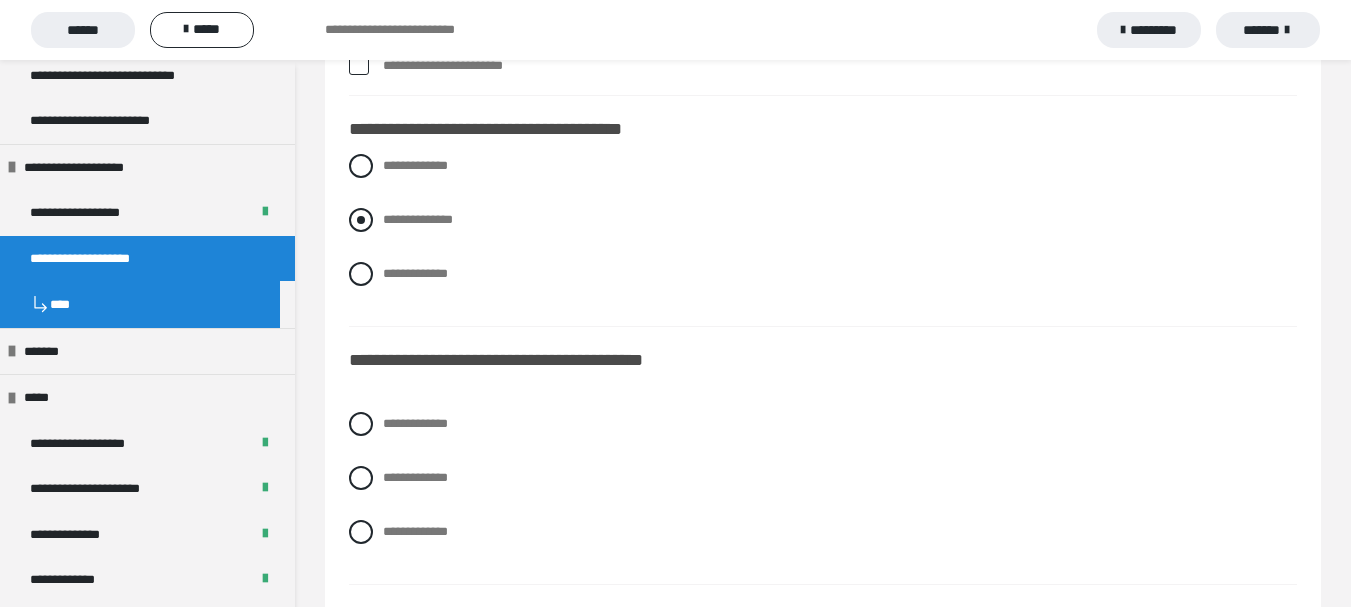 click at bounding box center [361, 220] 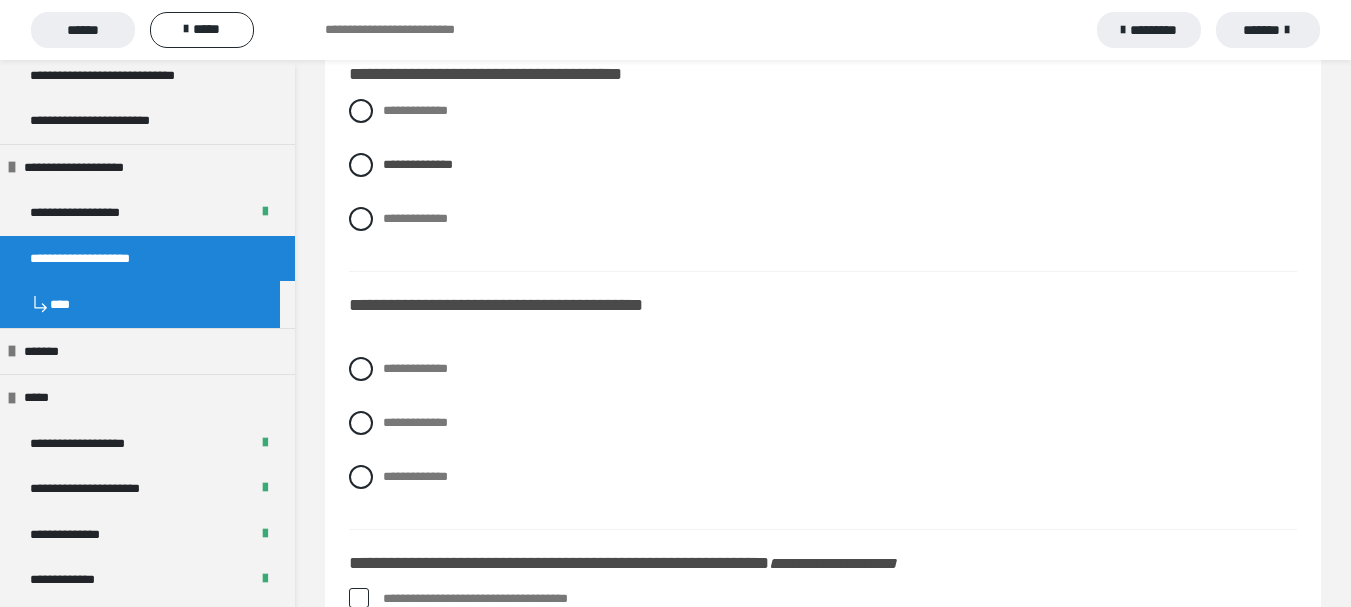 scroll, scrollTop: 500, scrollLeft: 0, axis: vertical 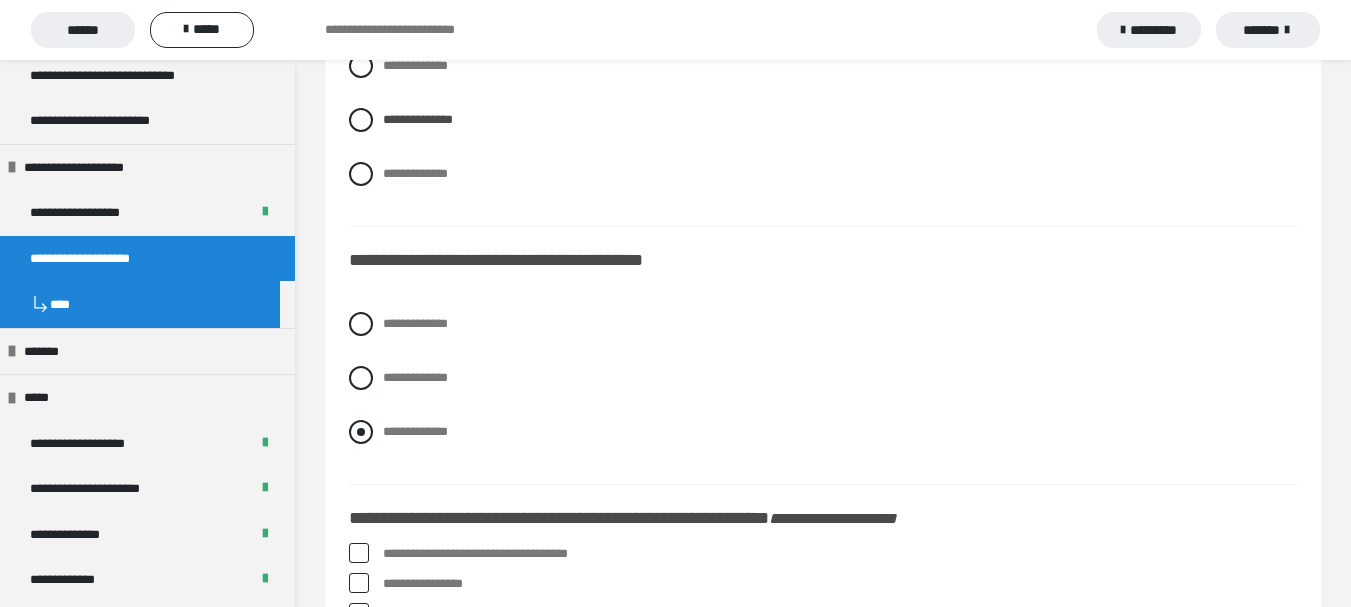 click at bounding box center [361, 432] 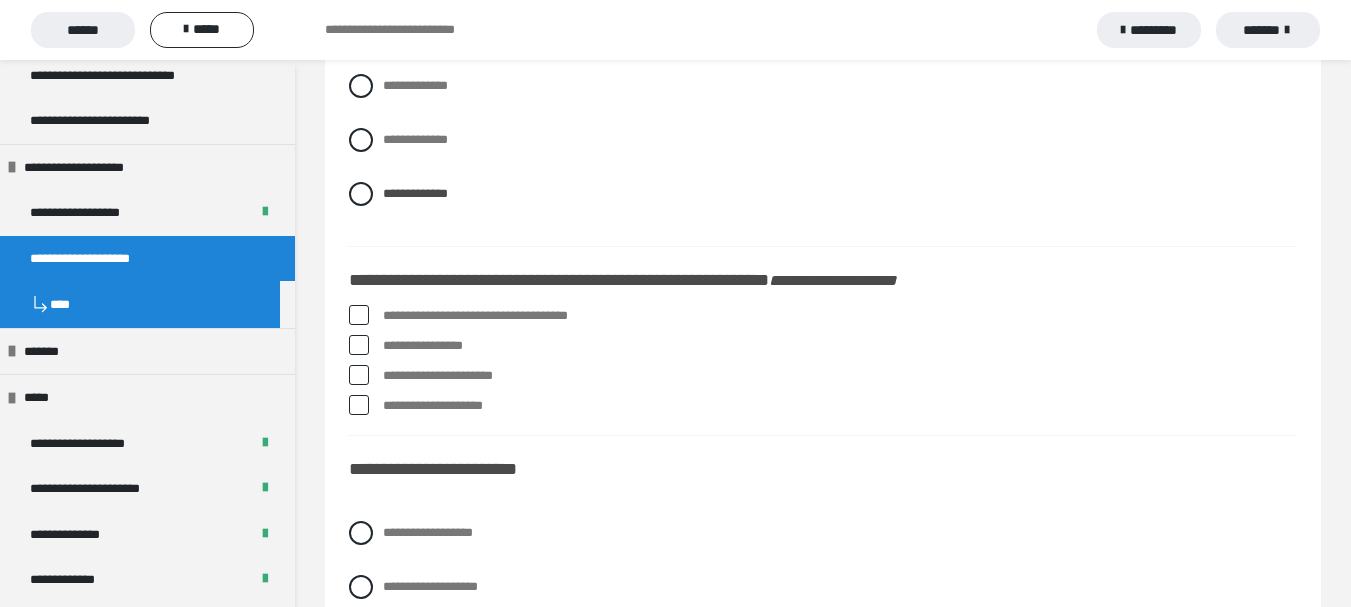 scroll, scrollTop: 800, scrollLeft: 0, axis: vertical 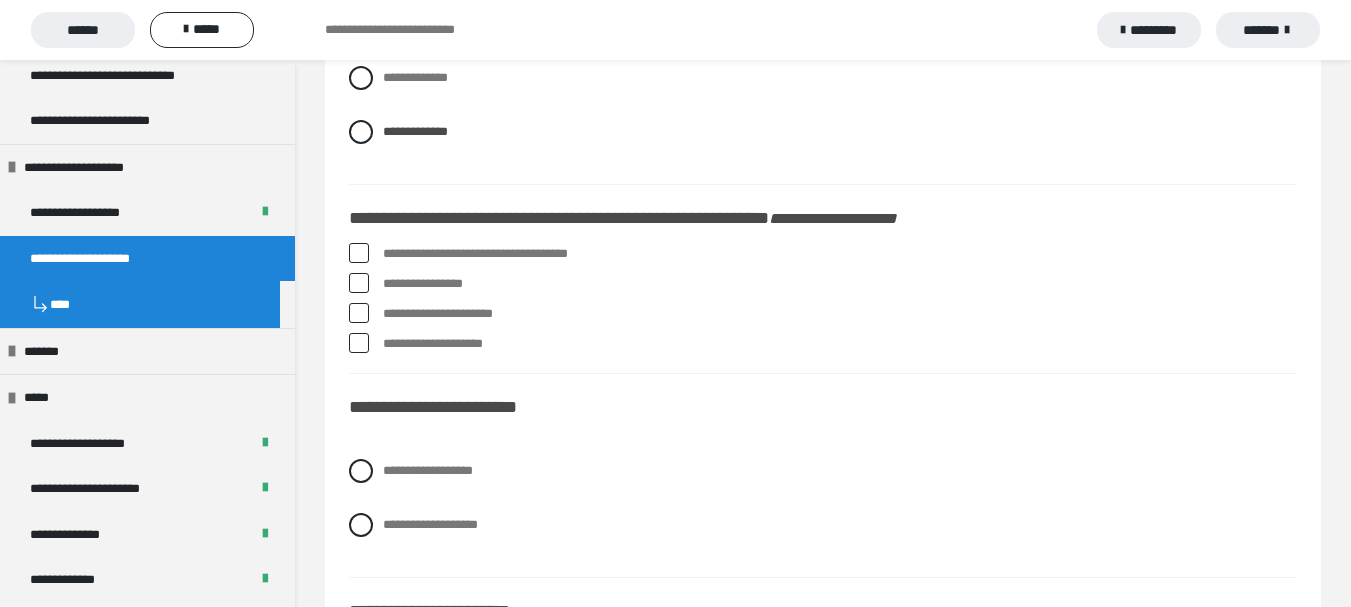 click at bounding box center [359, 283] 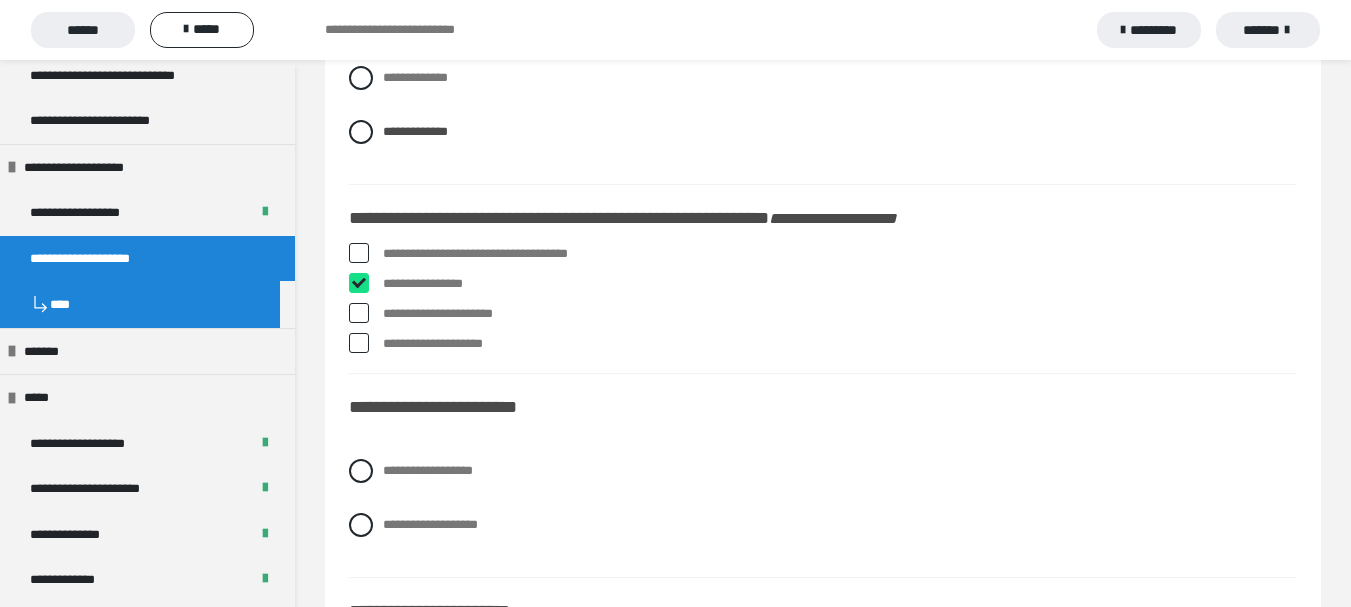 checkbox on "****" 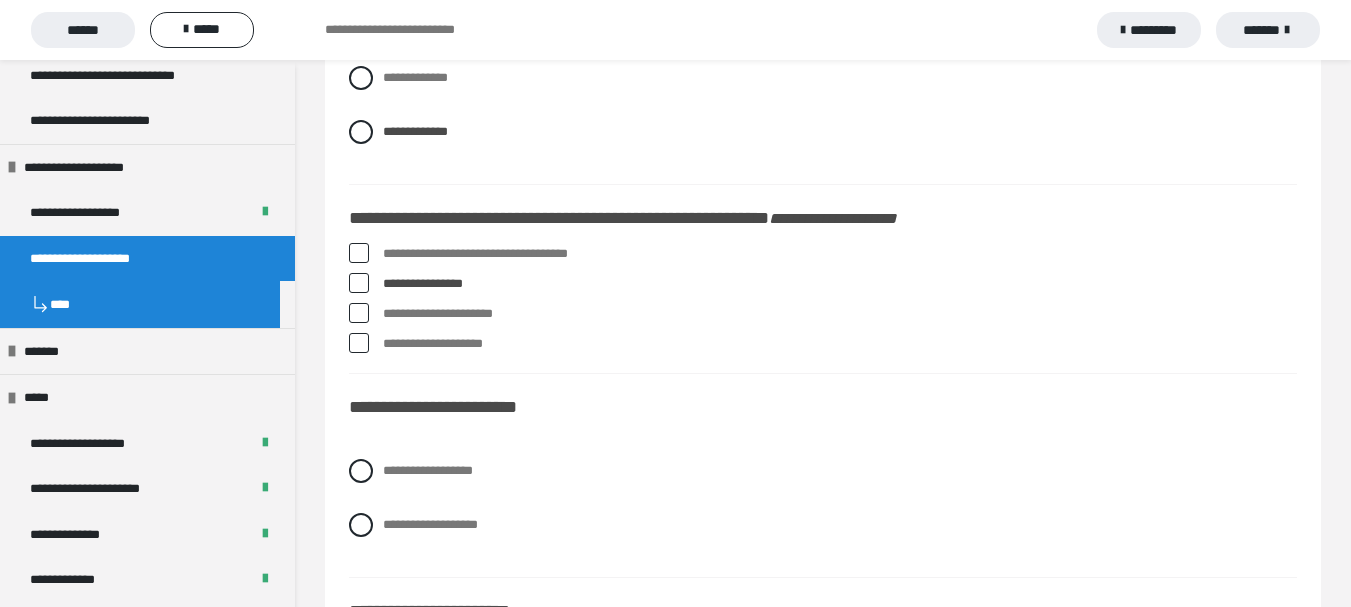 click at bounding box center [359, 343] 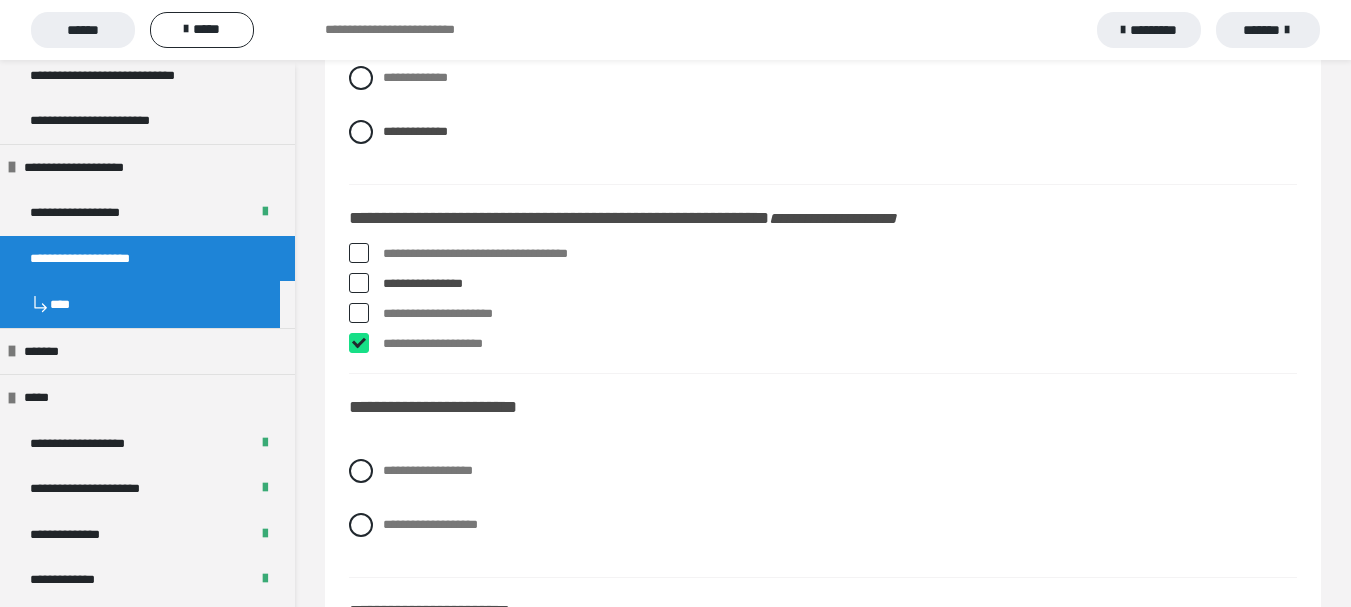checkbox on "****" 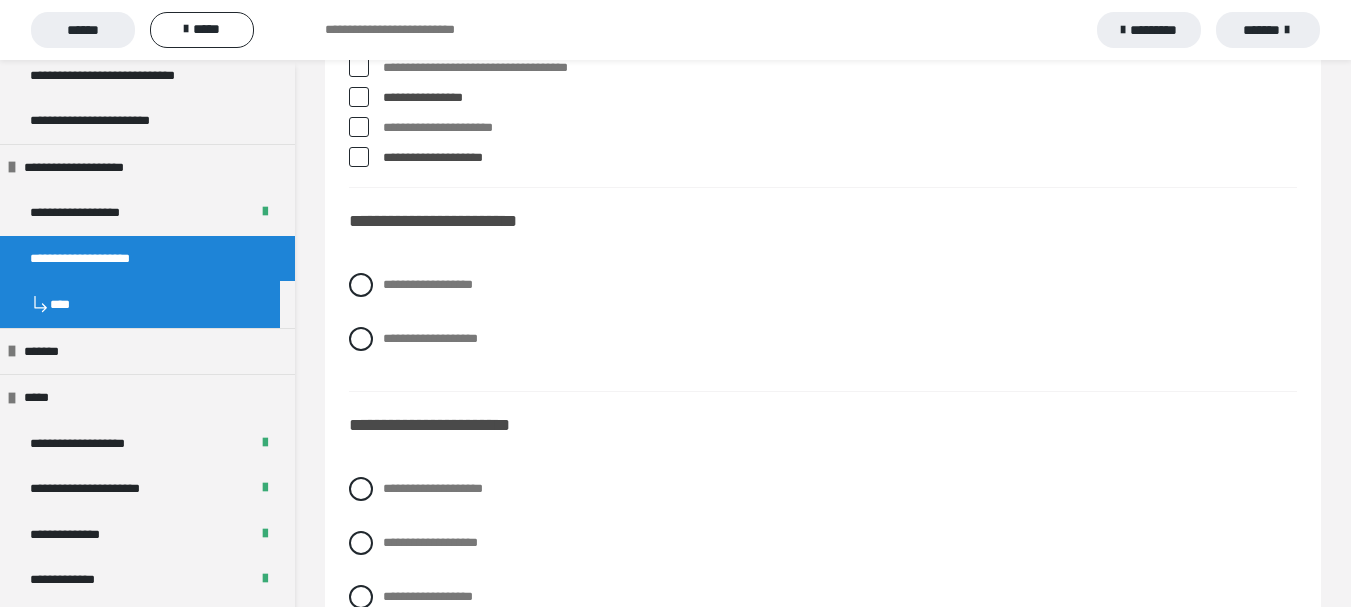scroll, scrollTop: 1100, scrollLeft: 0, axis: vertical 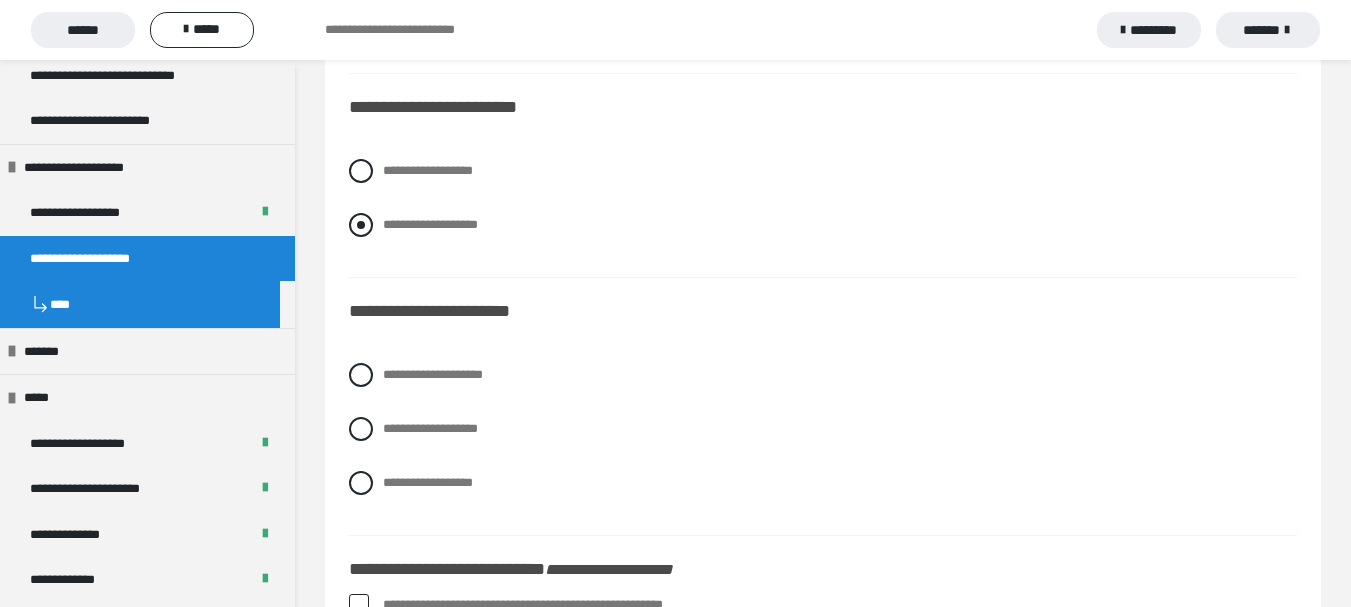click at bounding box center (361, 225) 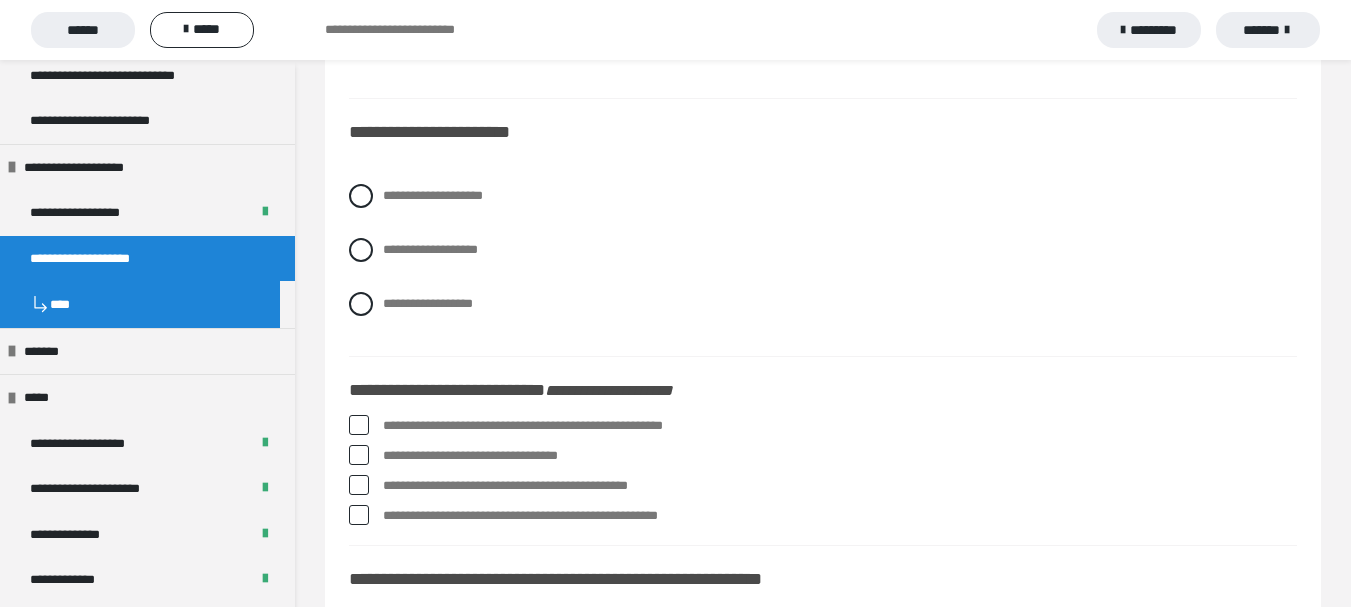 scroll, scrollTop: 1300, scrollLeft: 0, axis: vertical 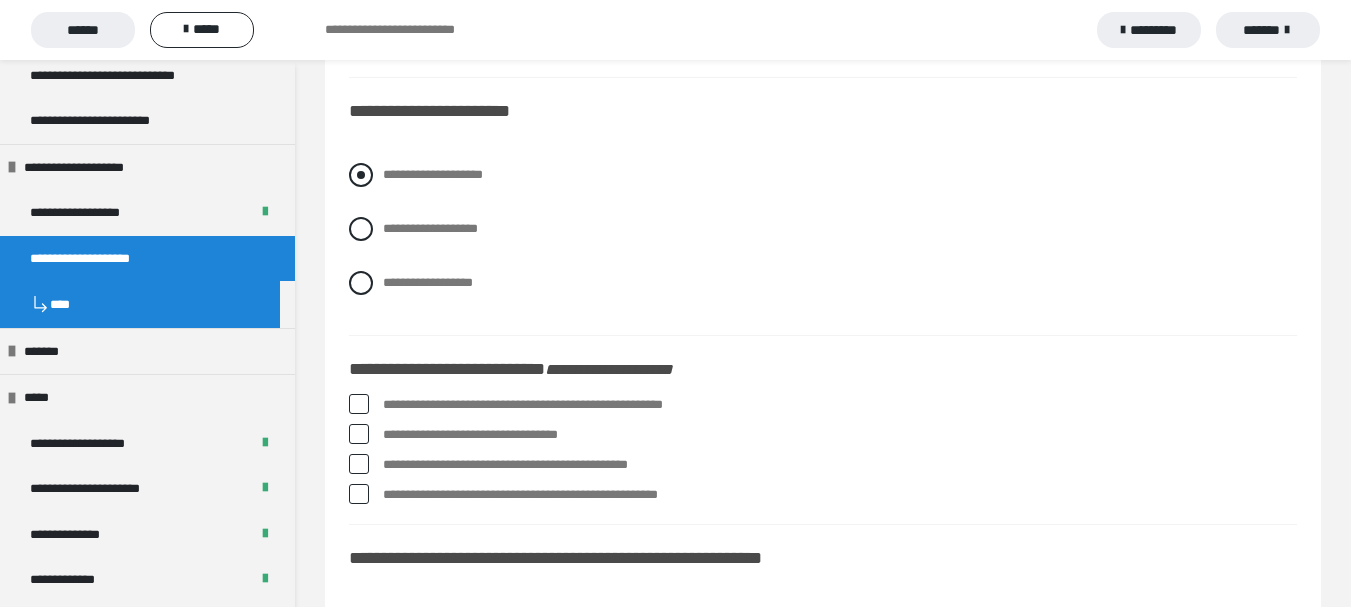 click at bounding box center (361, 175) 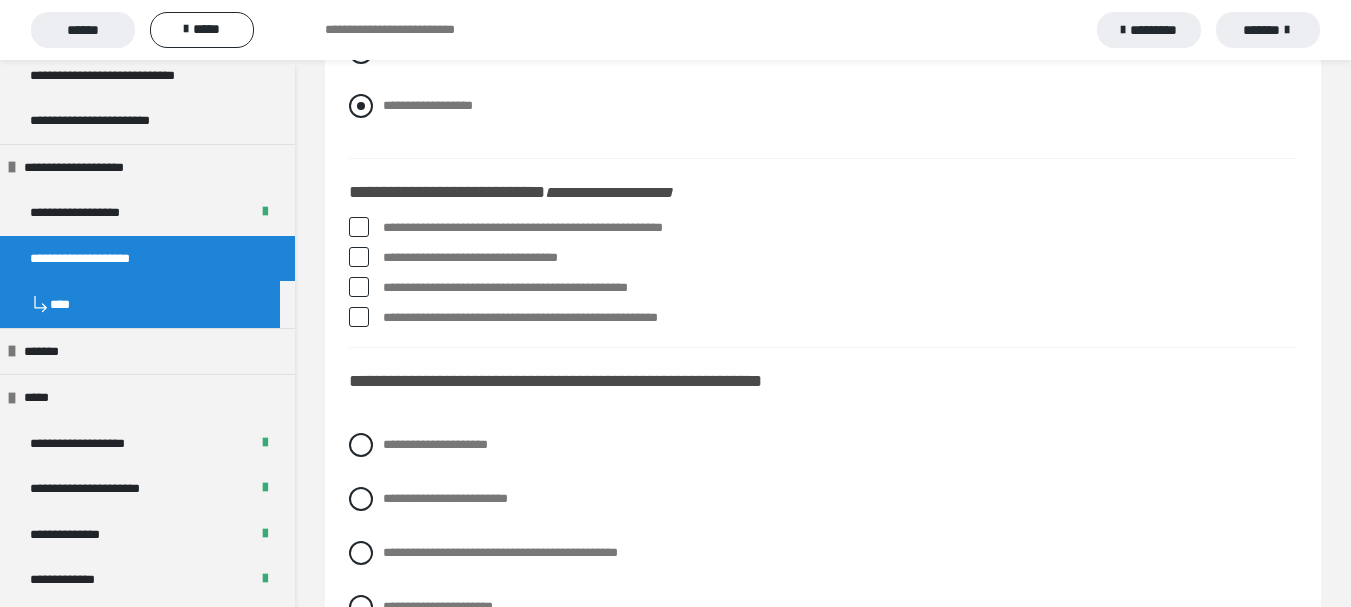 scroll, scrollTop: 1500, scrollLeft: 0, axis: vertical 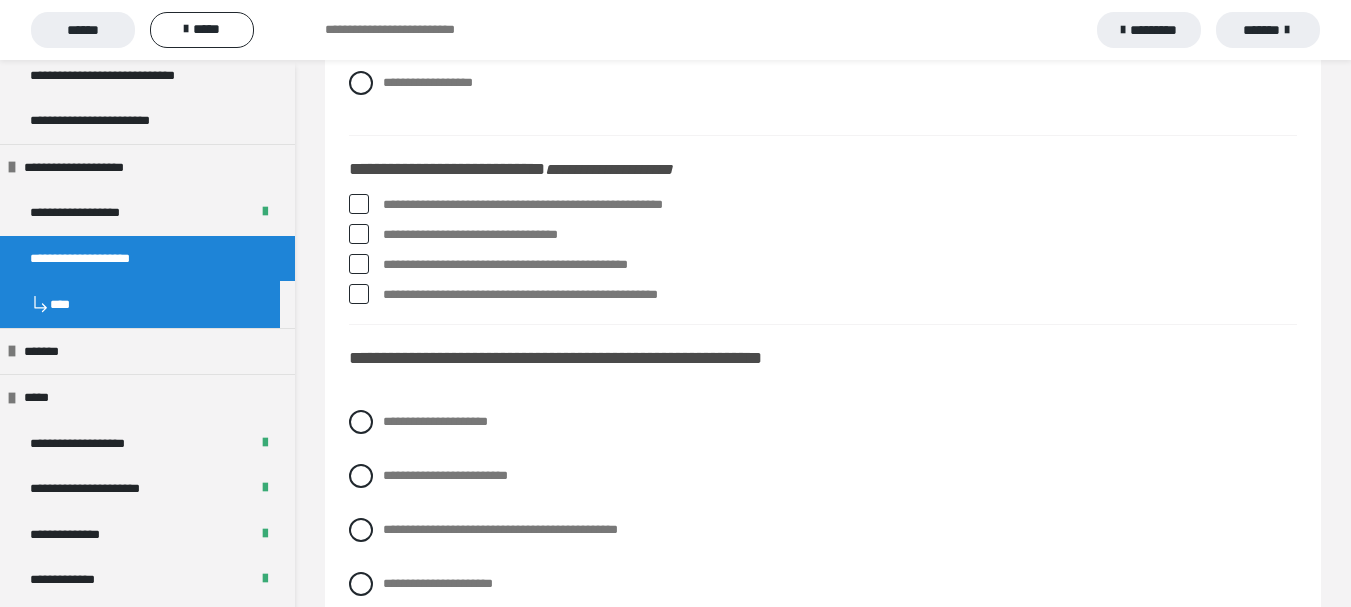 click at bounding box center (359, 234) 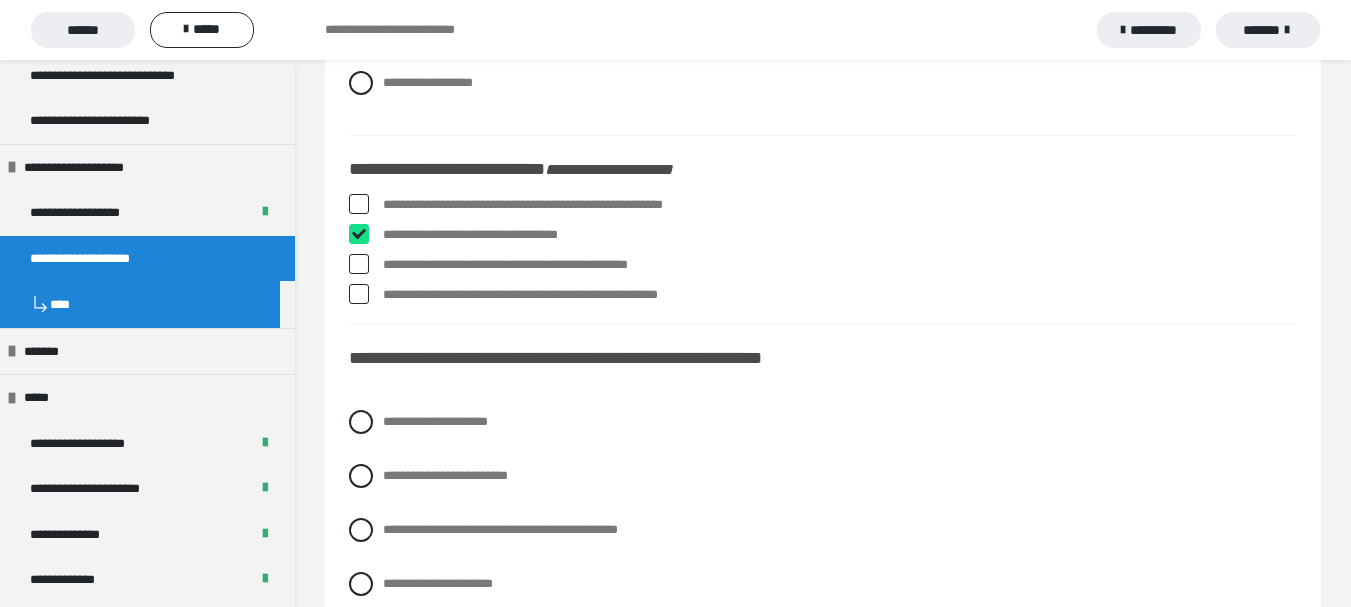 checkbox on "****" 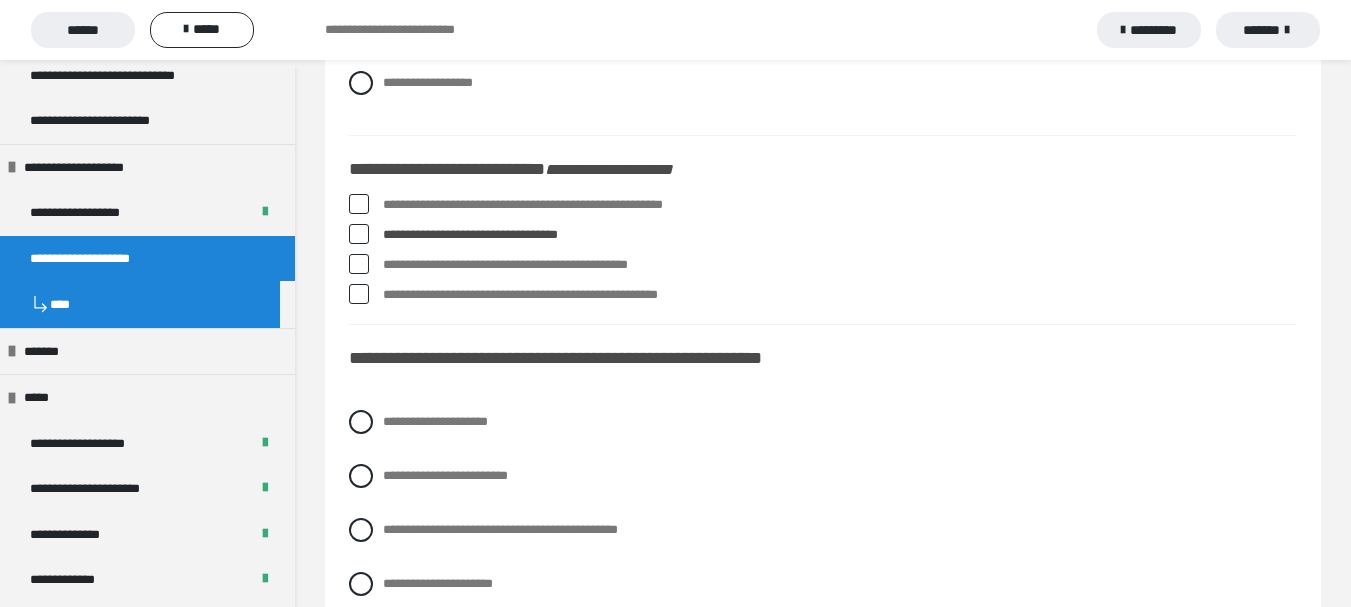 click at bounding box center [359, 204] 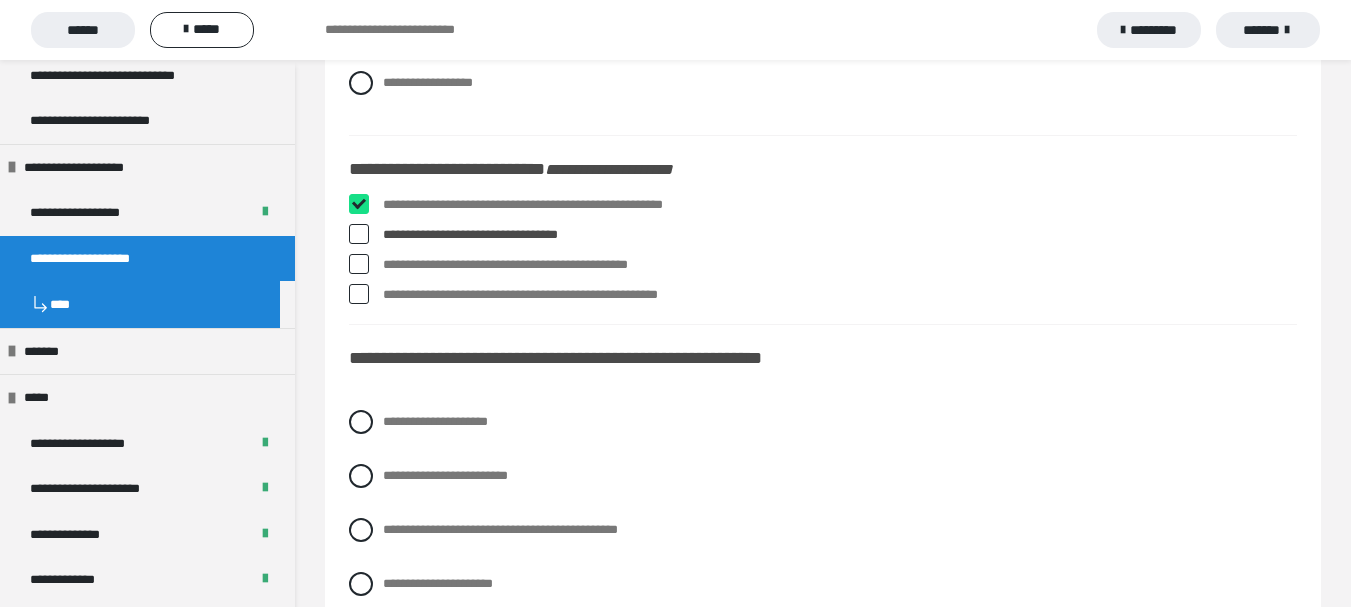 checkbox on "****" 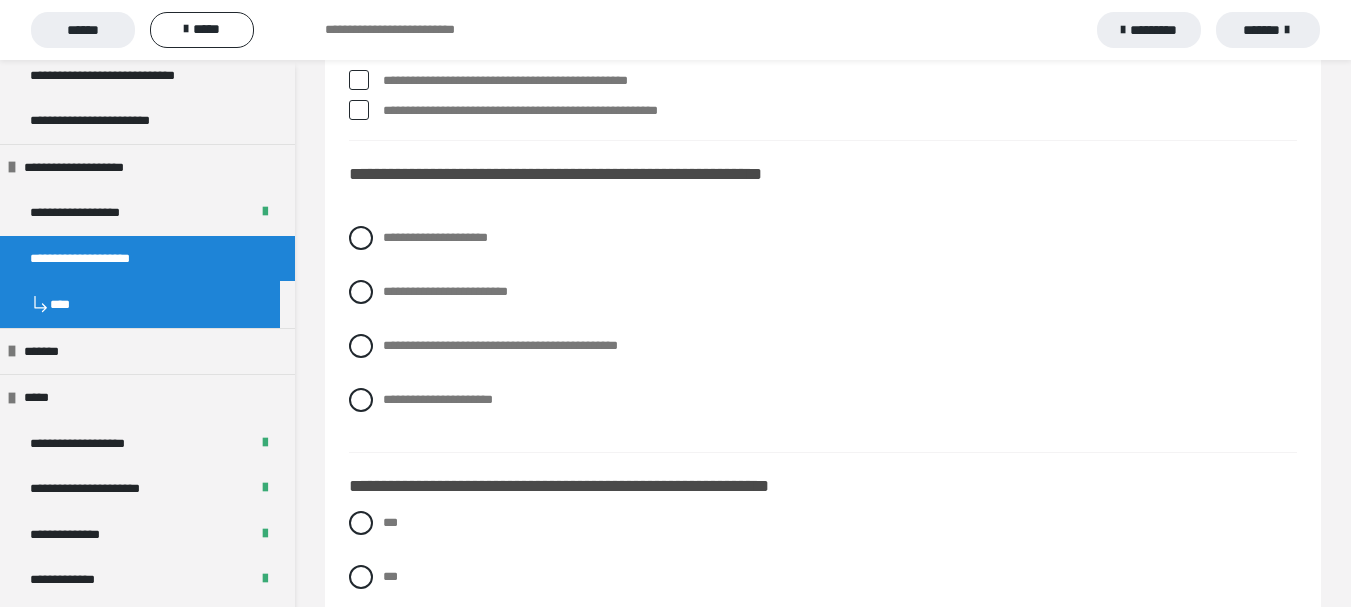 scroll, scrollTop: 1700, scrollLeft: 0, axis: vertical 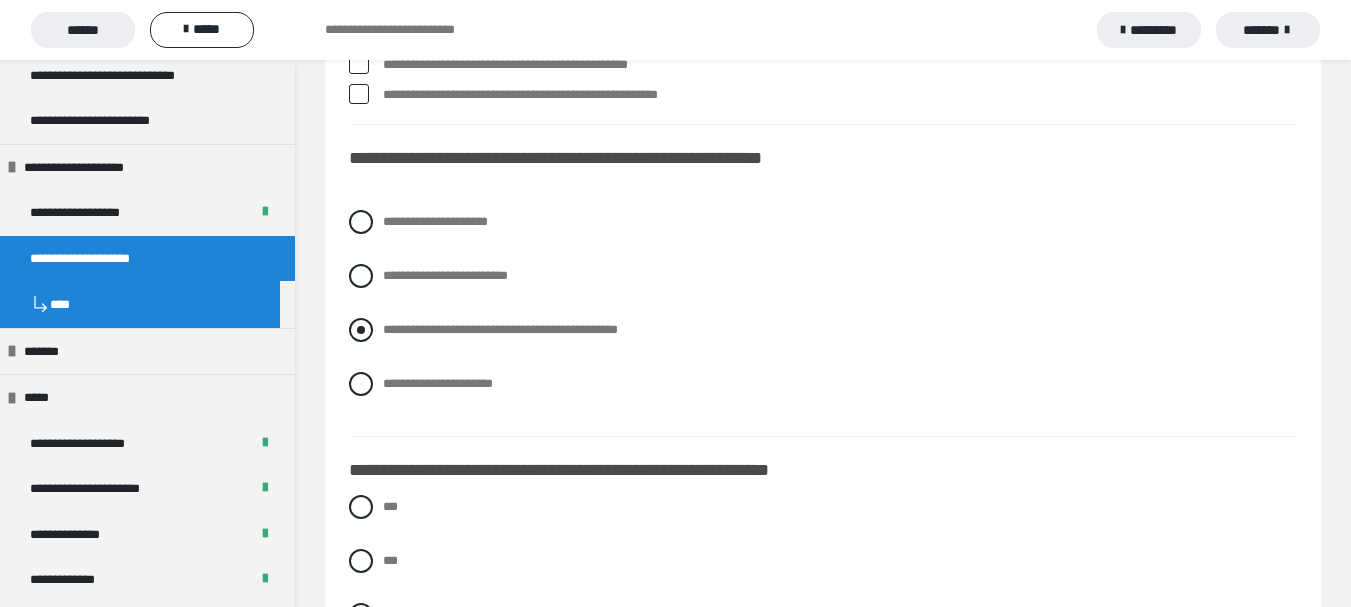 click at bounding box center (361, 330) 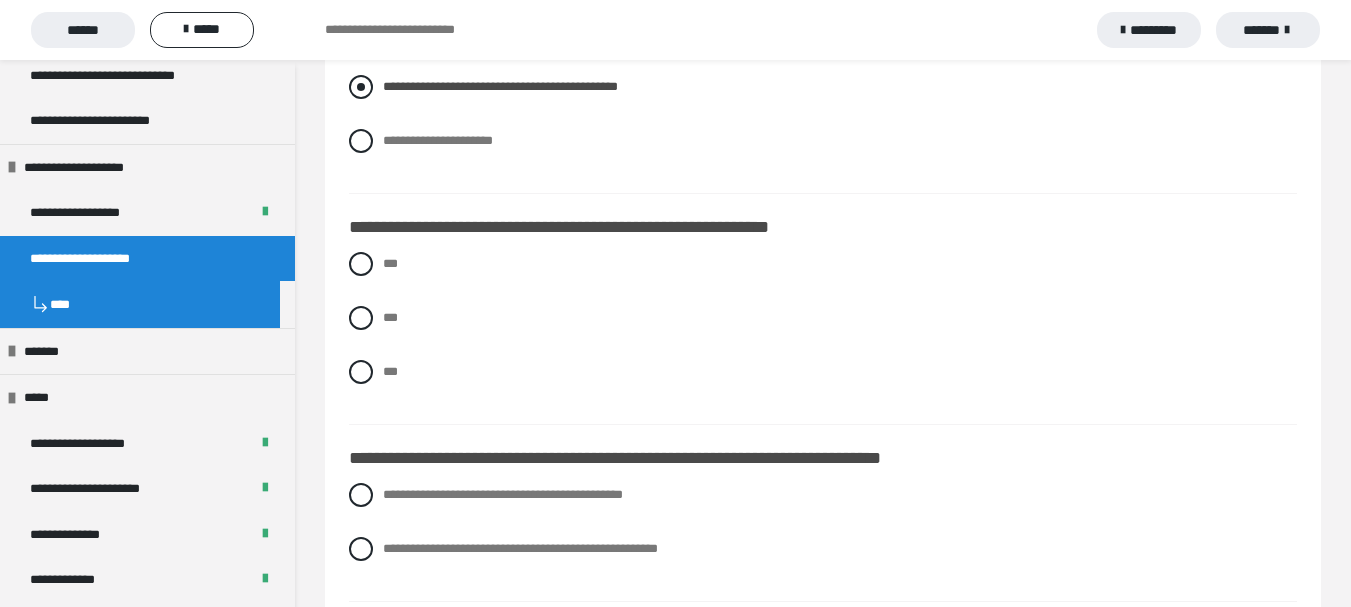 scroll, scrollTop: 2000, scrollLeft: 0, axis: vertical 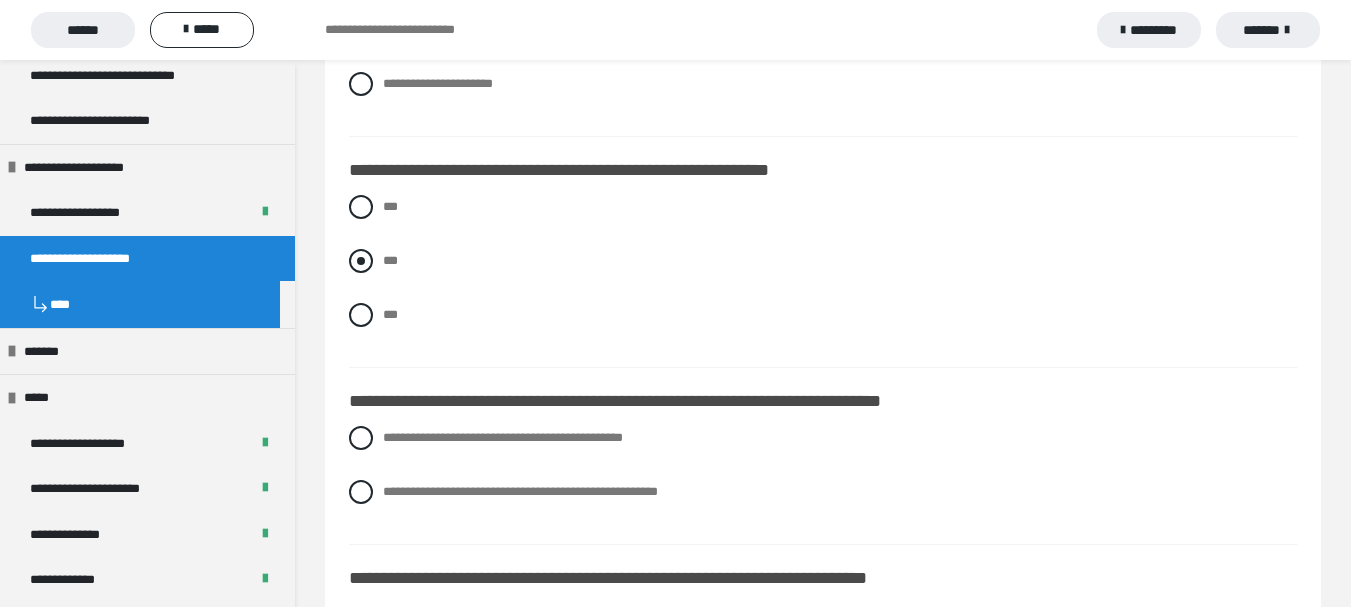 click at bounding box center [361, 261] 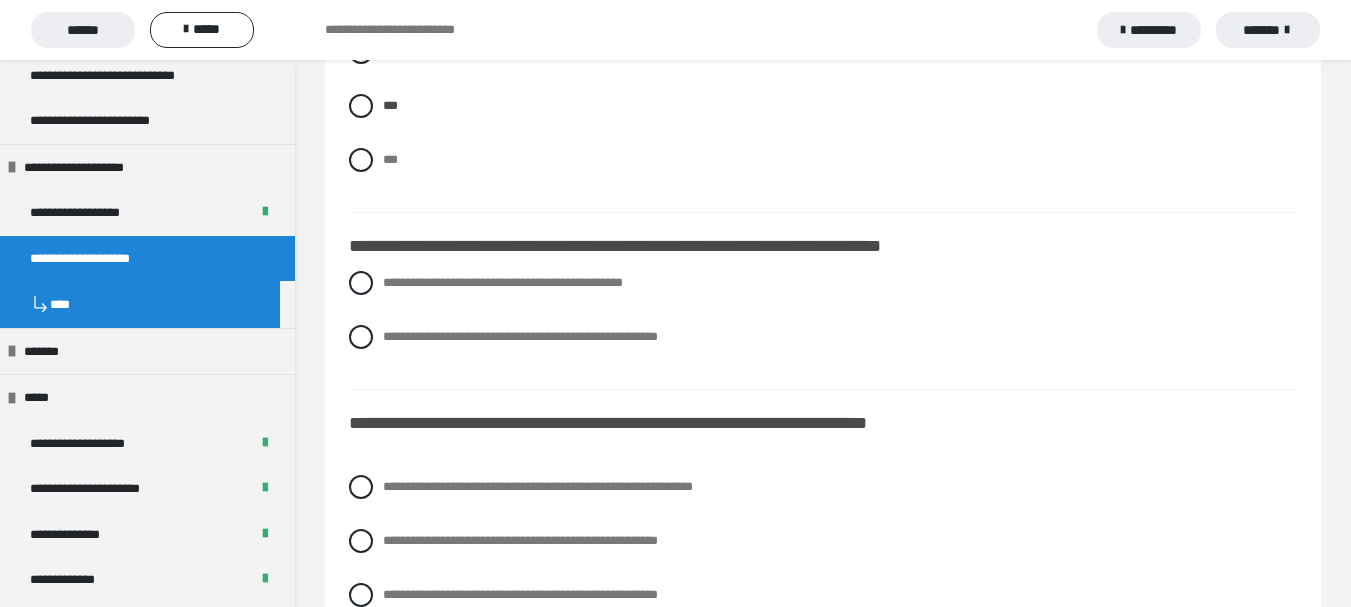 scroll, scrollTop: 2200, scrollLeft: 0, axis: vertical 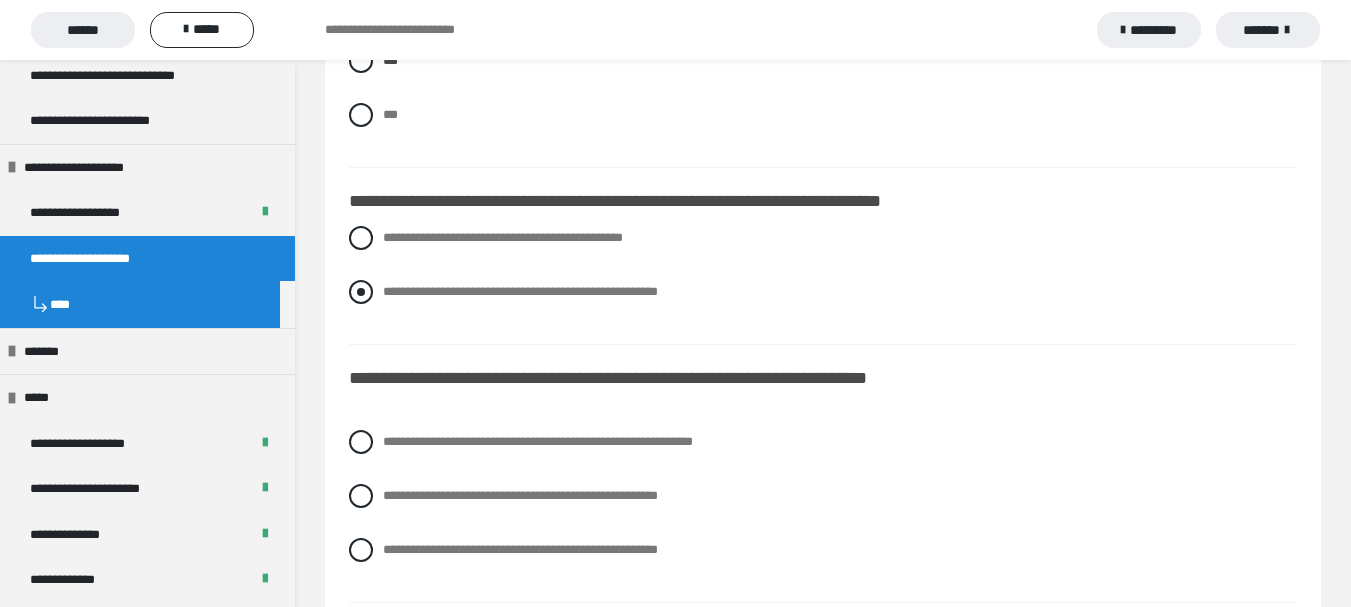 click at bounding box center [361, 292] 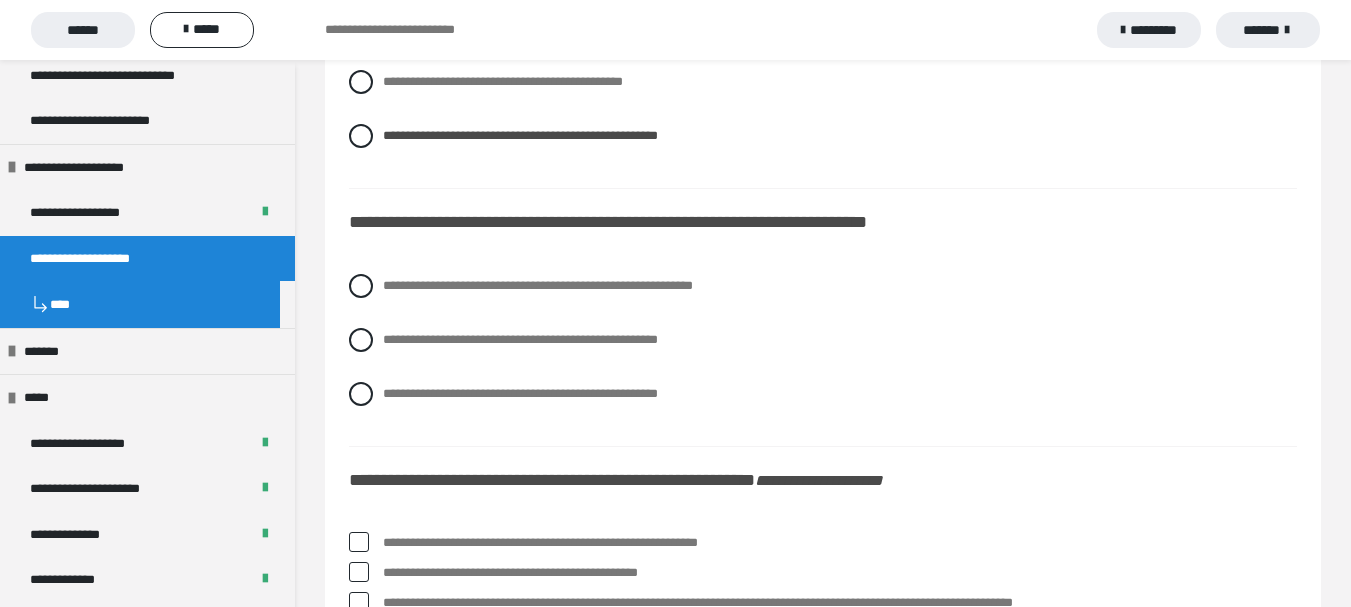 scroll, scrollTop: 2400, scrollLeft: 0, axis: vertical 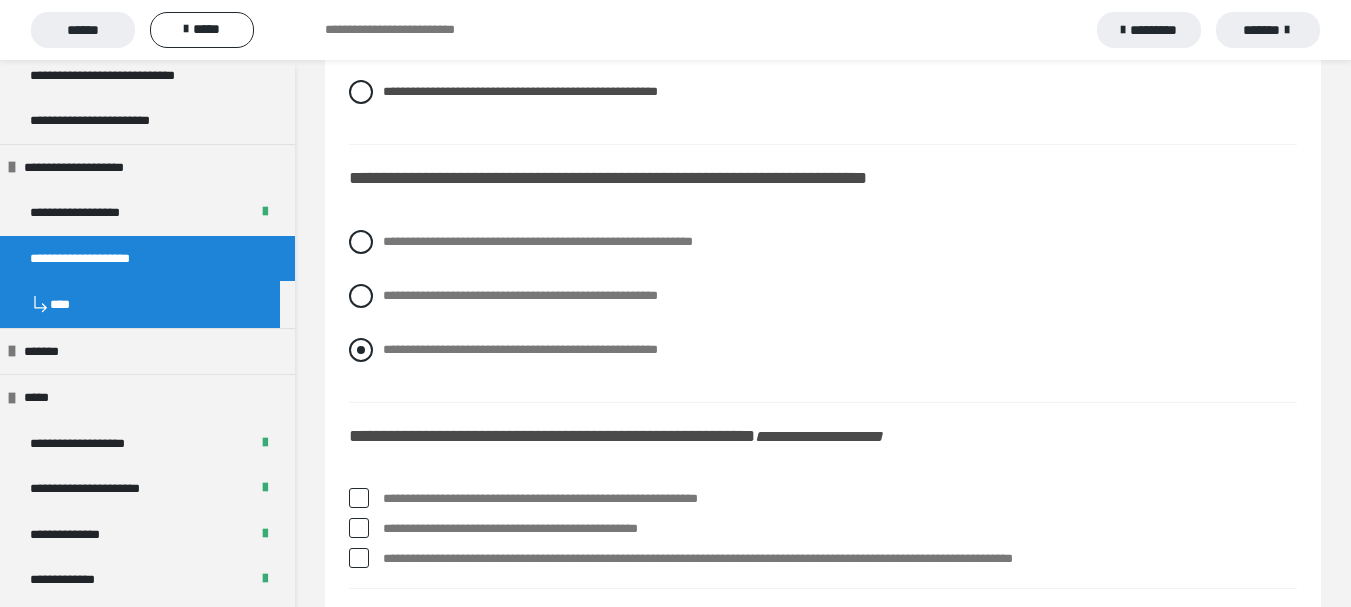 click at bounding box center [361, 350] 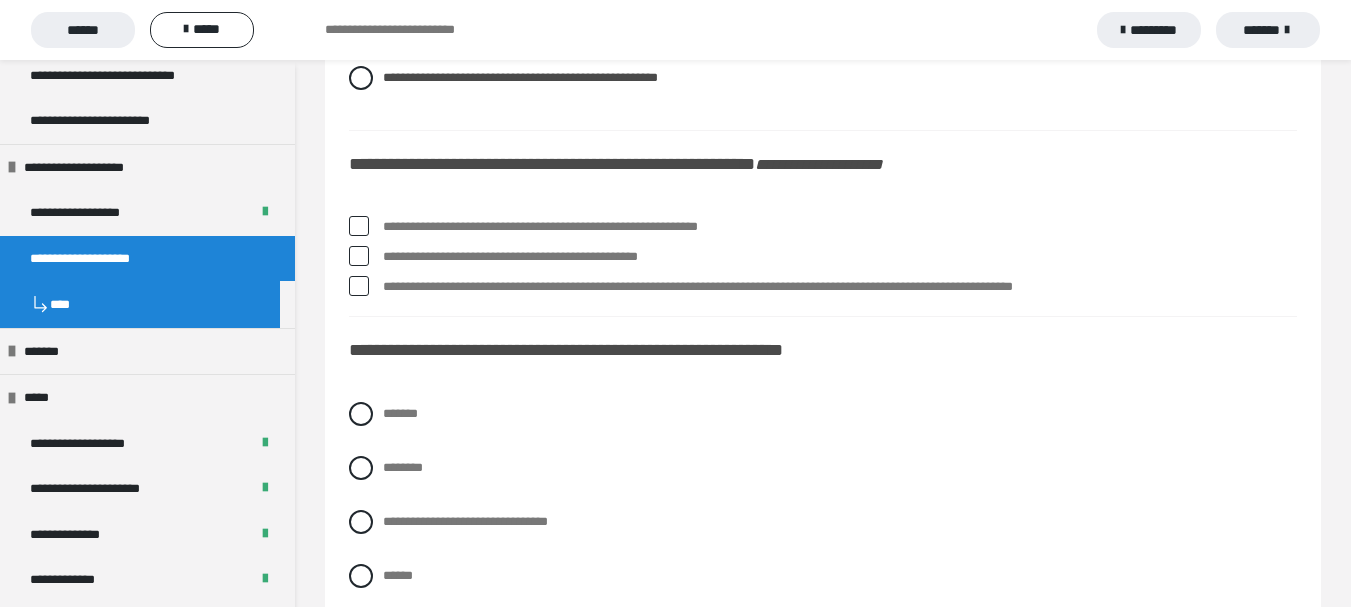 scroll, scrollTop: 2700, scrollLeft: 0, axis: vertical 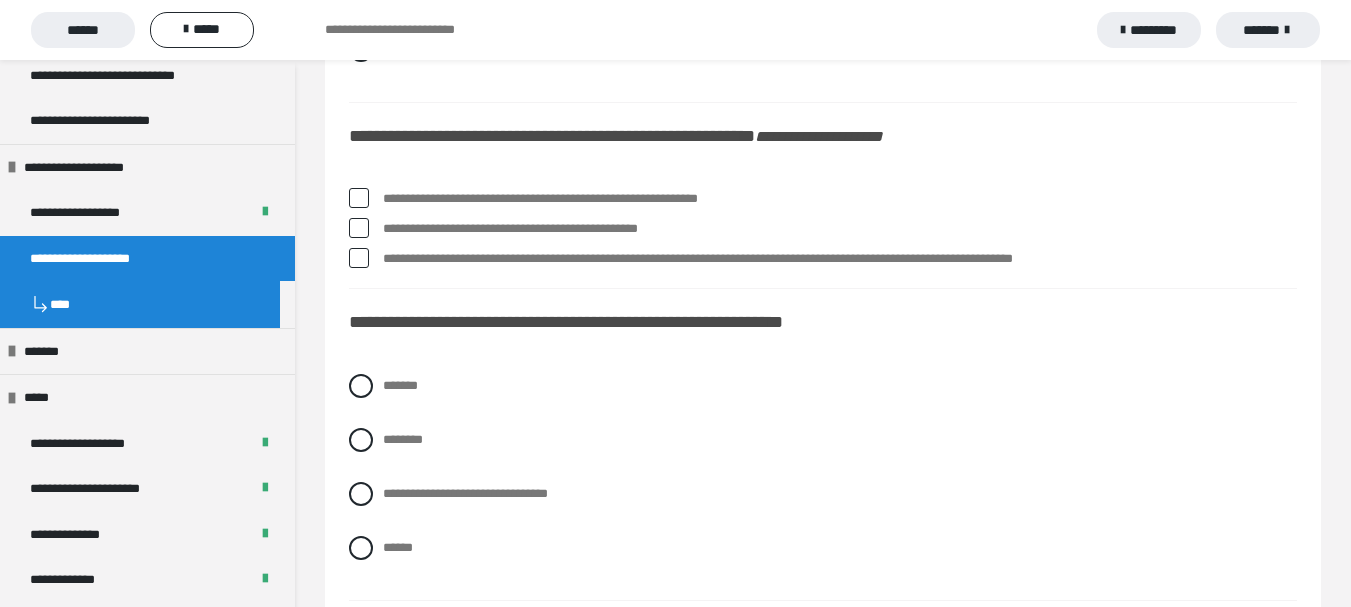 click at bounding box center (359, 228) 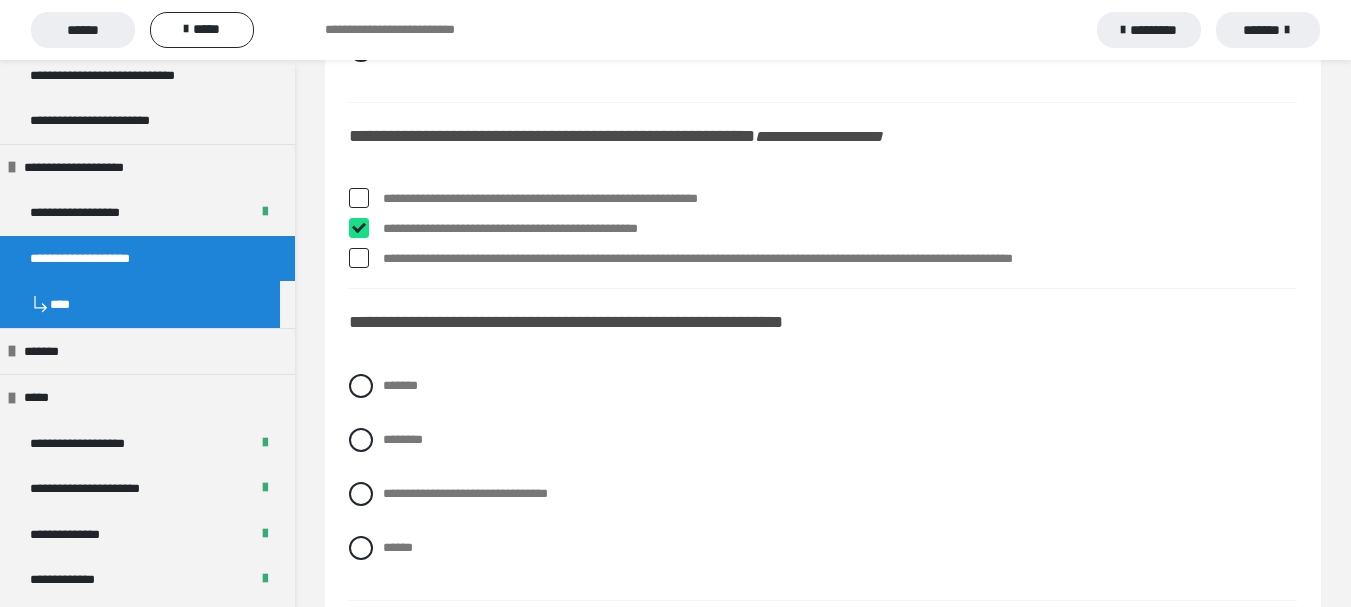 checkbox on "****" 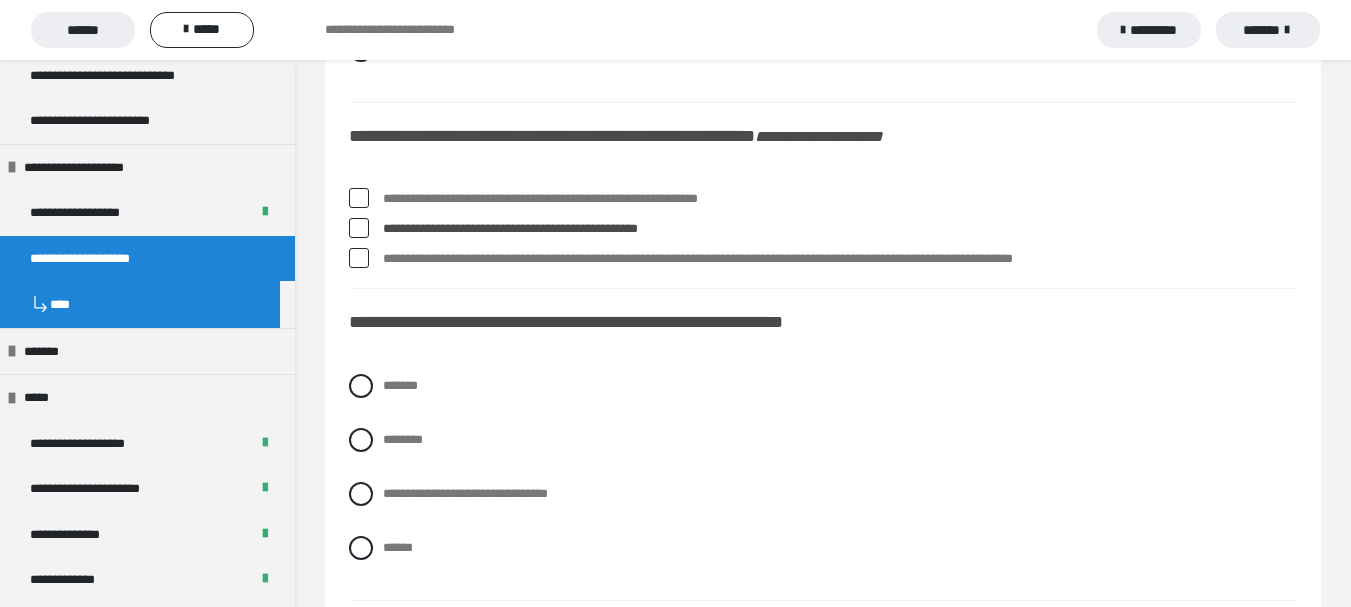 click at bounding box center (359, 198) 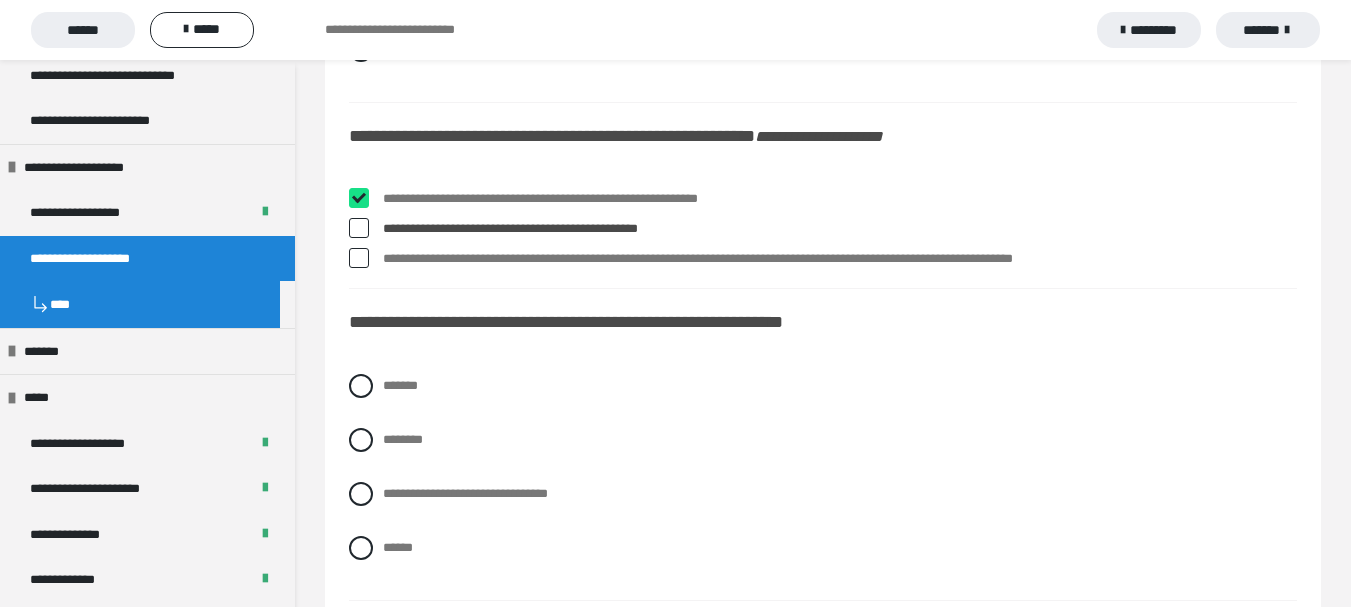 checkbox on "****" 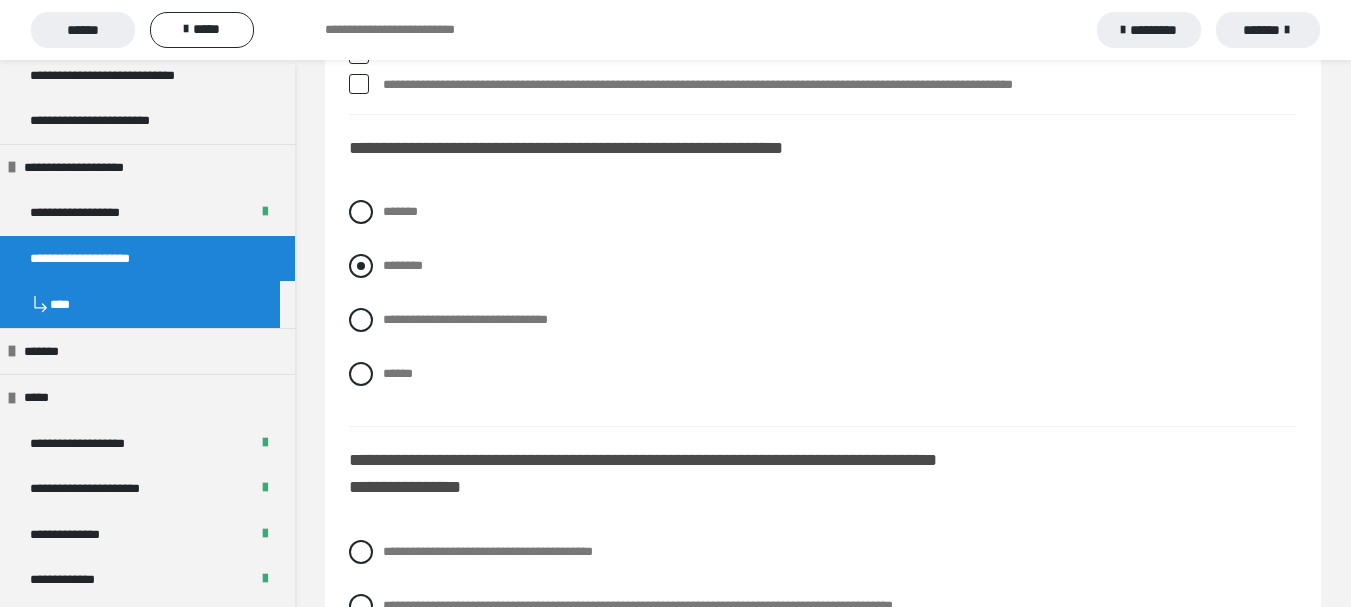 scroll, scrollTop: 2900, scrollLeft: 0, axis: vertical 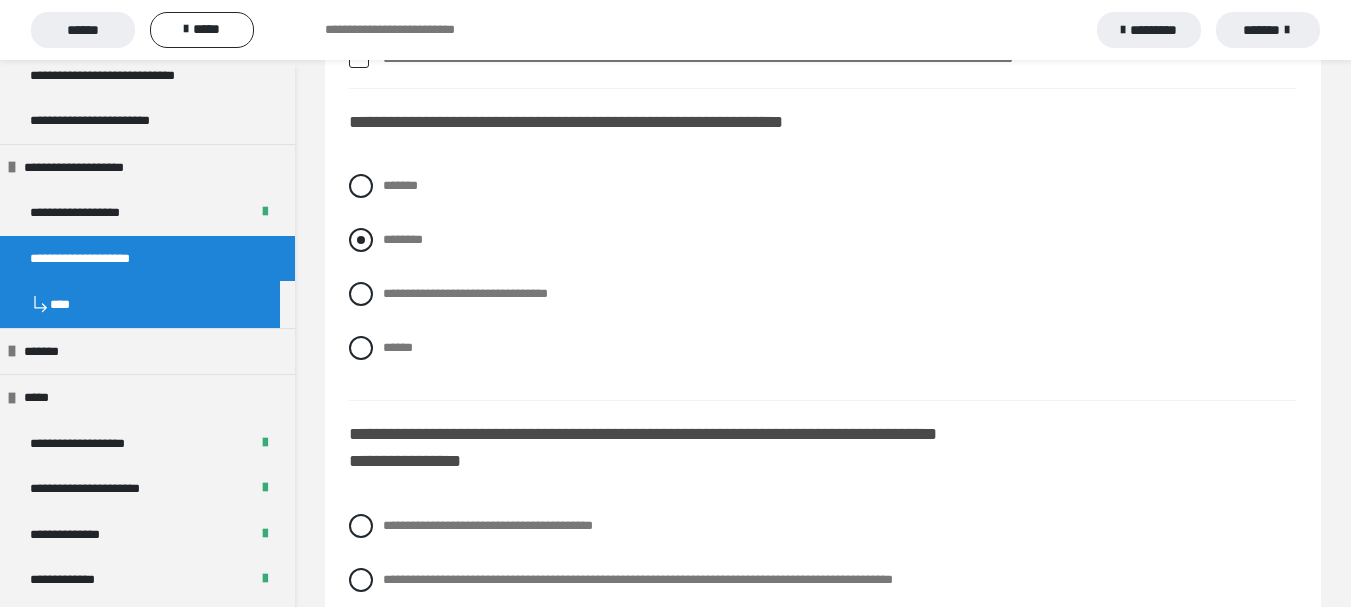 click at bounding box center [361, 240] 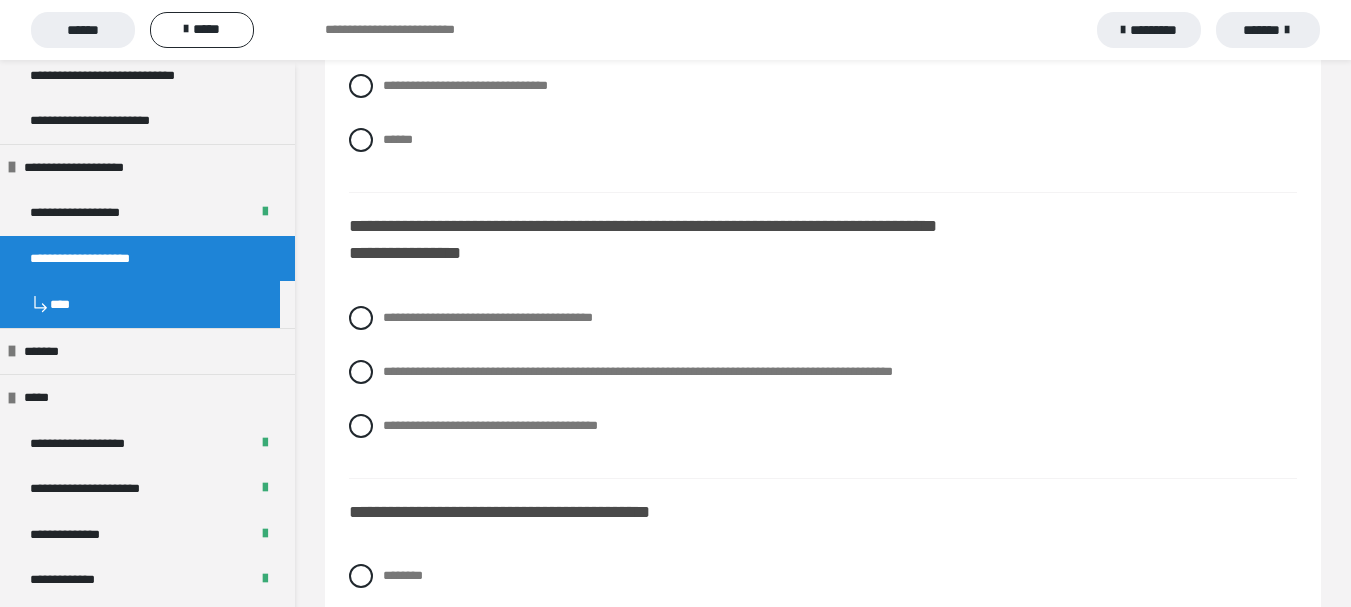 scroll, scrollTop: 3200, scrollLeft: 0, axis: vertical 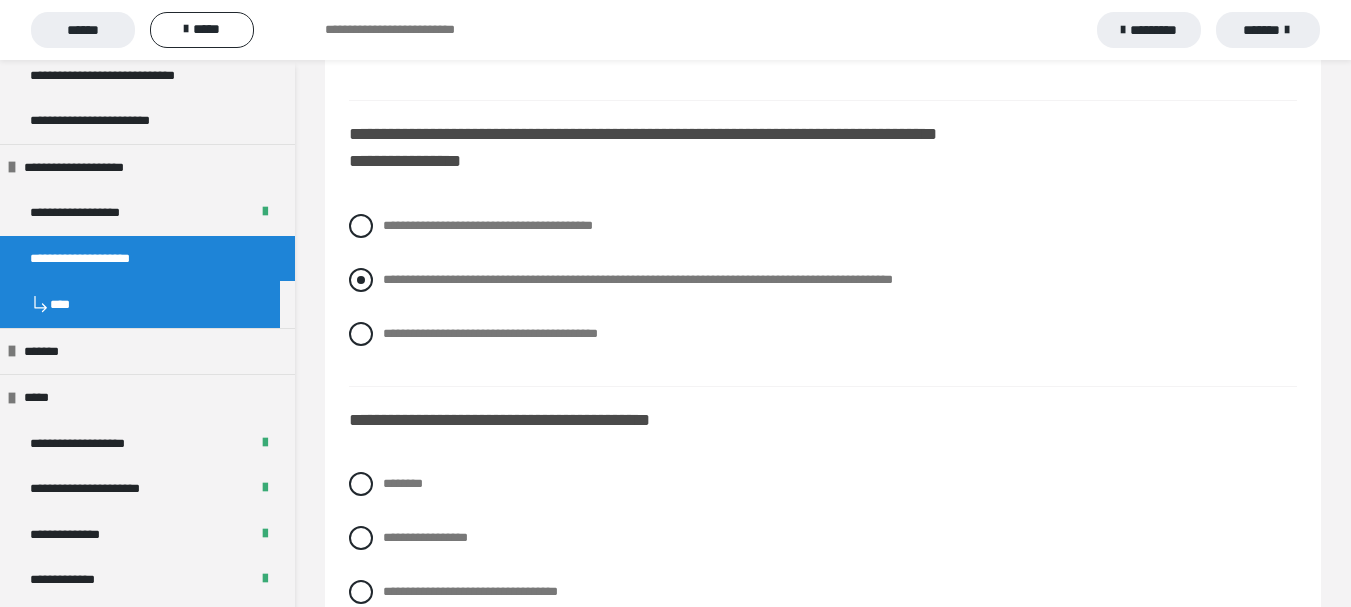click at bounding box center [361, 280] 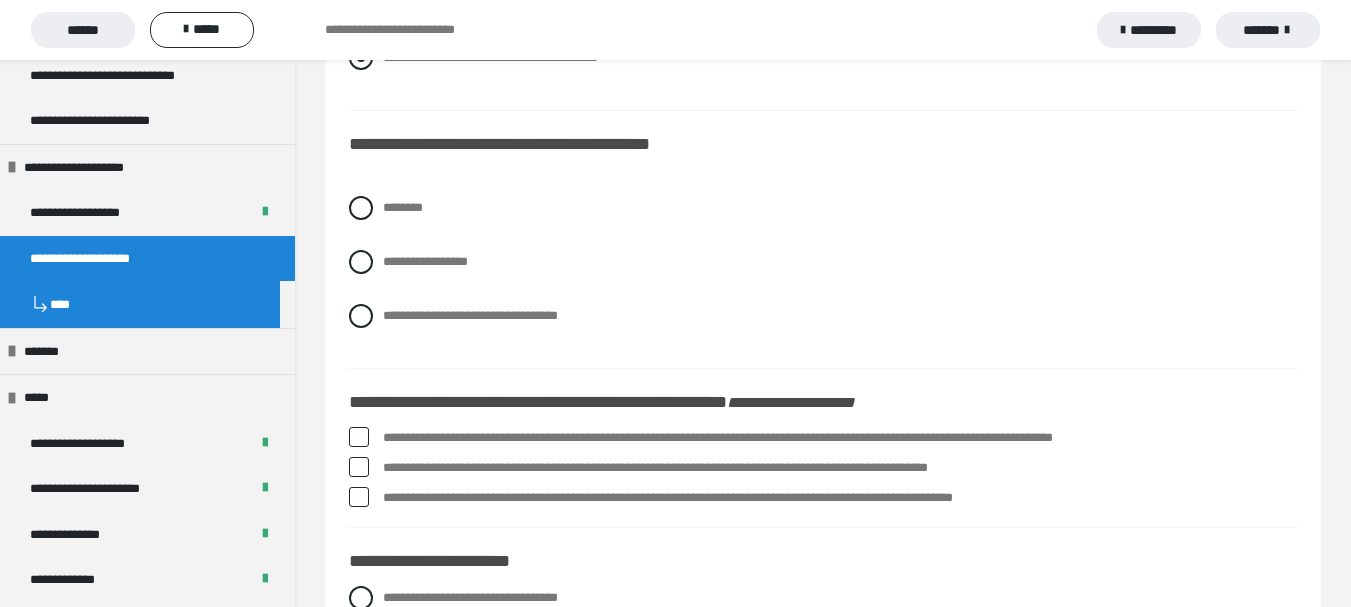 scroll, scrollTop: 3500, scrollLeft: 0, axis: vertical 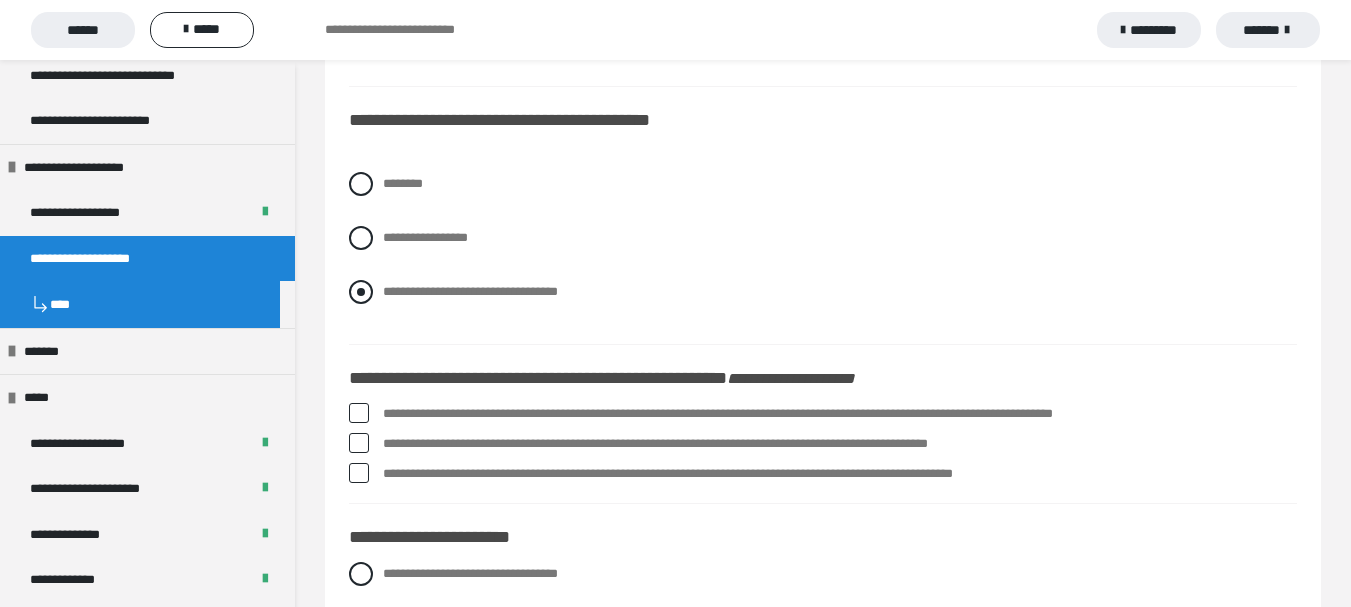 drag, startPoint x: 363, startPoint y: 292, endPoint x: 380, endPoint y: 296, distance: 17.464249 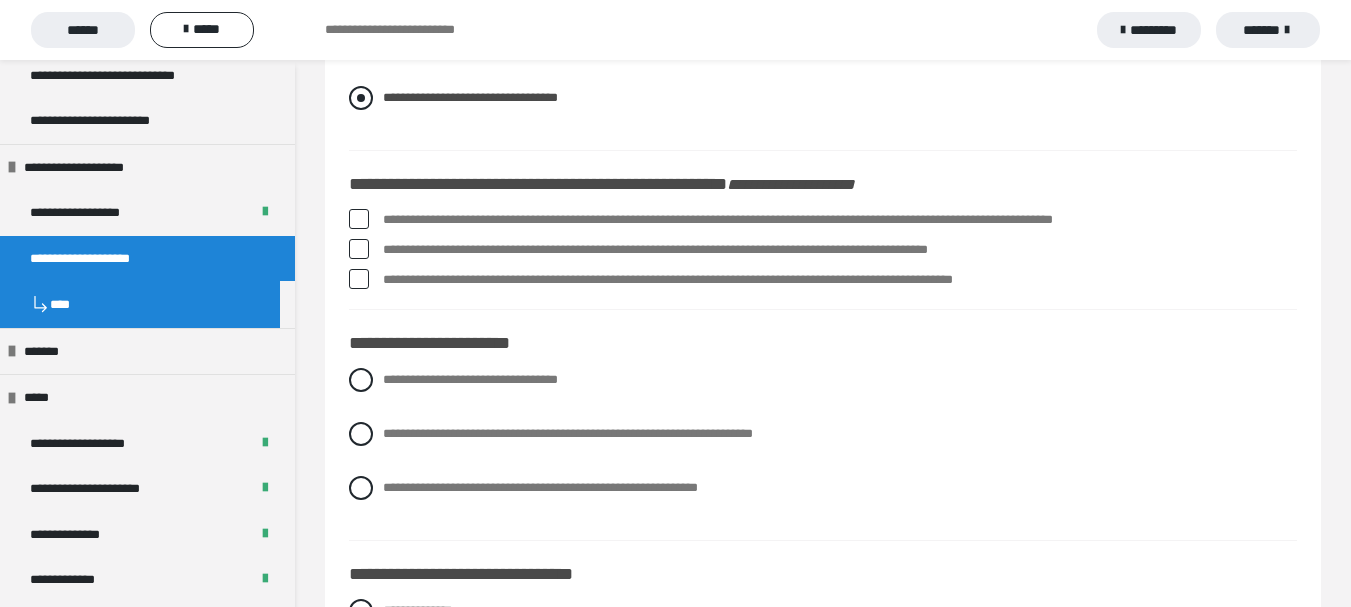 scroll, scrollTop: 3700, scrollLeft: 0, axis: vertical 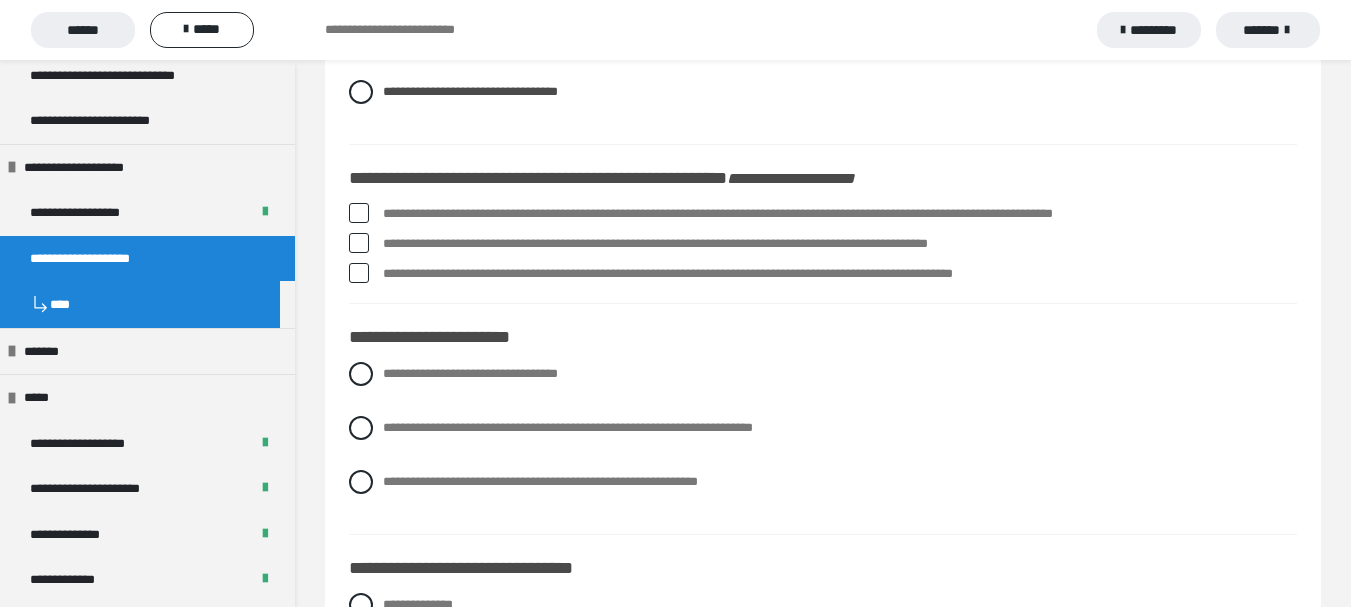 click at bounding box center [359, 273] 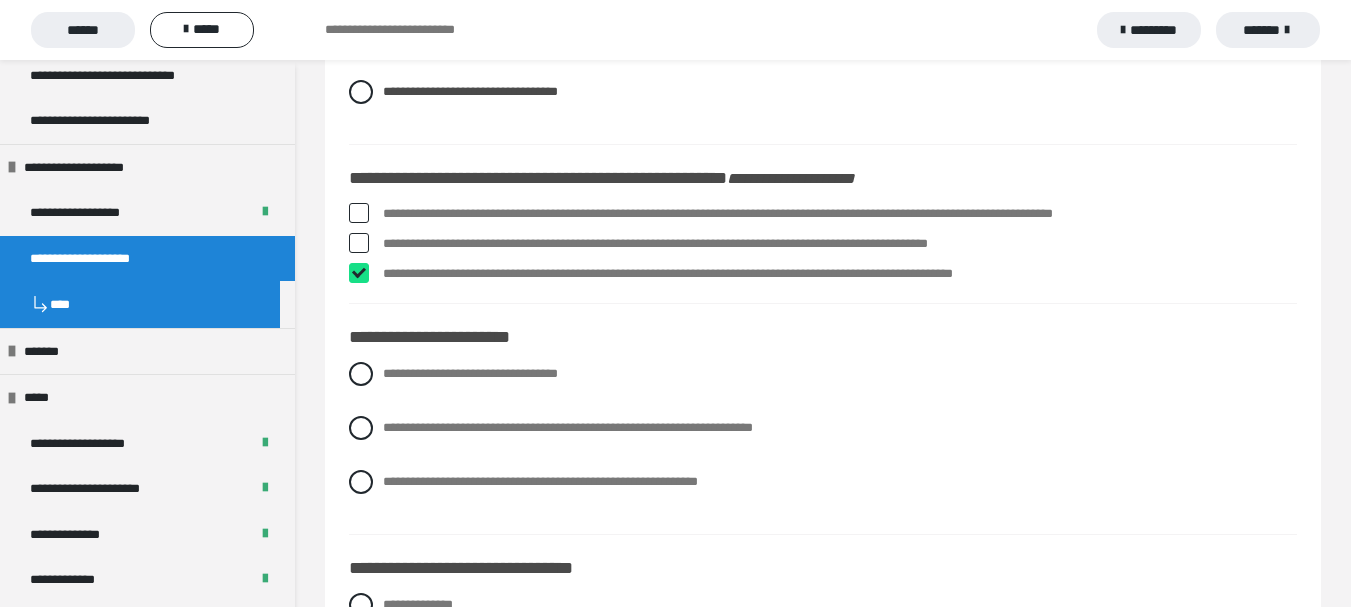 checkbox on "****" 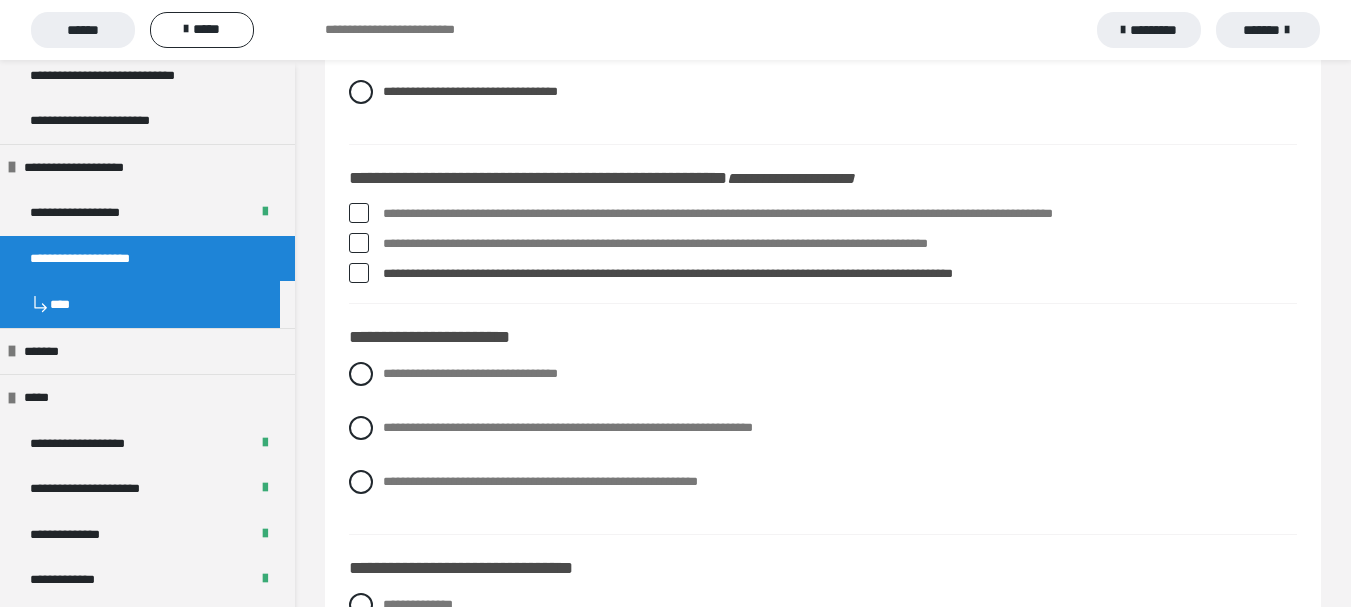 click at bounding box center [359, 243] 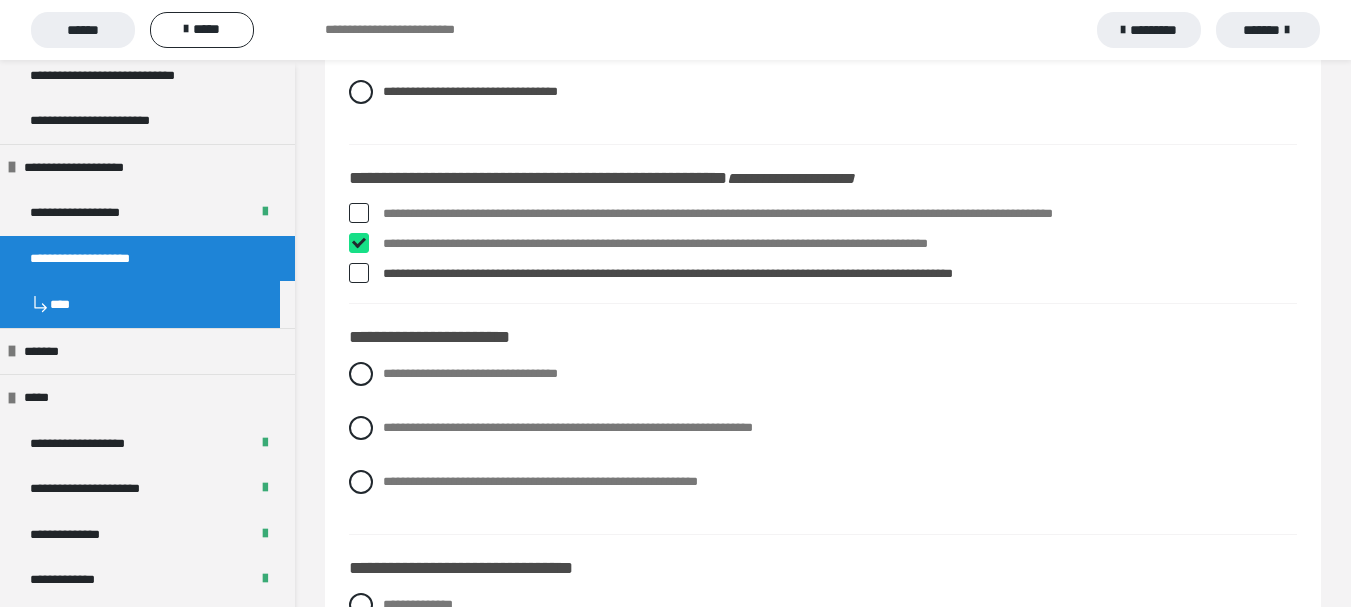 checkbox on "****" 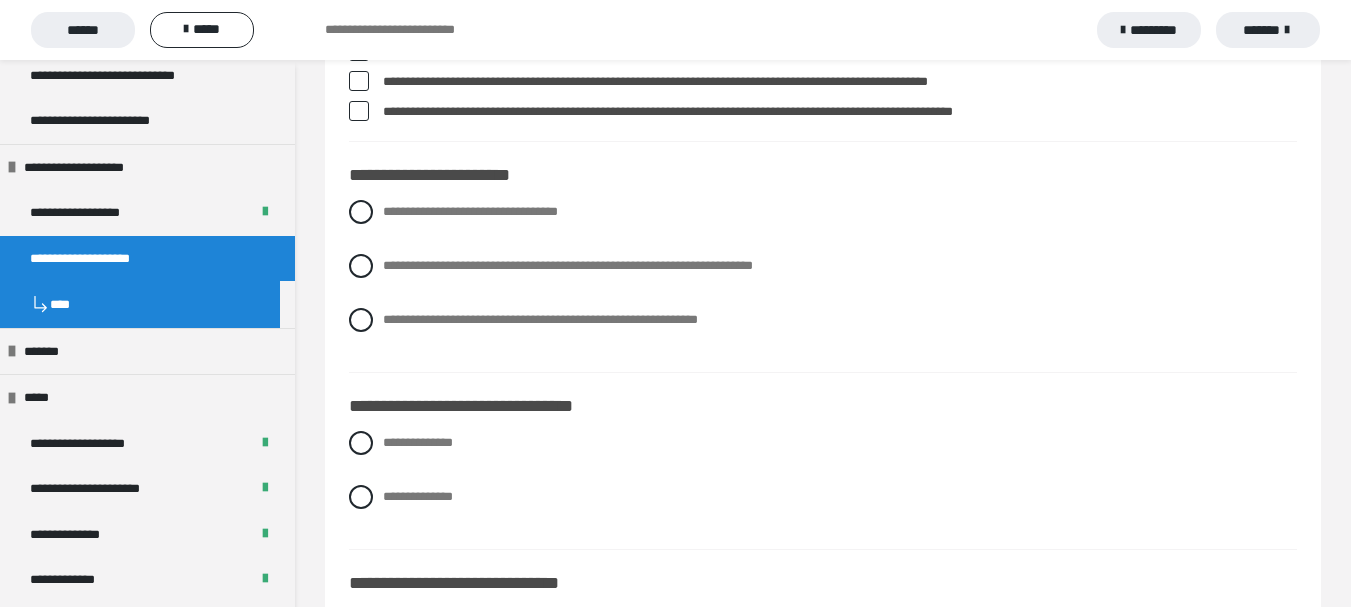scroll, scrollTop: 3900, scrollLeft: 0, axis: vertical 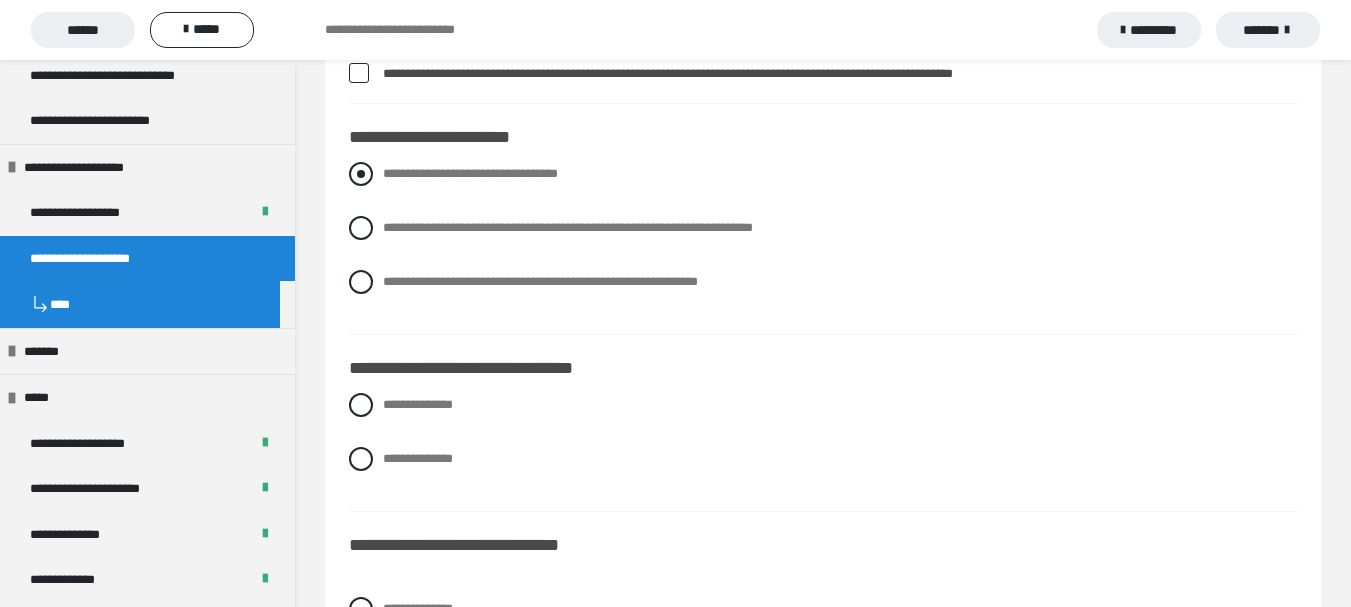 click at bounding box center (361, 174) 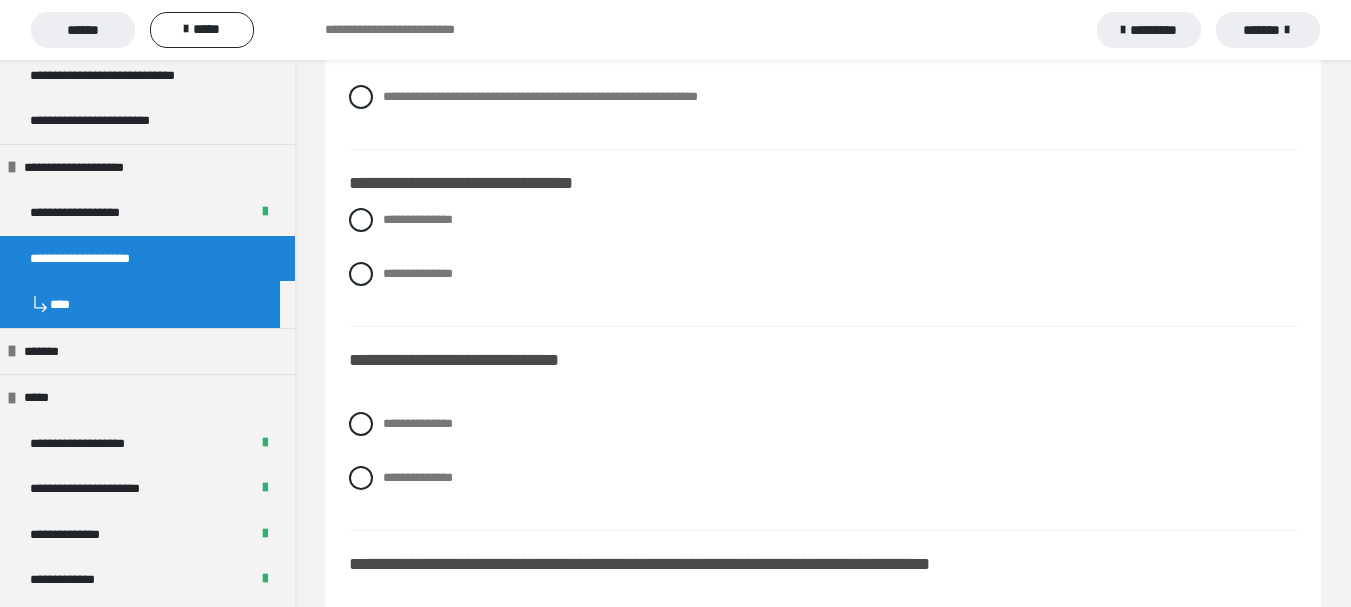 scroll, scrollTop: 4100, scrollLeft: 0, axis: vertical 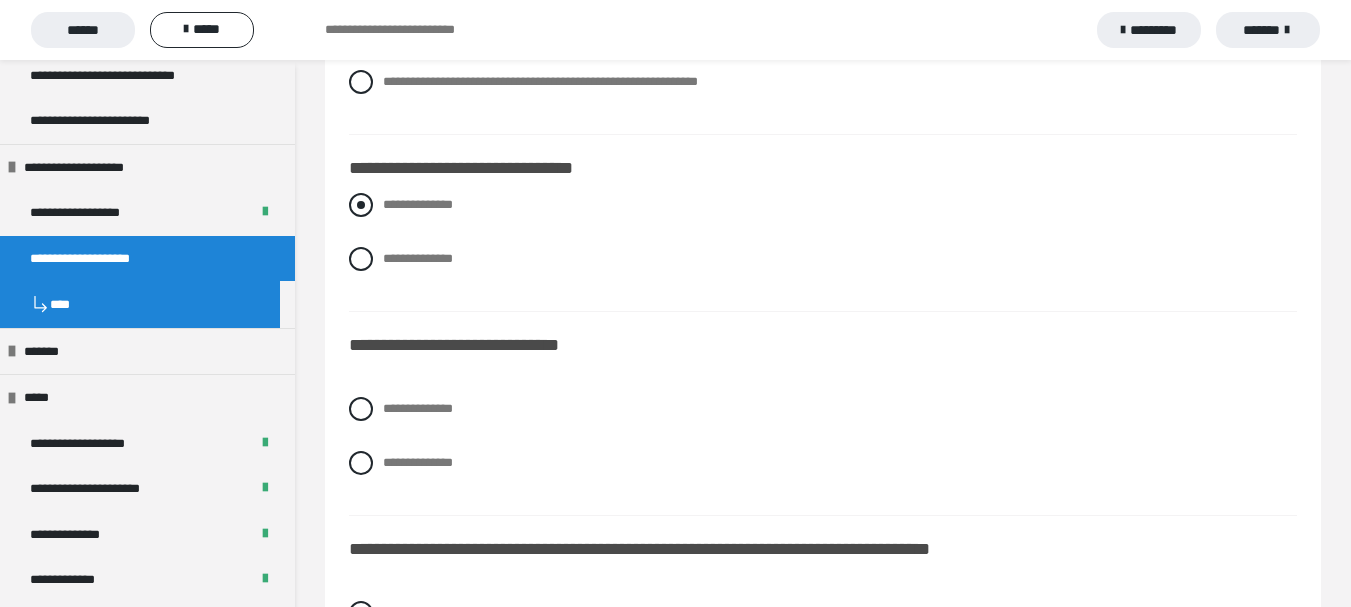 click at bounding box center (361, 205) 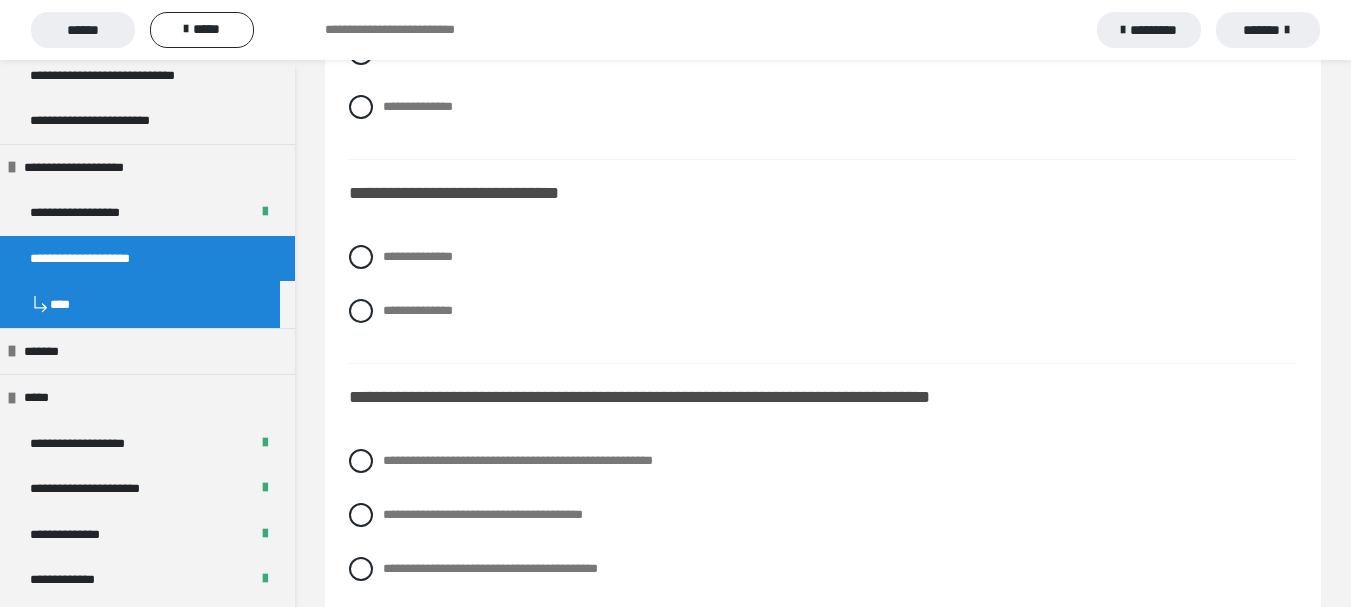 scroll, scrollTop: 4300, scrollLeft: 0, axis: vertical 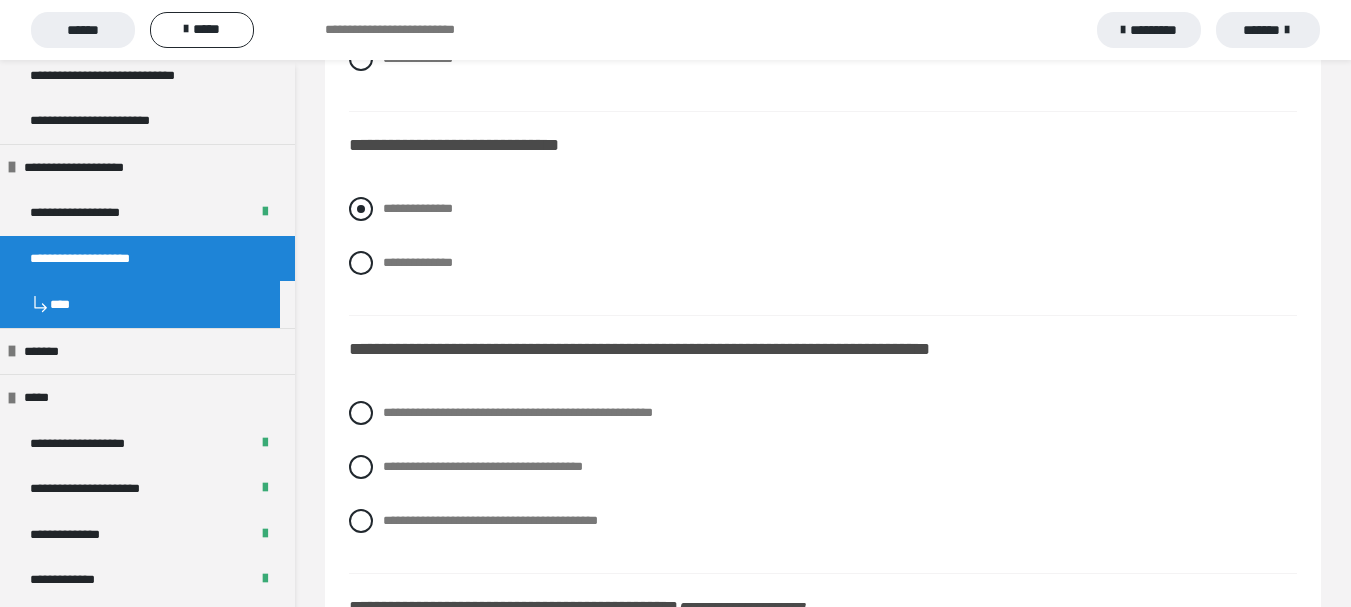 click at bounding box center [361, 209] 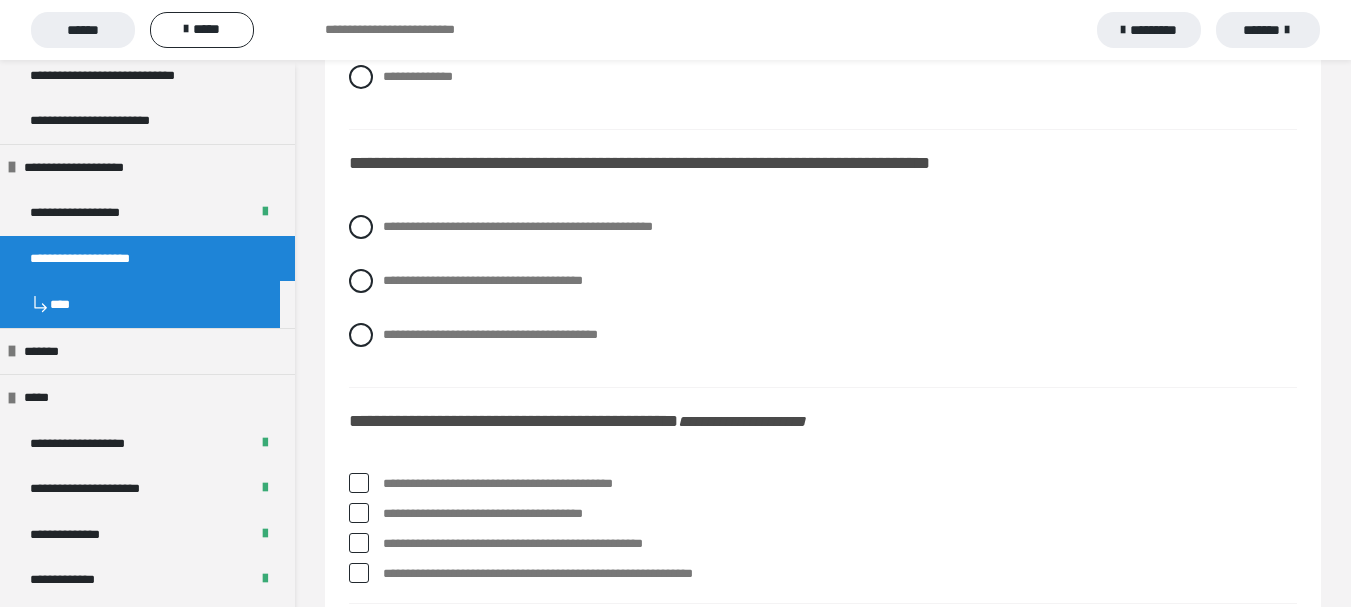 scroll, scrollTop: 4500, scrollLeft: 0, axis: vertical 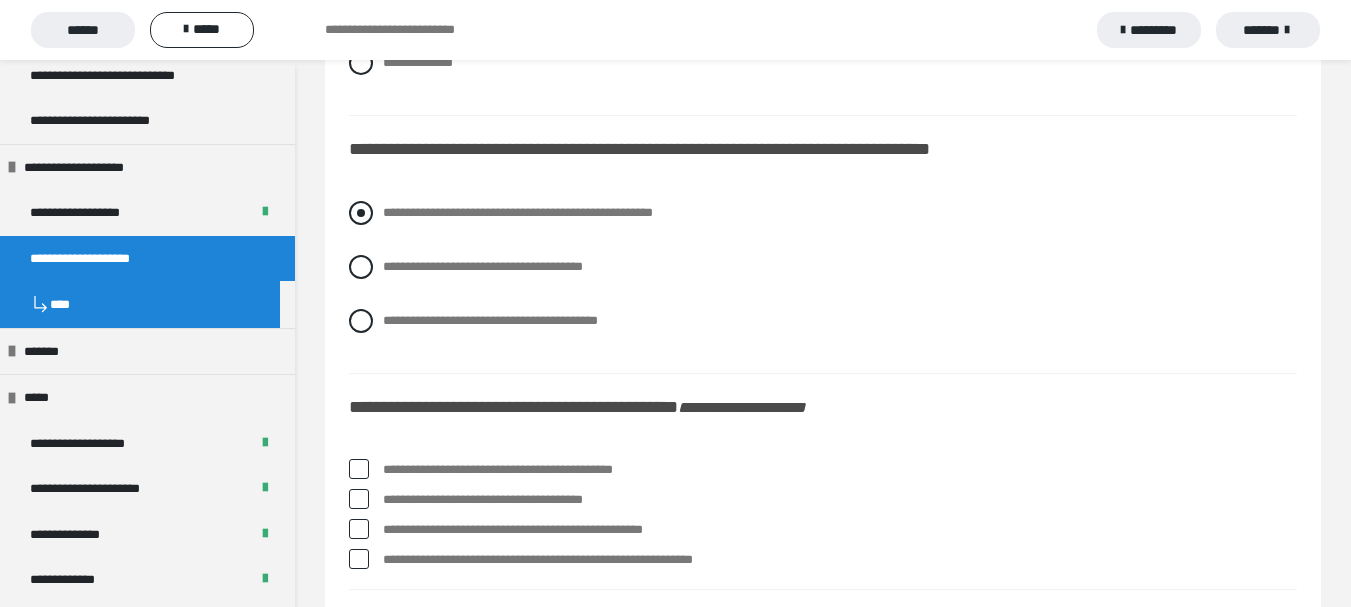 click at bounding box center [361, 213] 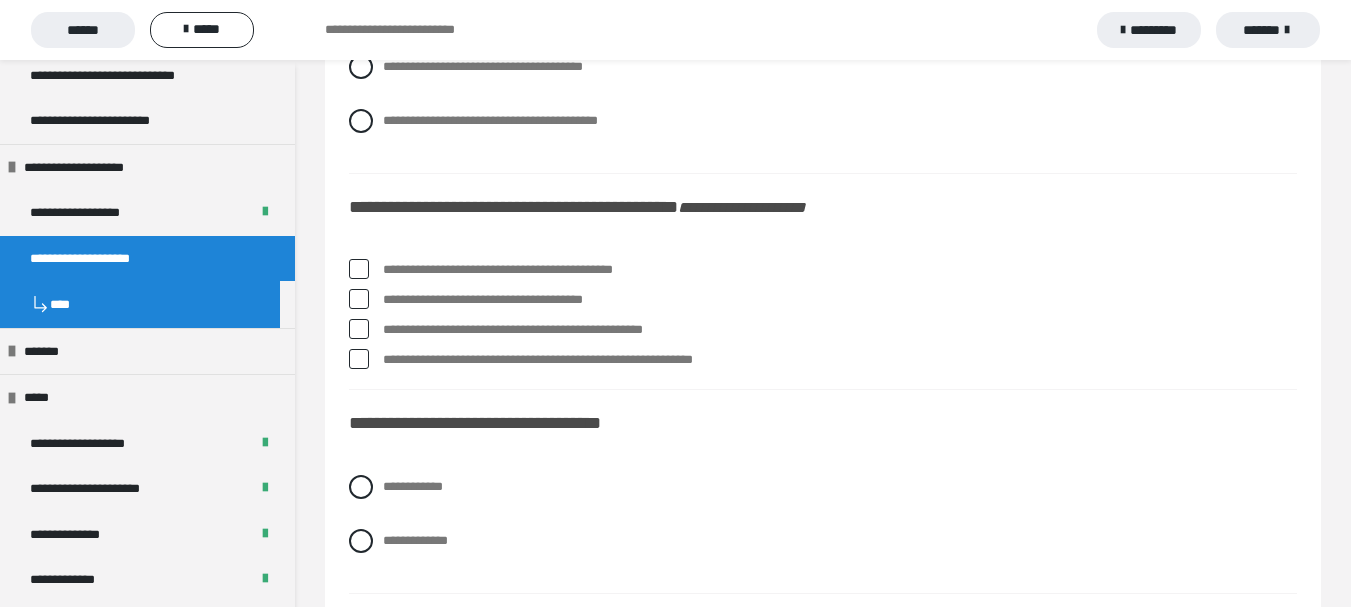 scroll, scrollTop: 4800, scrollLeft: 0, axis: vertical 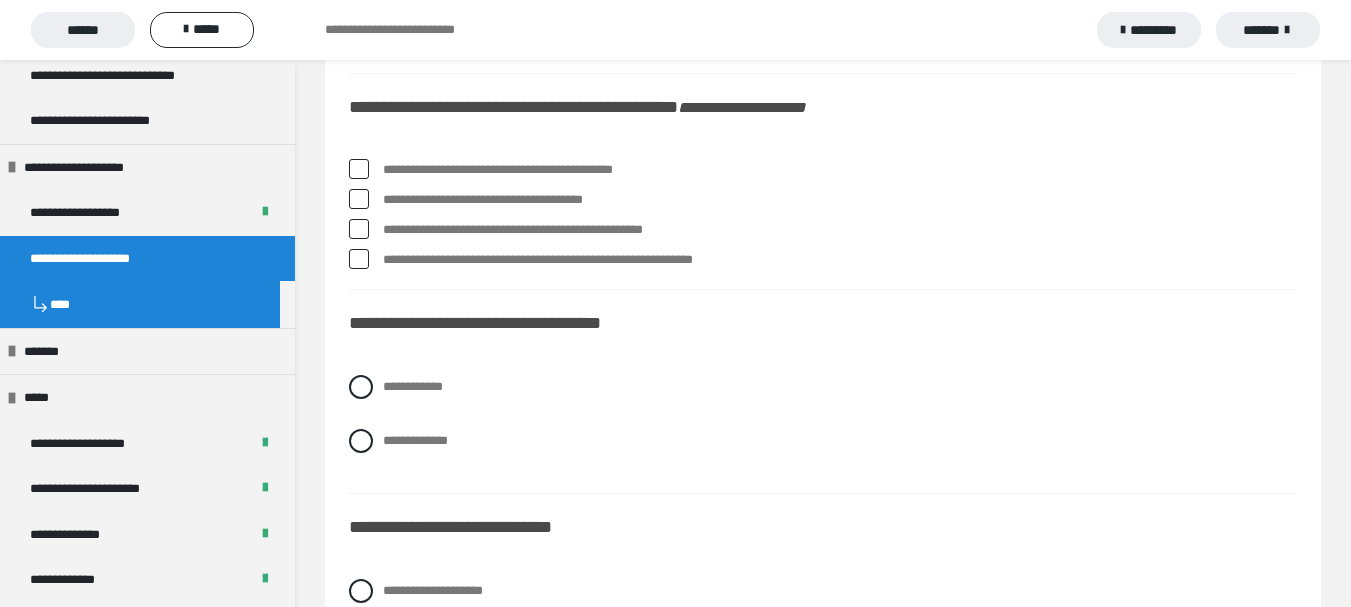 click at bounding box center [359, 199] 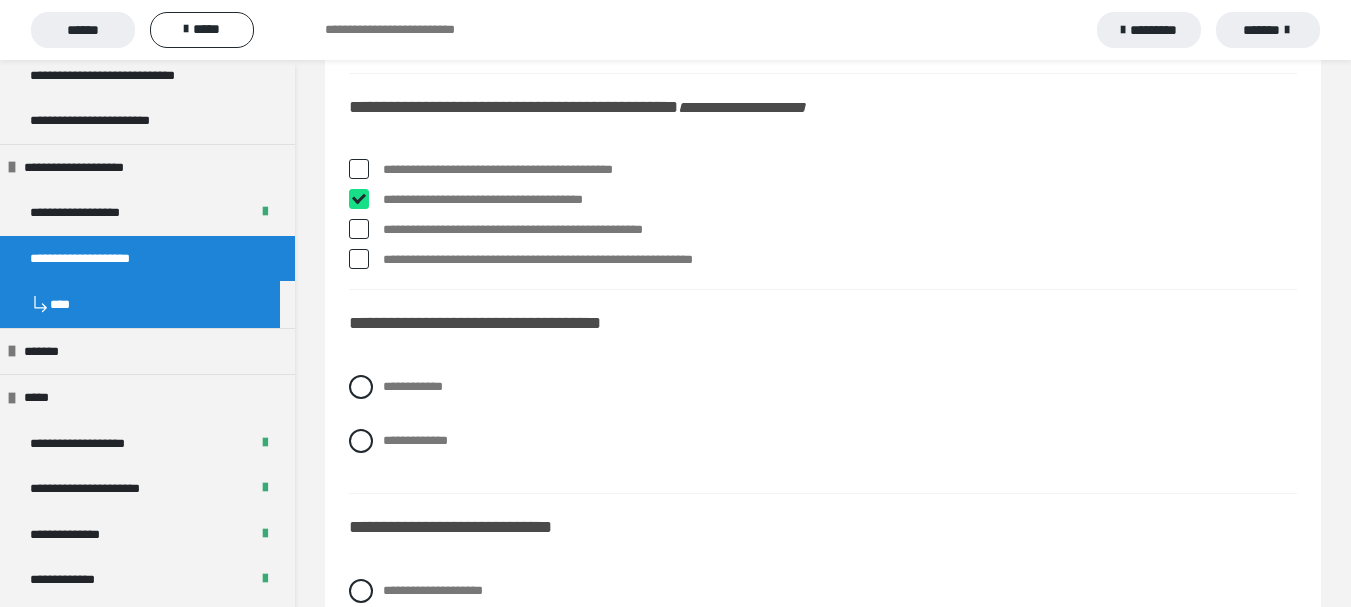 checkbox on "****" 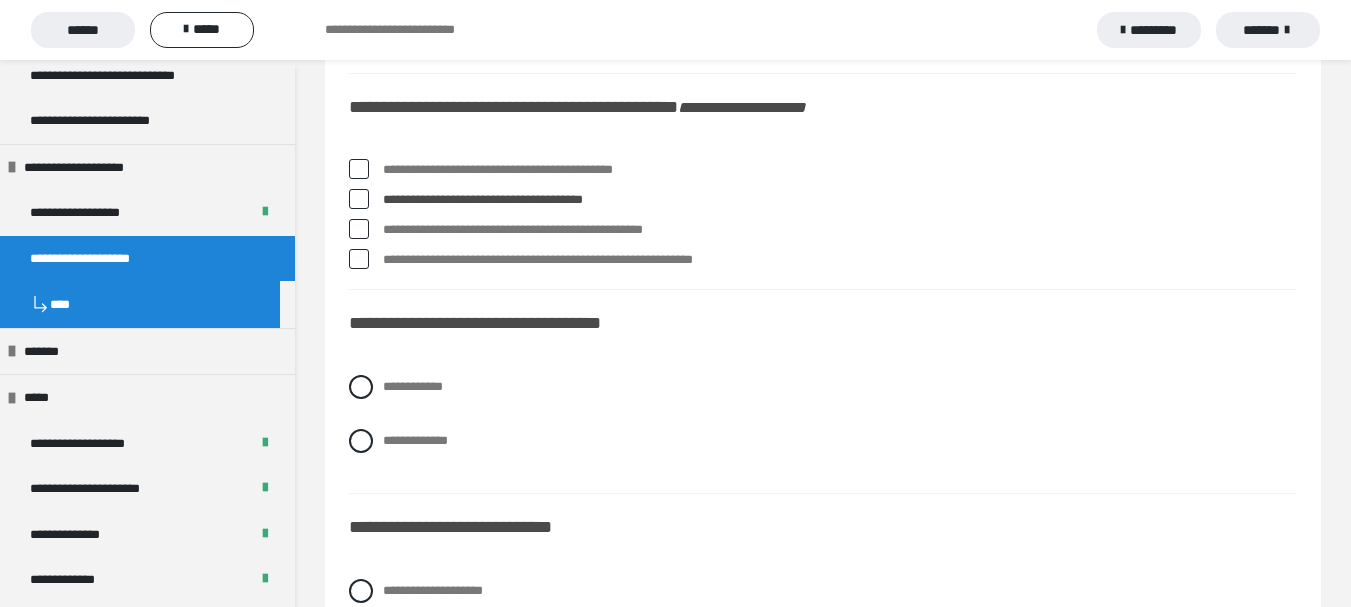 click at bounding box center (359, 229) 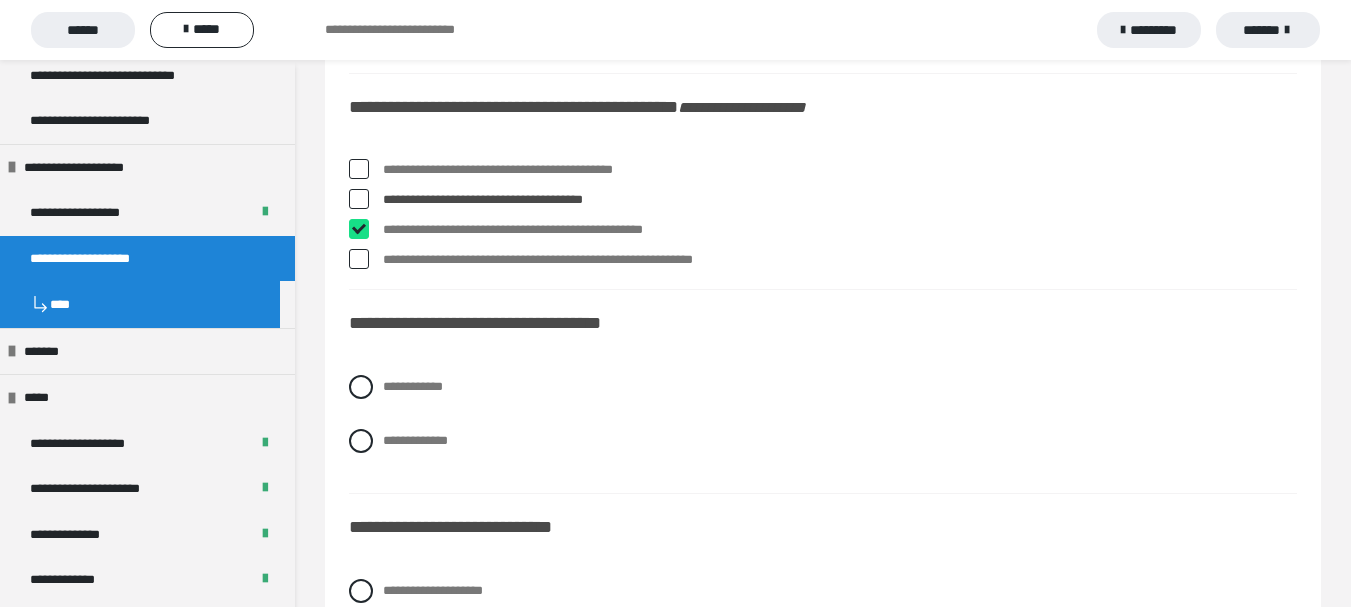 checkbox on "****" 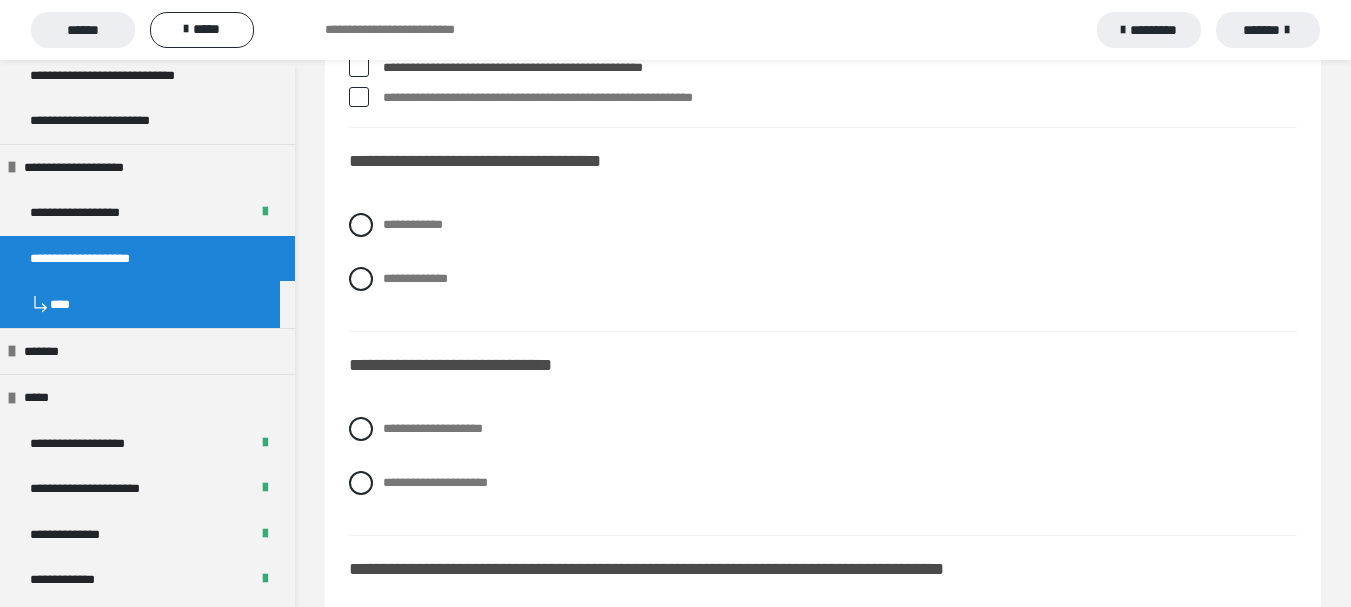 scroll, scrollTop: 5000, scrollLeft: 0, axis: vertical 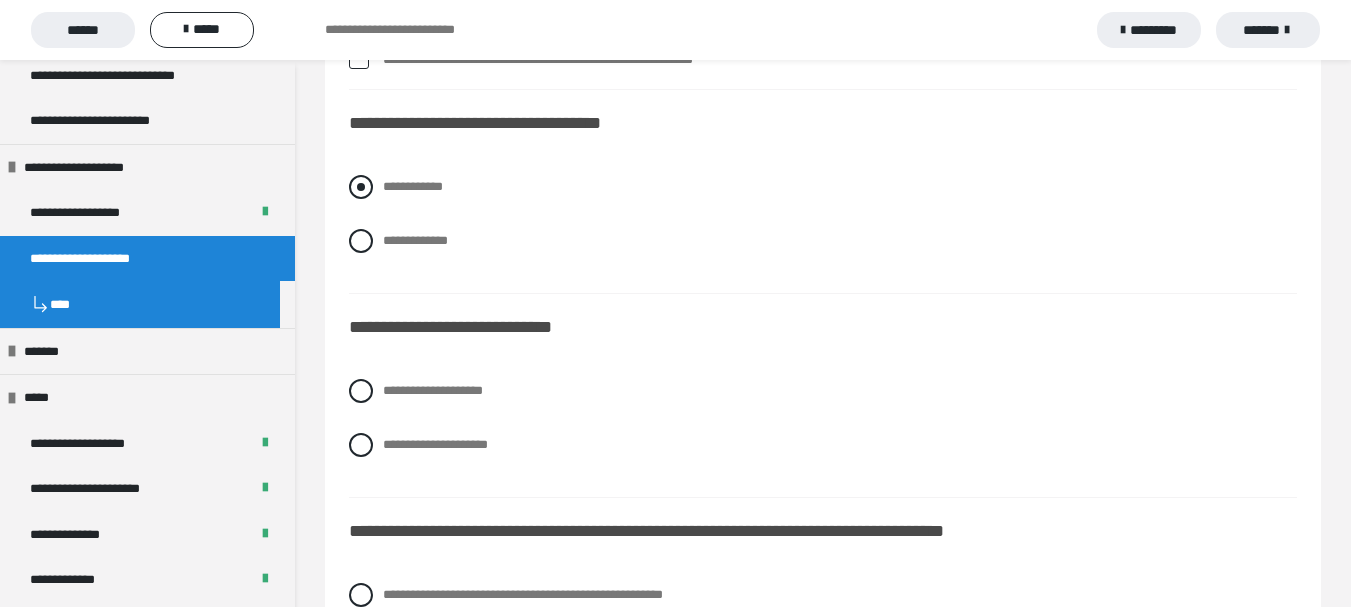 click at bounding box center (361, 187) 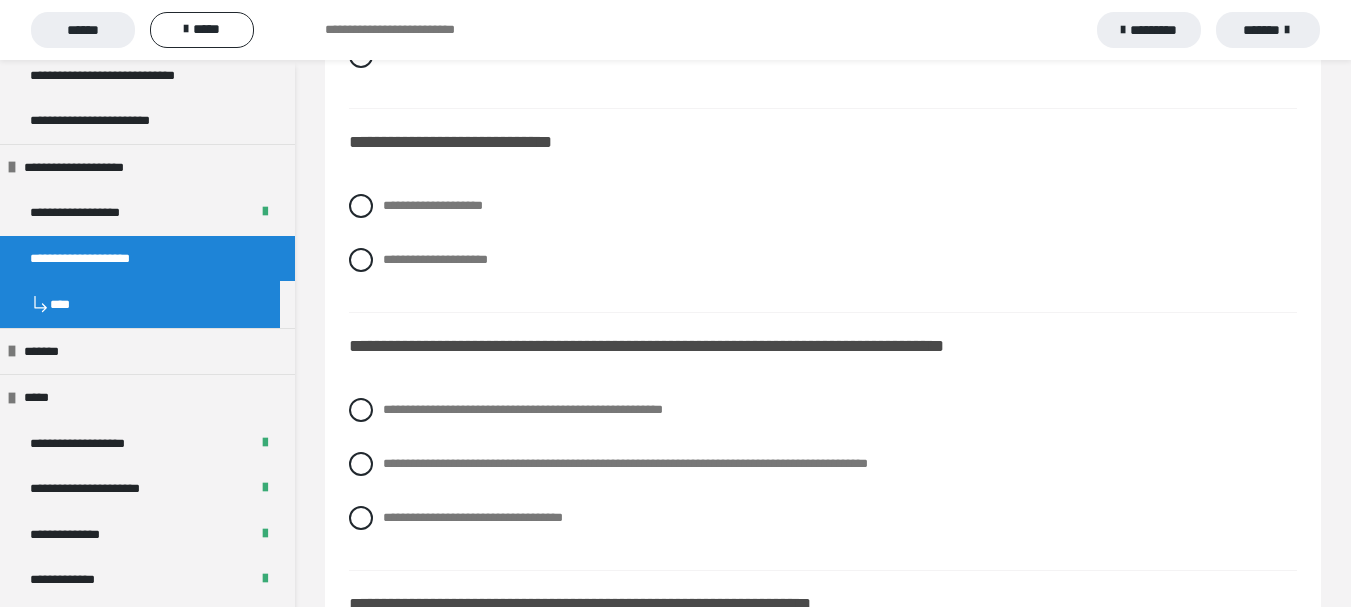scroll, scrollTop: 5200, scrollLeft: 0, axis: vertical 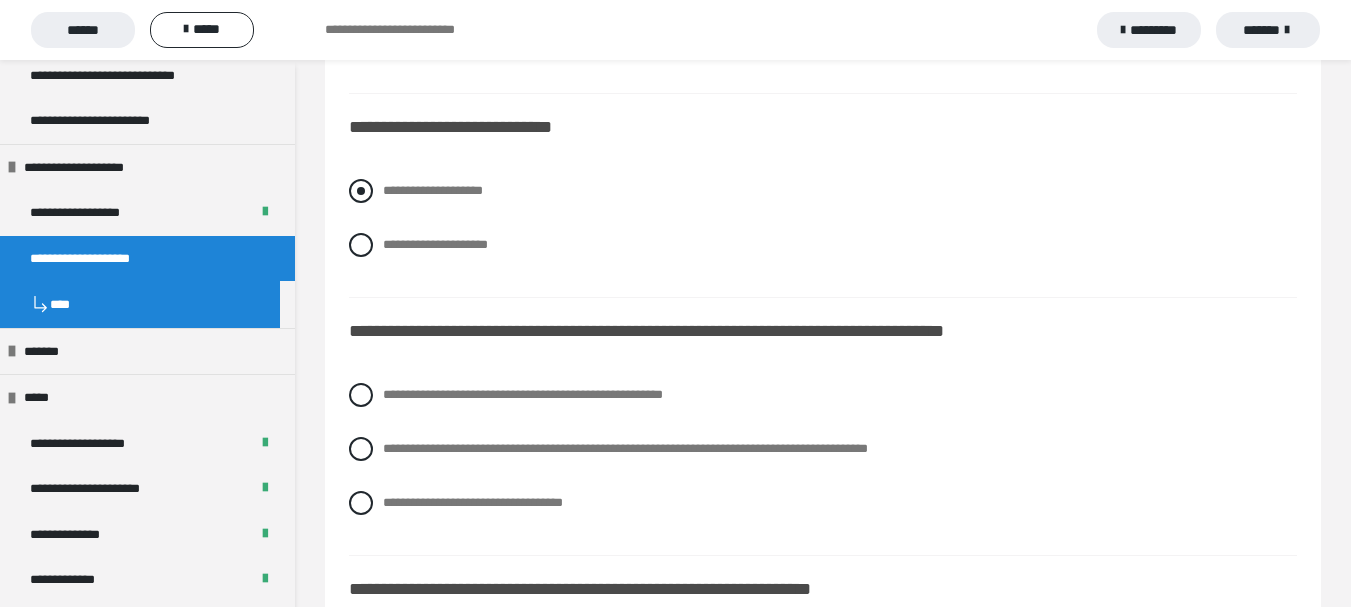 click at bounding box center [361, 191] 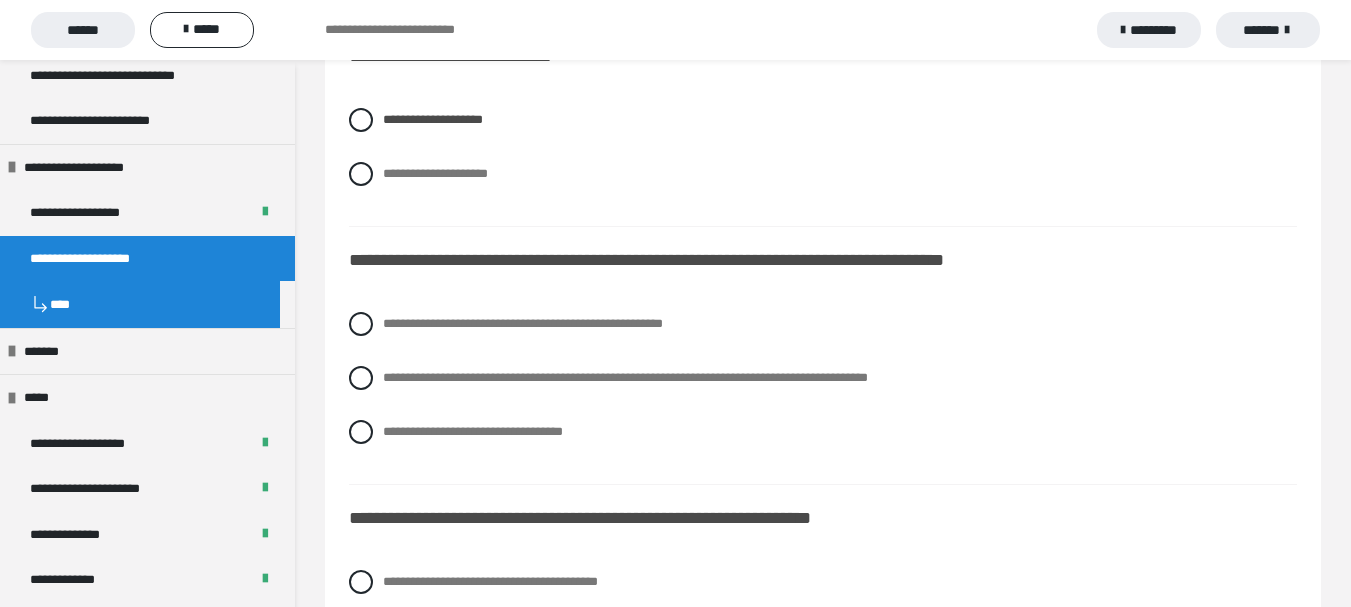 scroll, scrollTop: 5400, scrollLeft: 0, axis: vertical 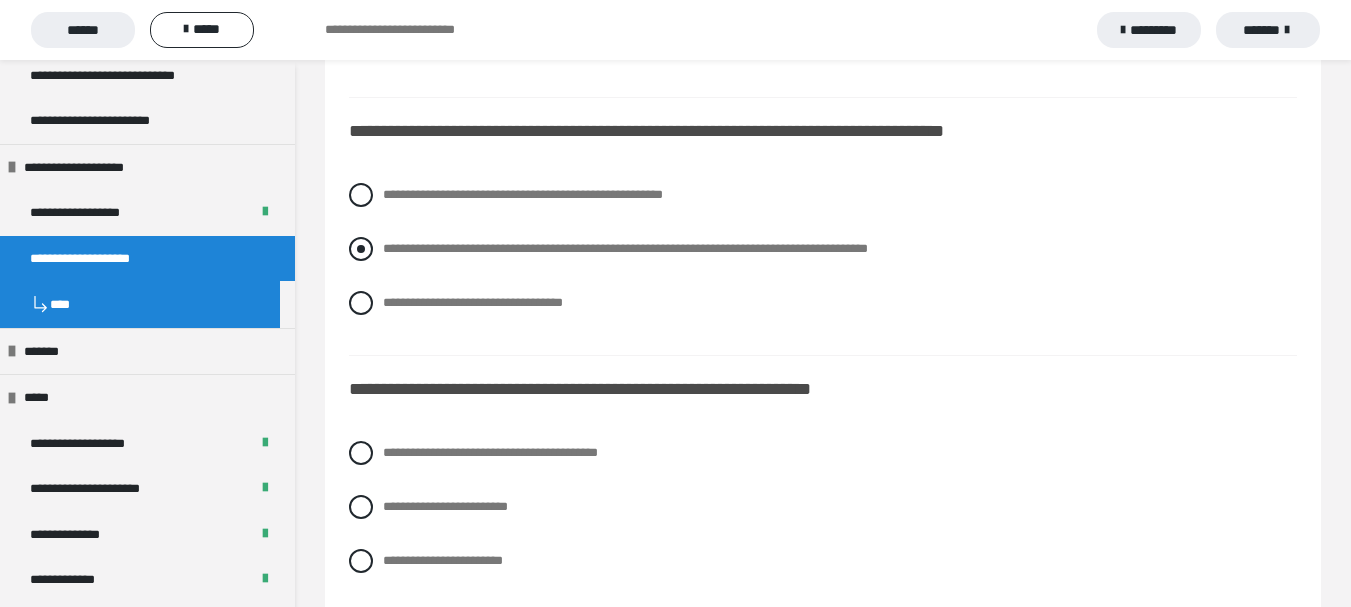 click at bounding box center (361, 249) 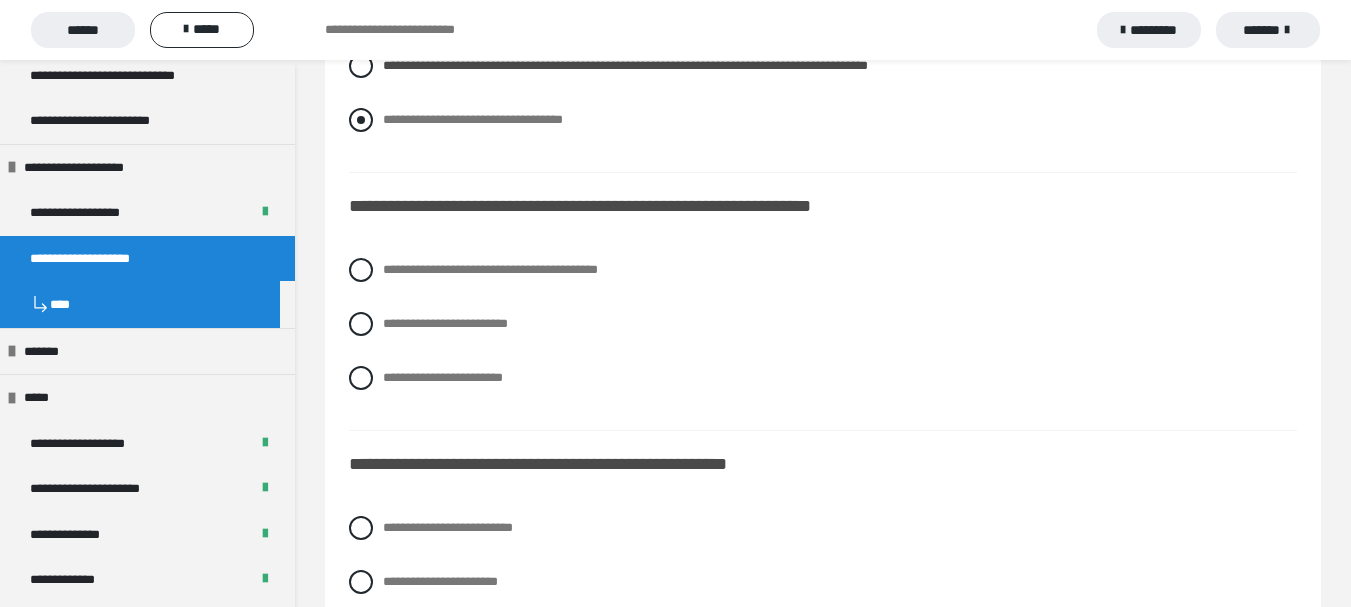 scroll, scrollTop: 5600, scrollLeft: 0, axis: vertical 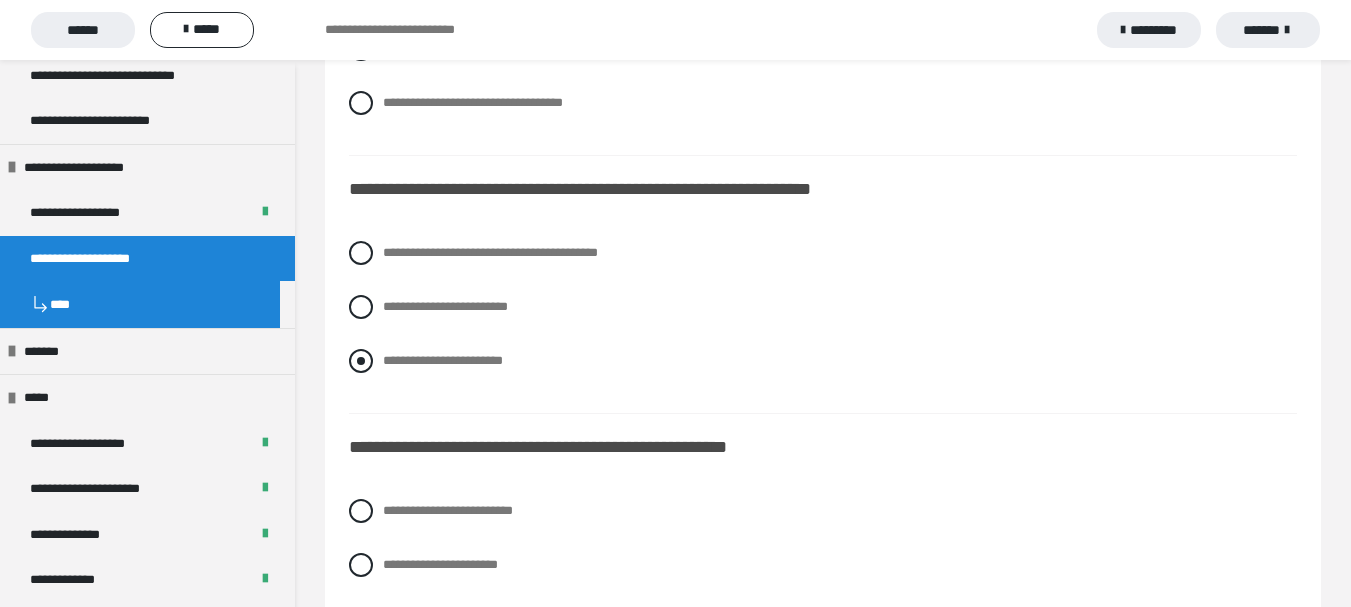 click at bounding box center [361, 361] 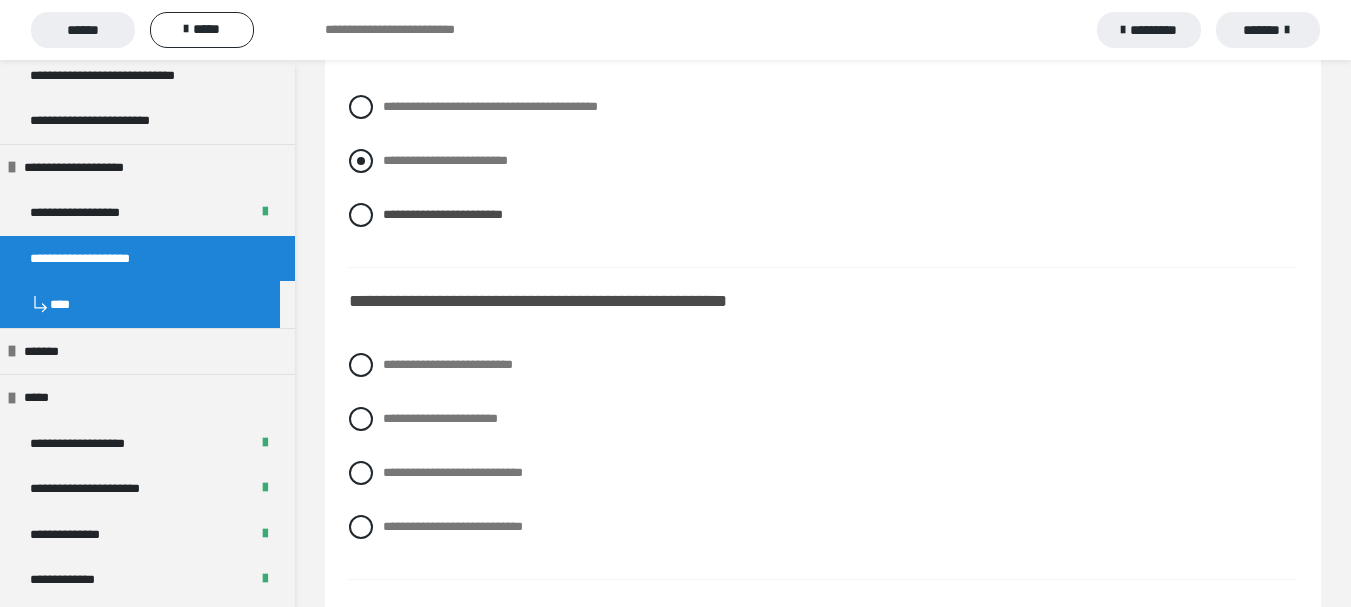 scroll, scrollTop: 5800, scrollLeft: 0, axis: vertical 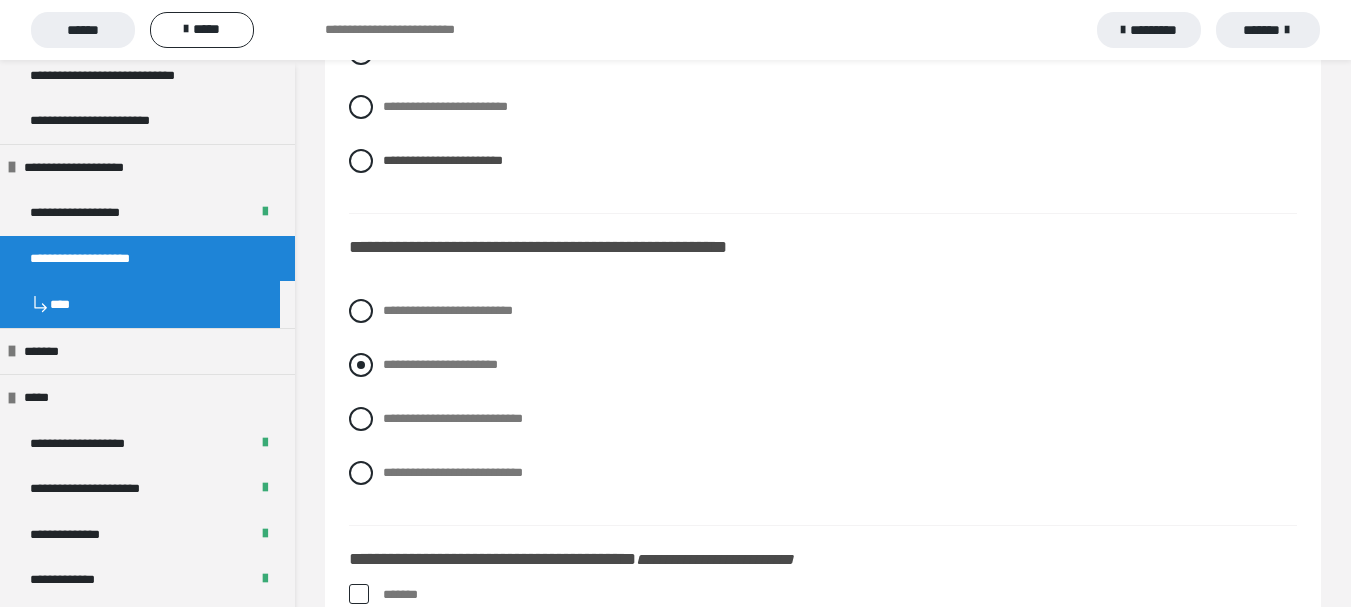 click at bounding box center [361, 365] 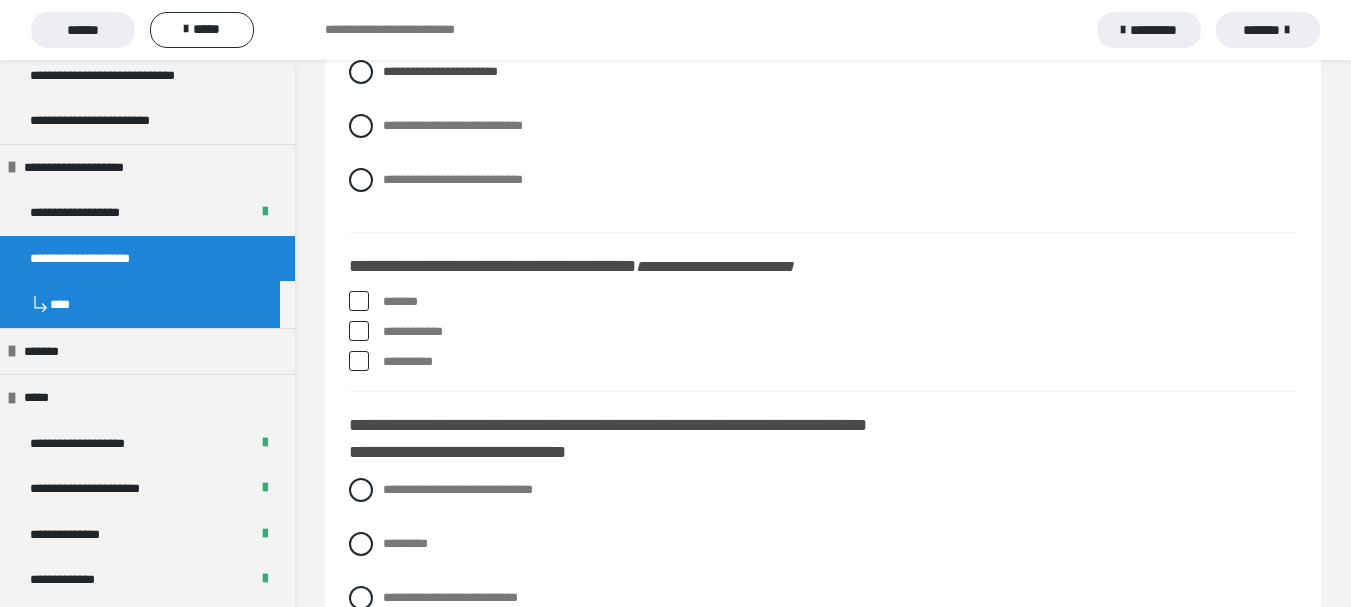 scroll, scrollTop: 6100, scrollLeft: 0, axis: vertical 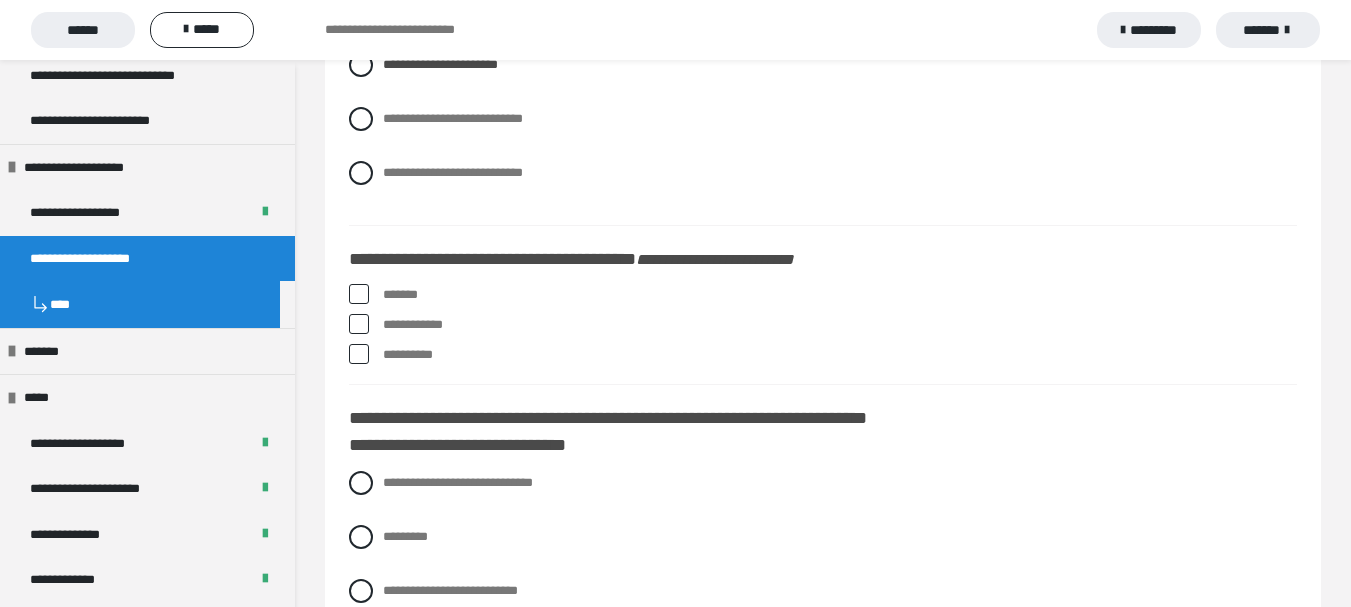 click at bounding box center (359, 294) 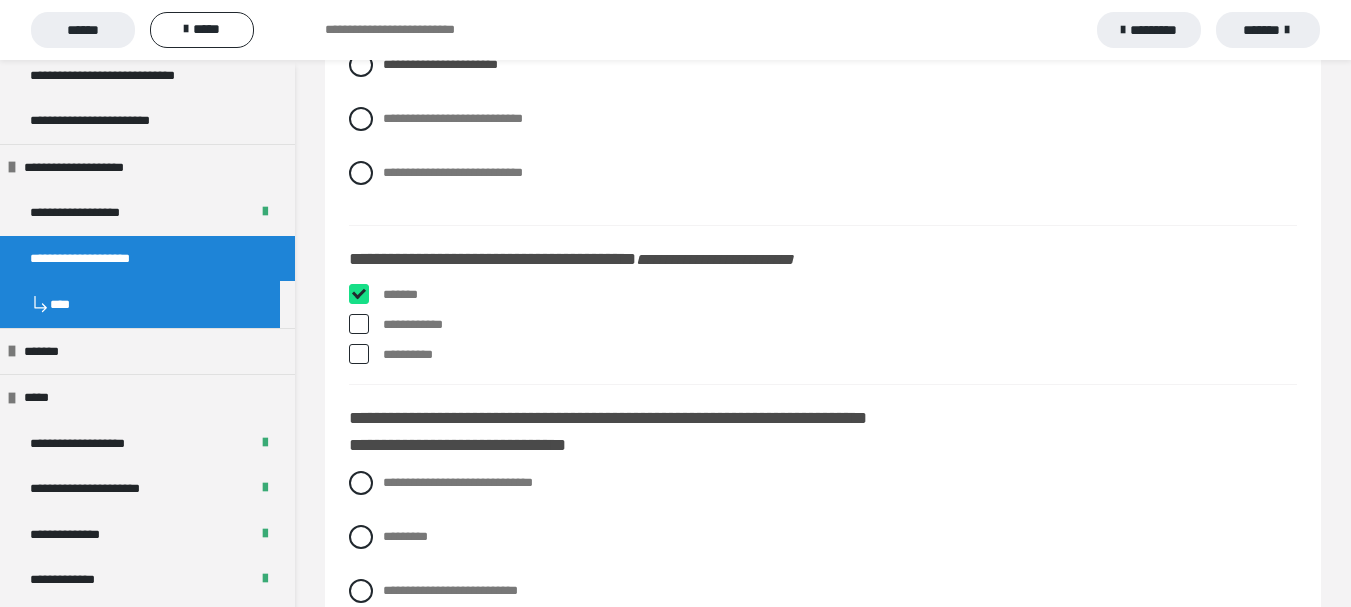 checkbox on "****" 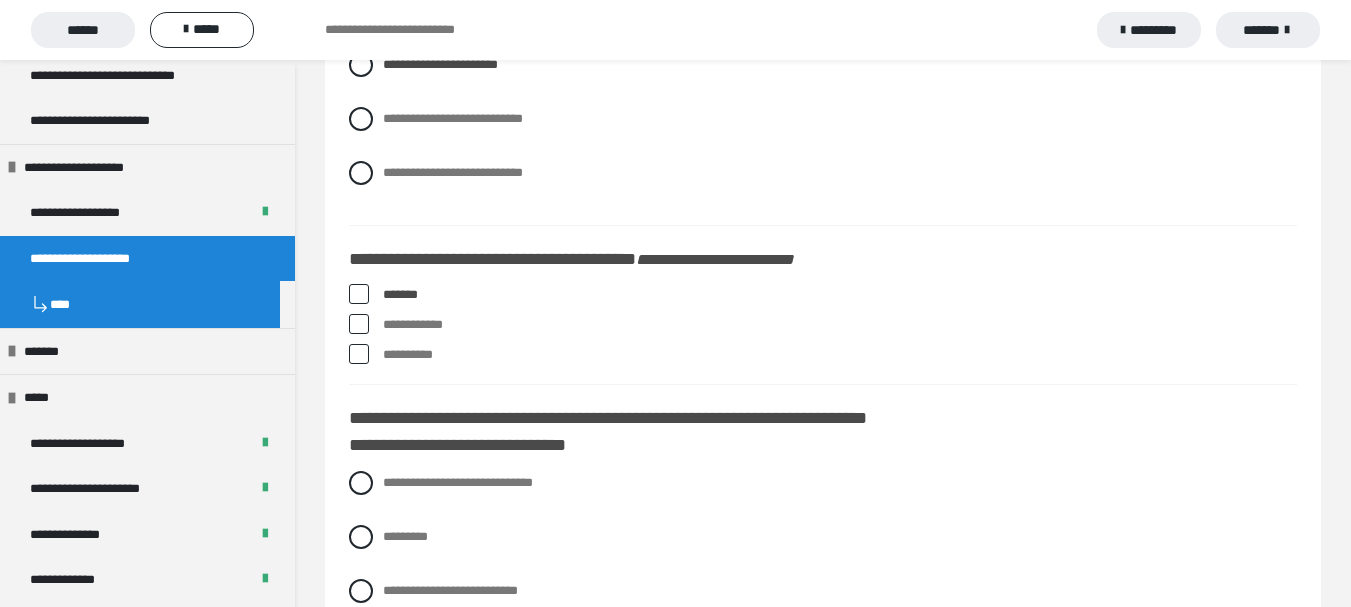 click at bounding box center [359, 354] 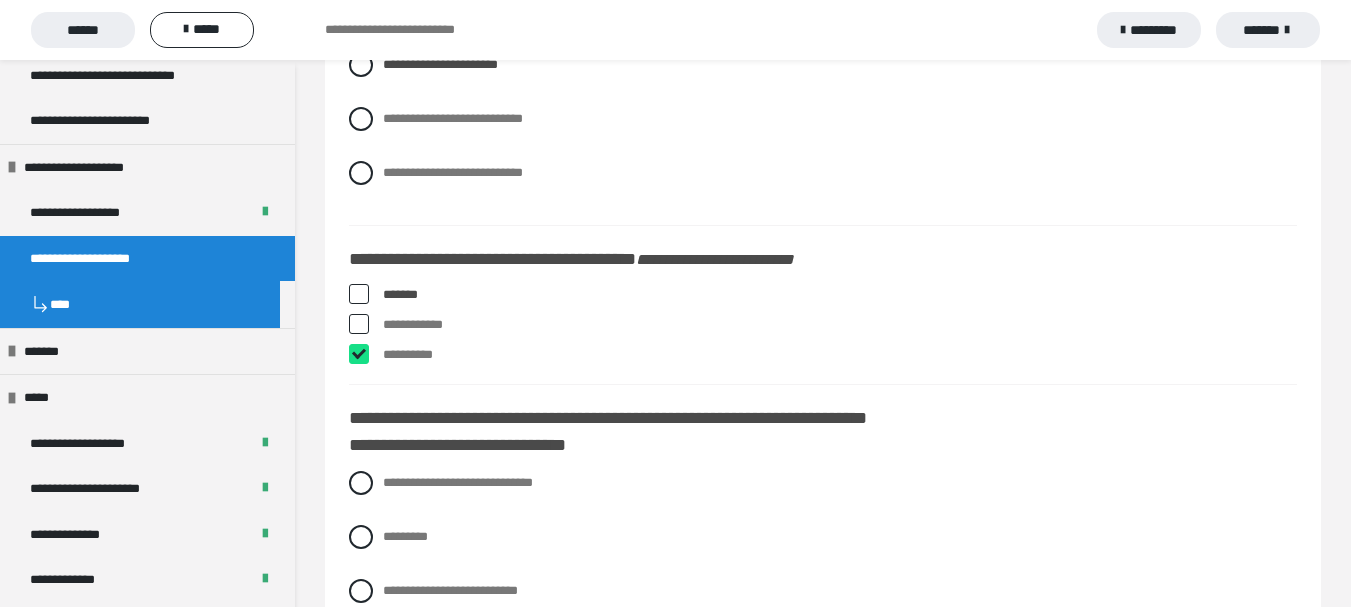 checkbox on "****" 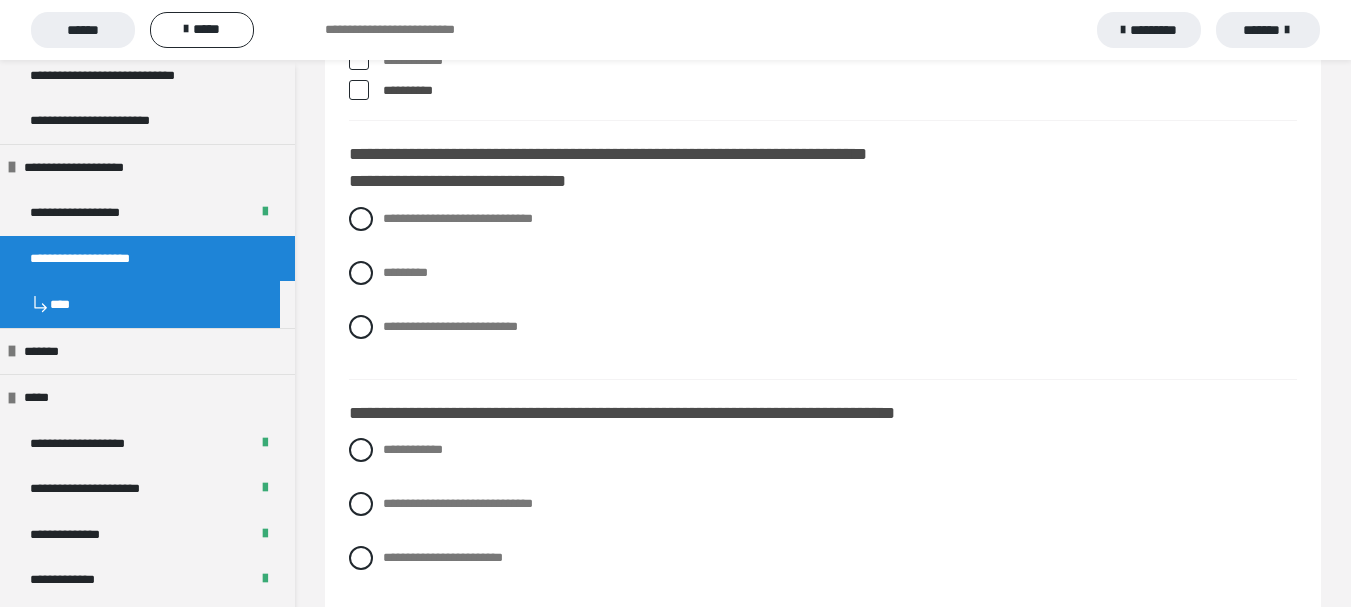 scroll, scrollTop: 6400, scrollLeft: 0, axis: vertical 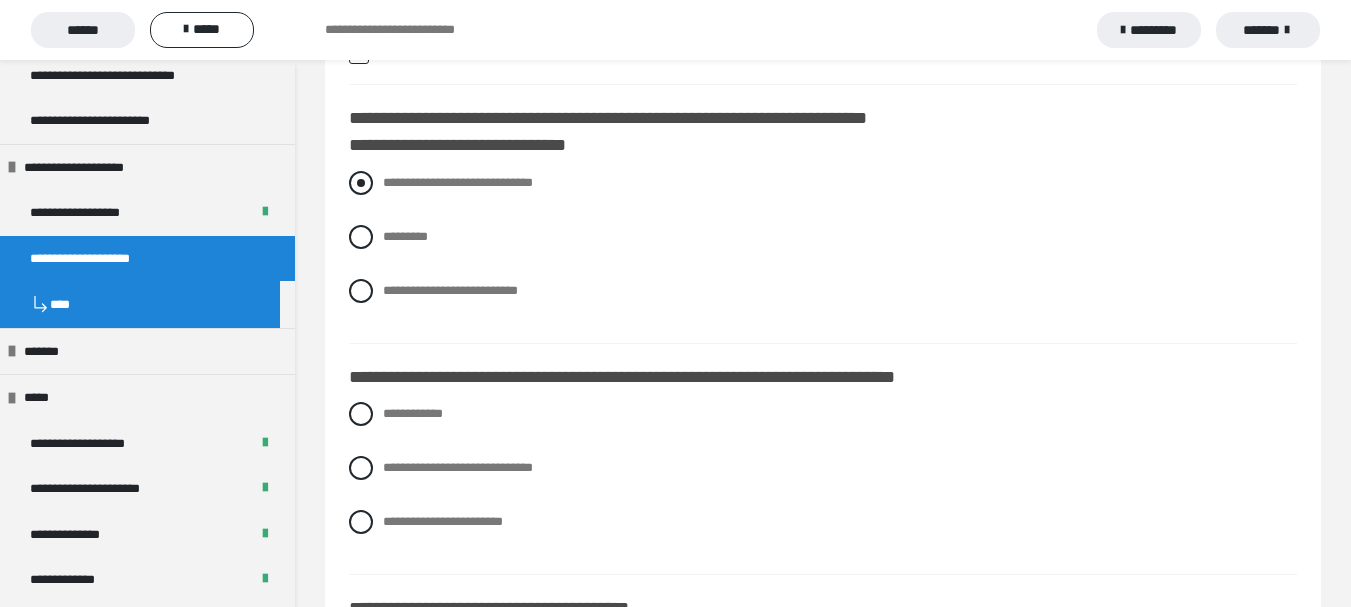 click at bounding box center [361, 183] 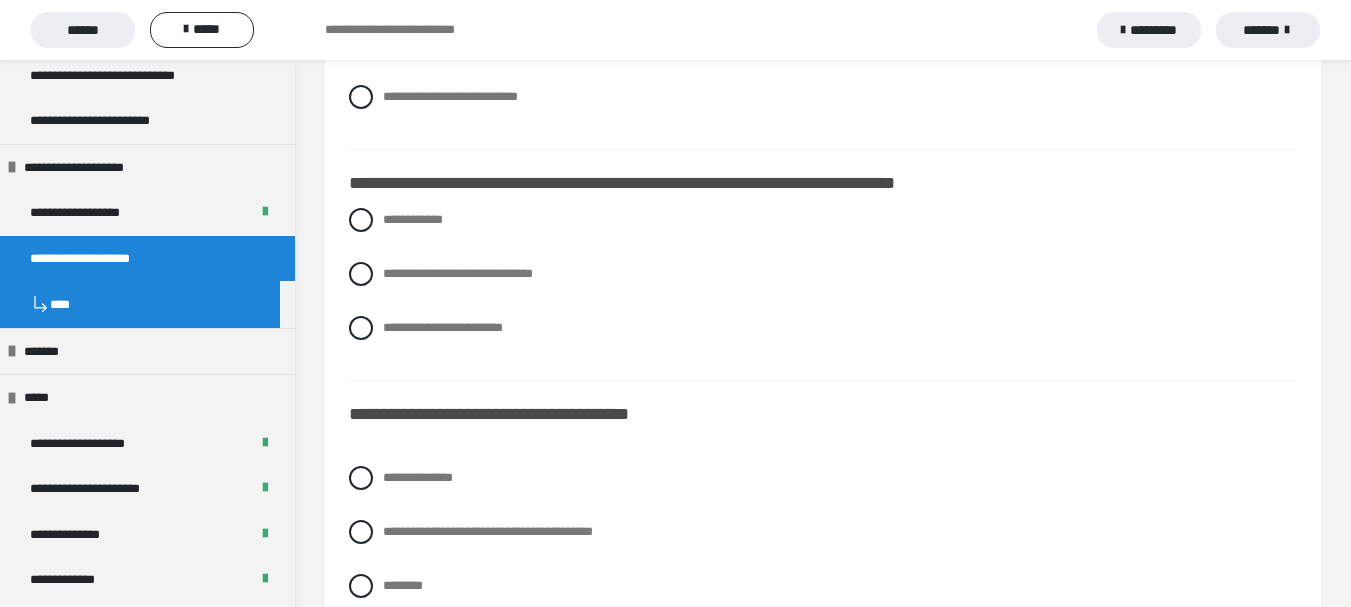 scroll, scrollTop: 6600, scrollLeft: 0, axis: vertical 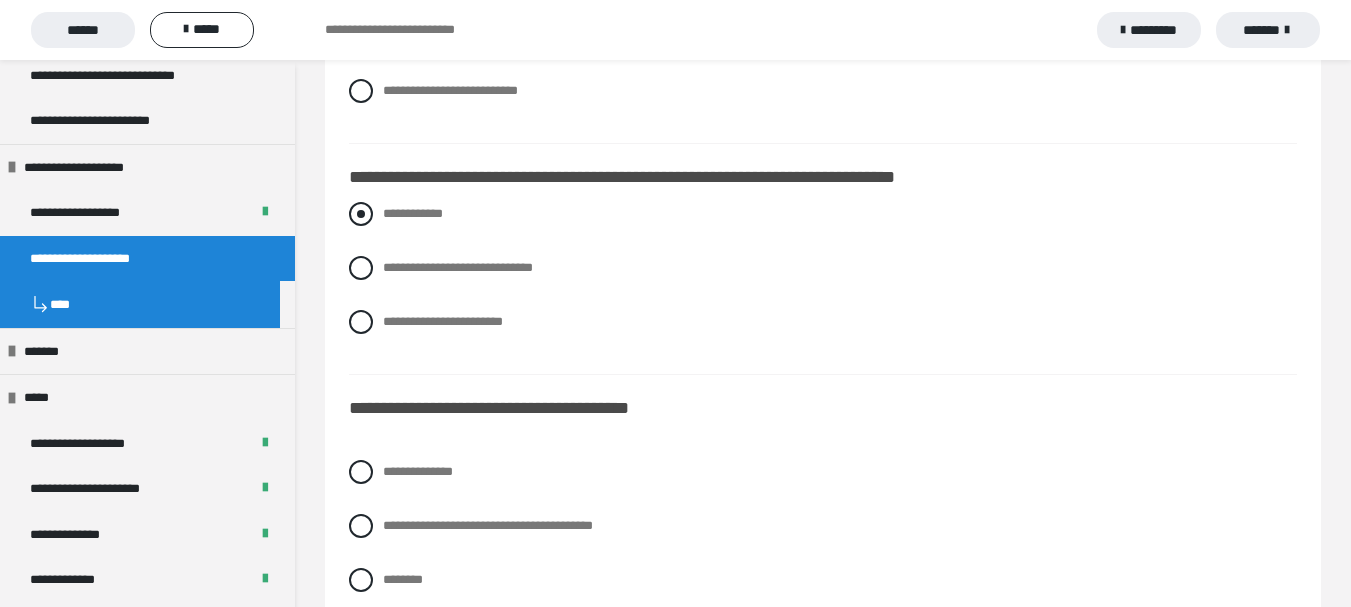 click at bounding box center (361, 214) 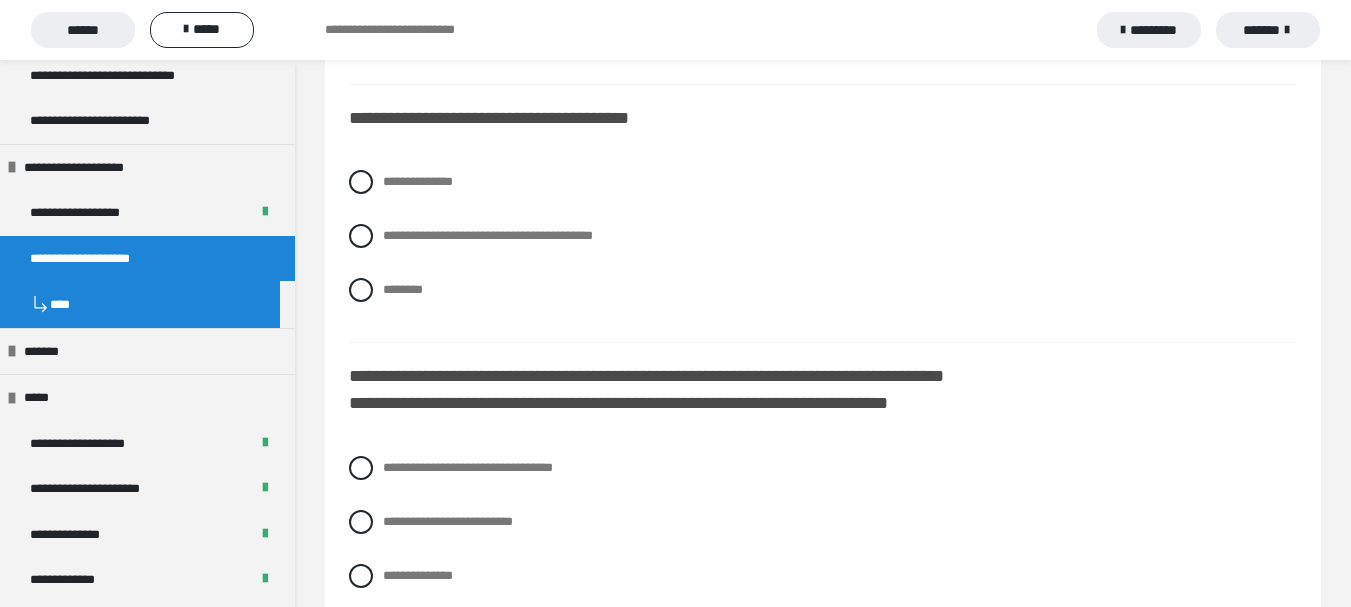 scroll, scrollTop: 6900, scrollLeft: 0, axis: vertical 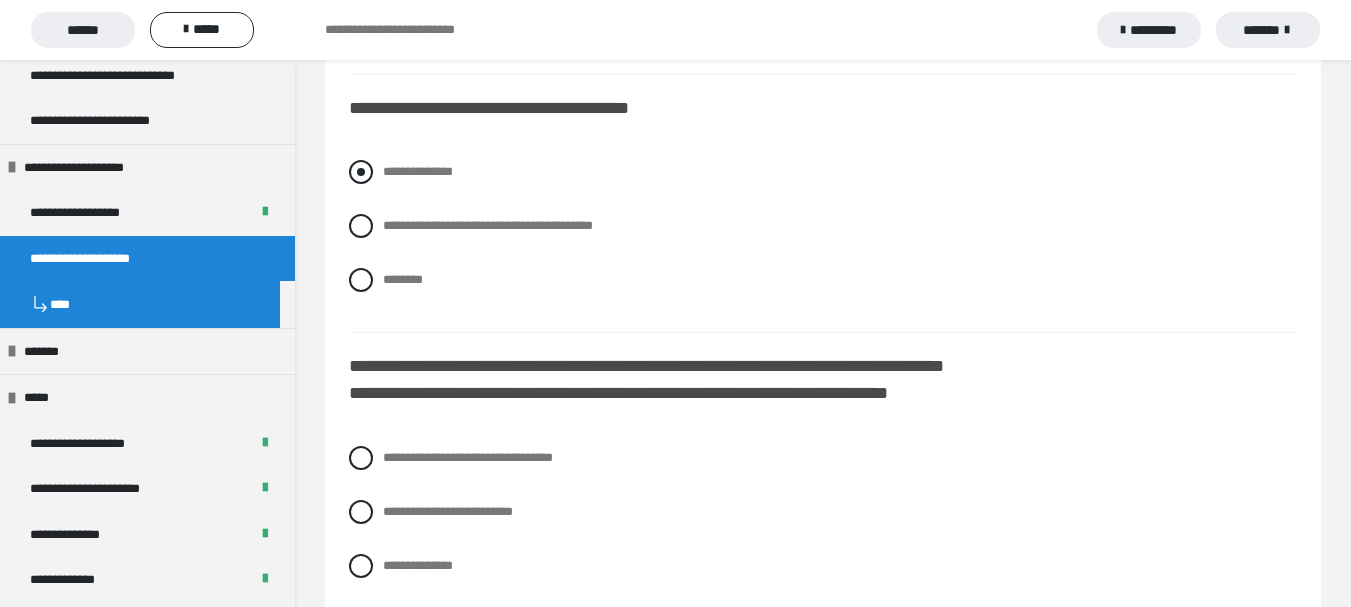 click at bounding box center [361, 172] 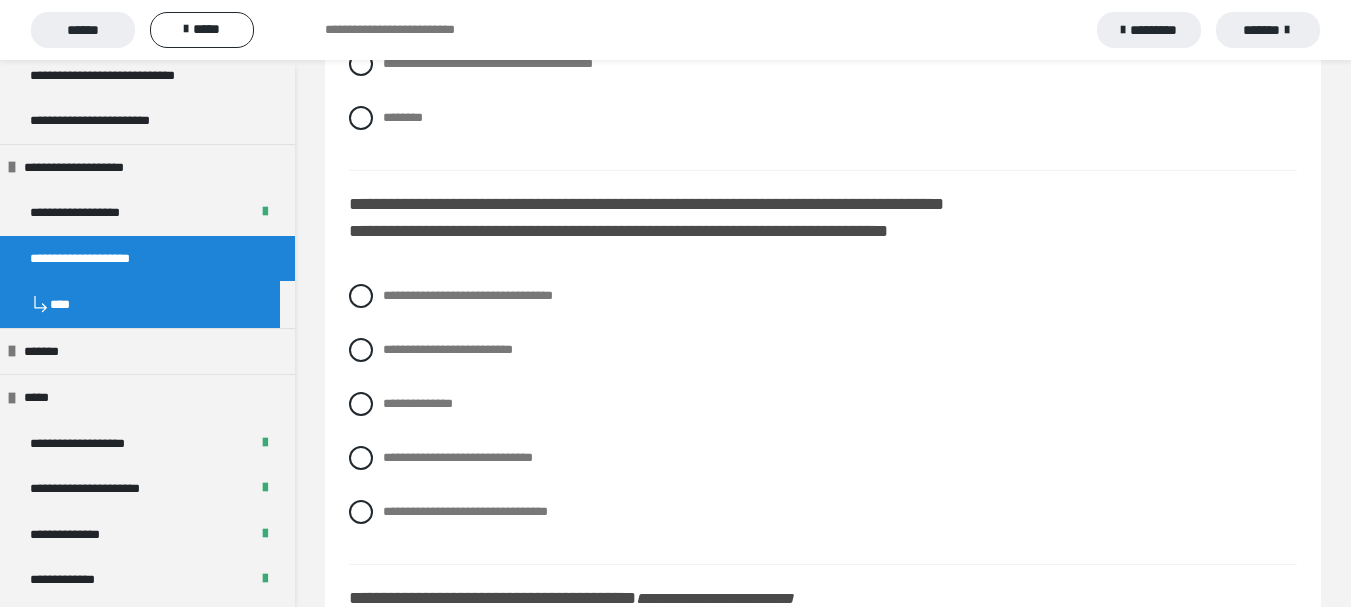 scroll, scrollTop: 7100, scrollLeft: 0, axis: vertical 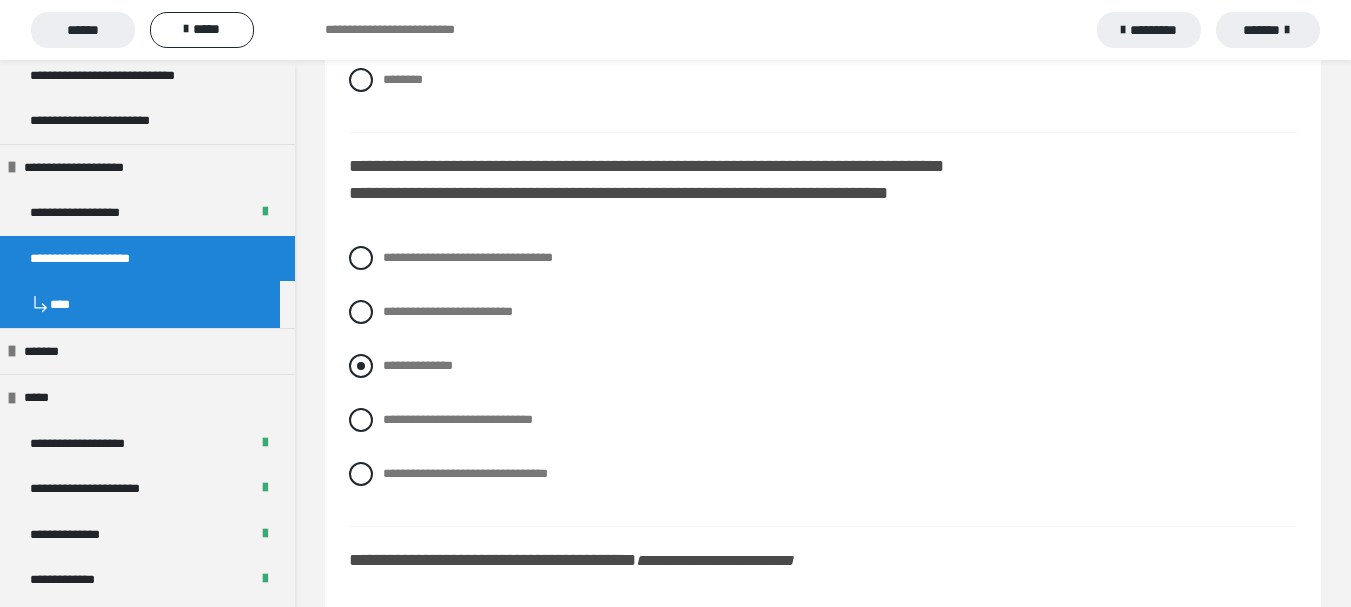 click at bounding box center [361, 366] 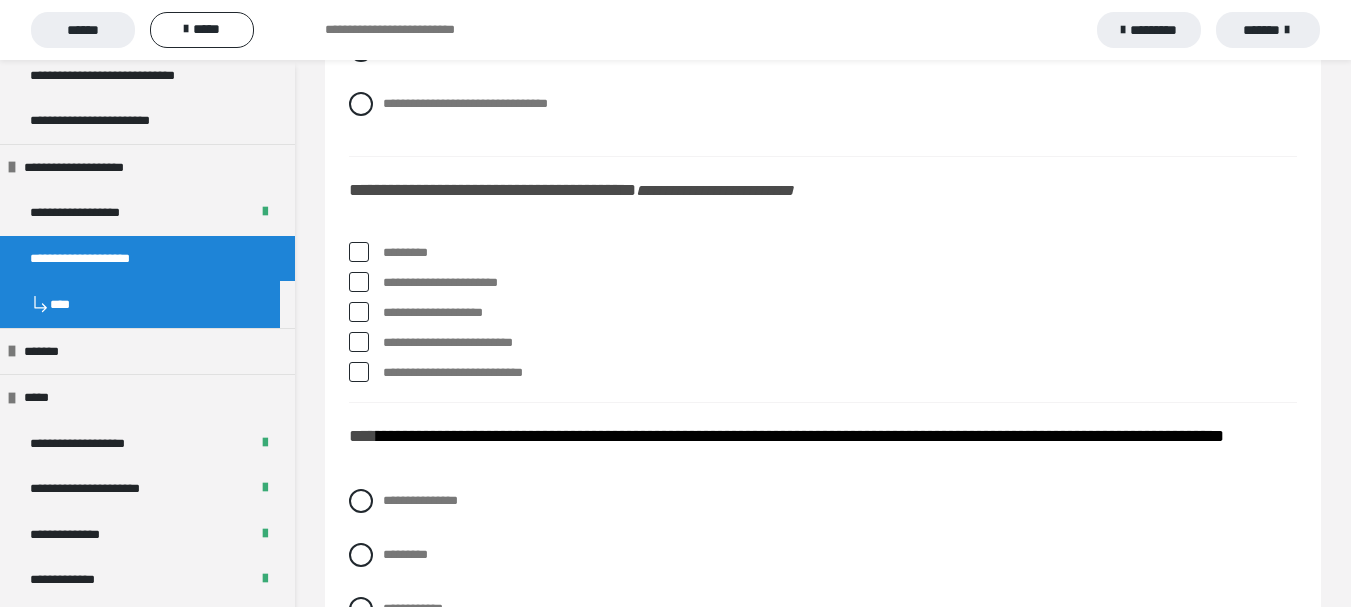 scroll, scrollTop: 7500, scrollLeft: 0, axis: vertical 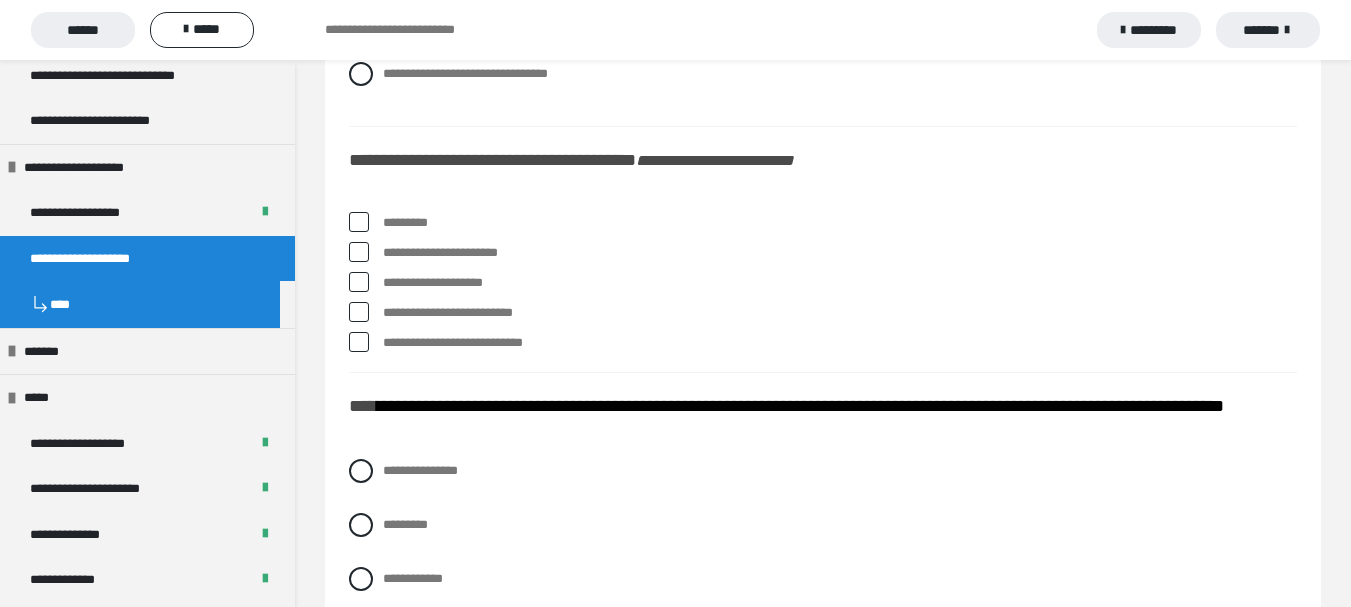 click at bounding box center [359, 222] 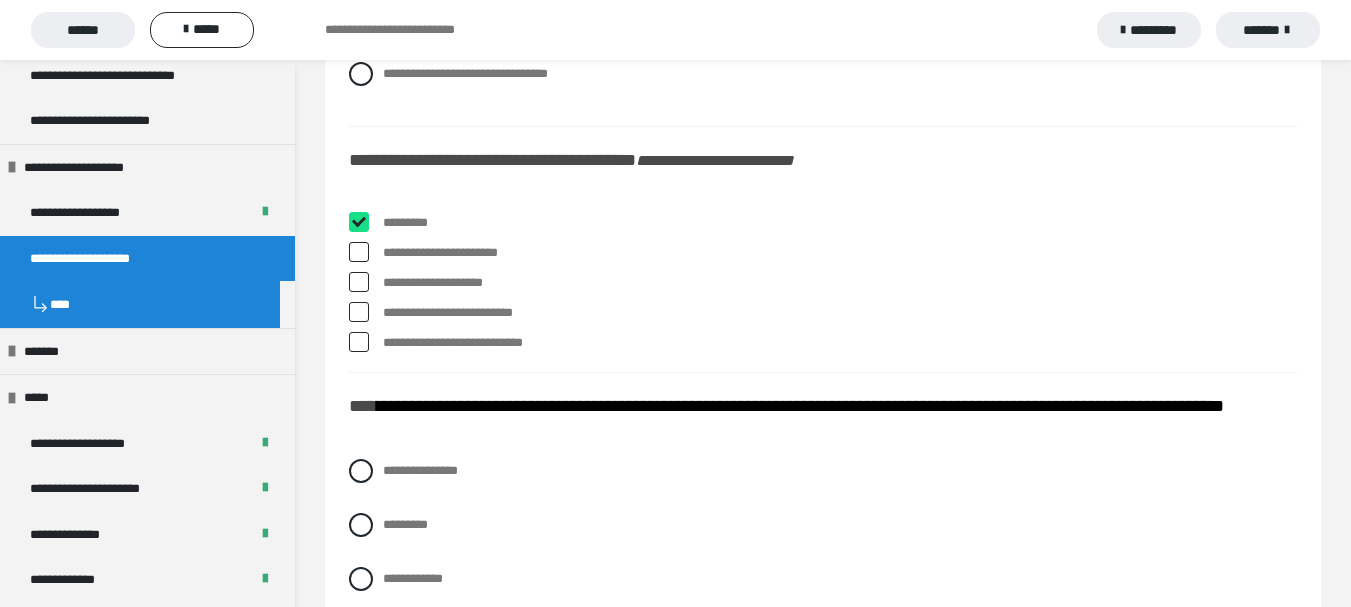 checkbox on "****" 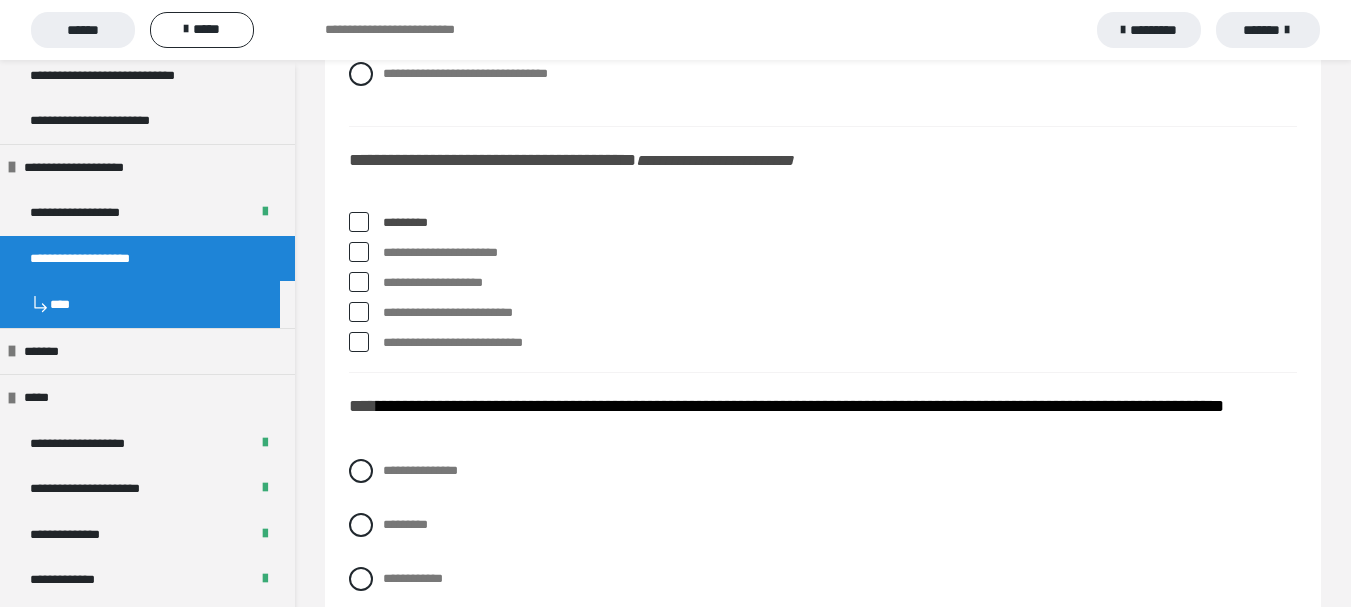 click at bounding box center (359, 252) 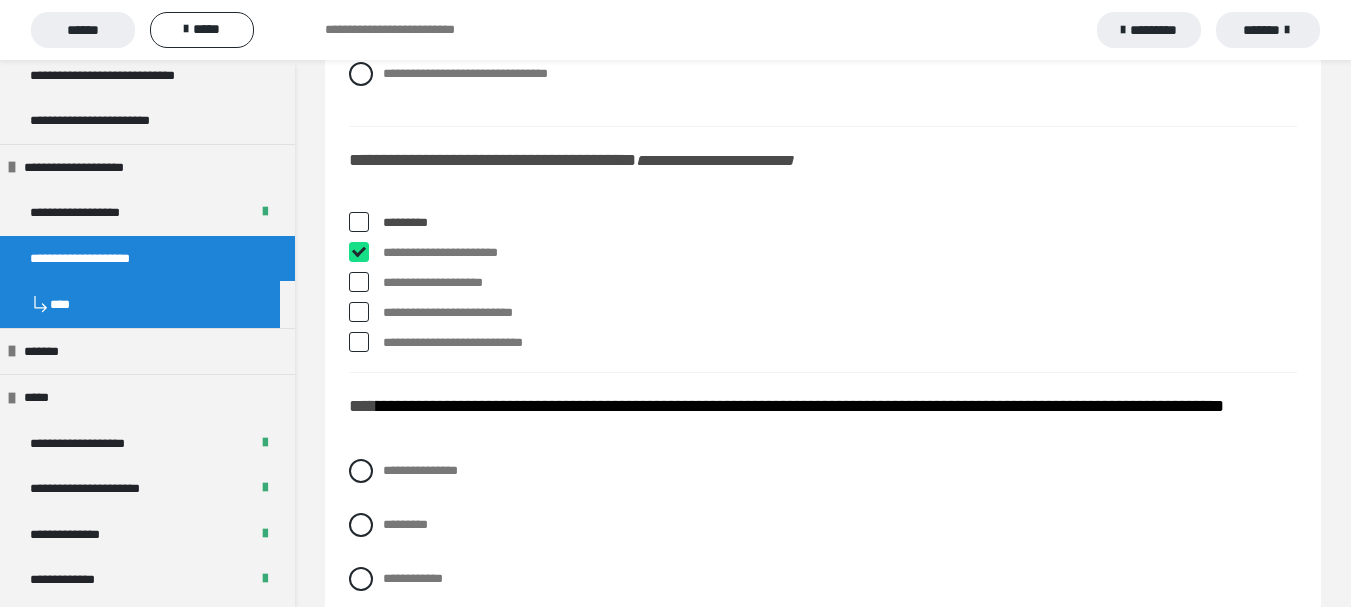 checkbox on "****" 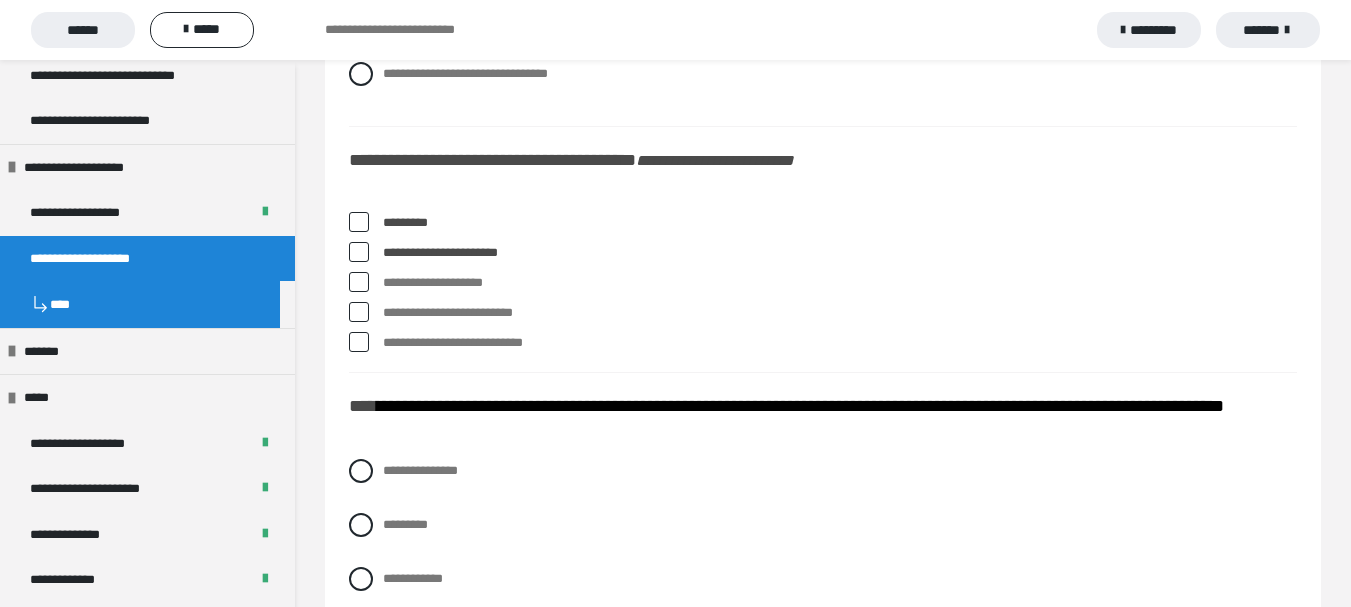 click at bounding box center [359, 312] 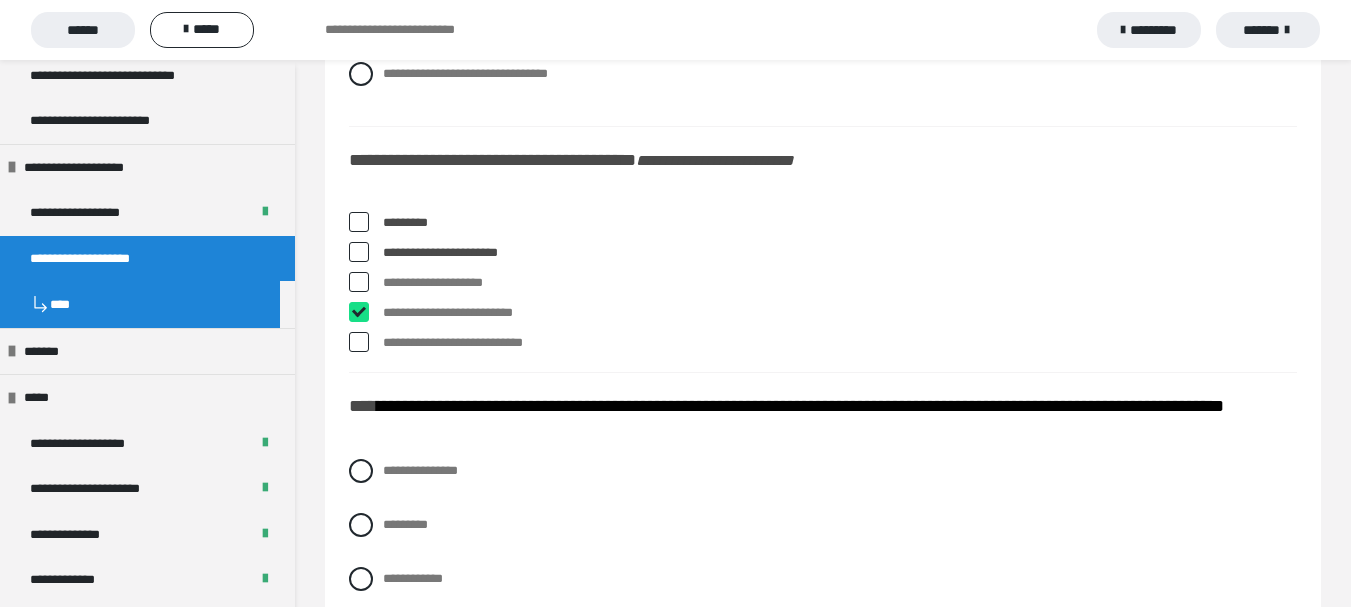 checkbox on "****" 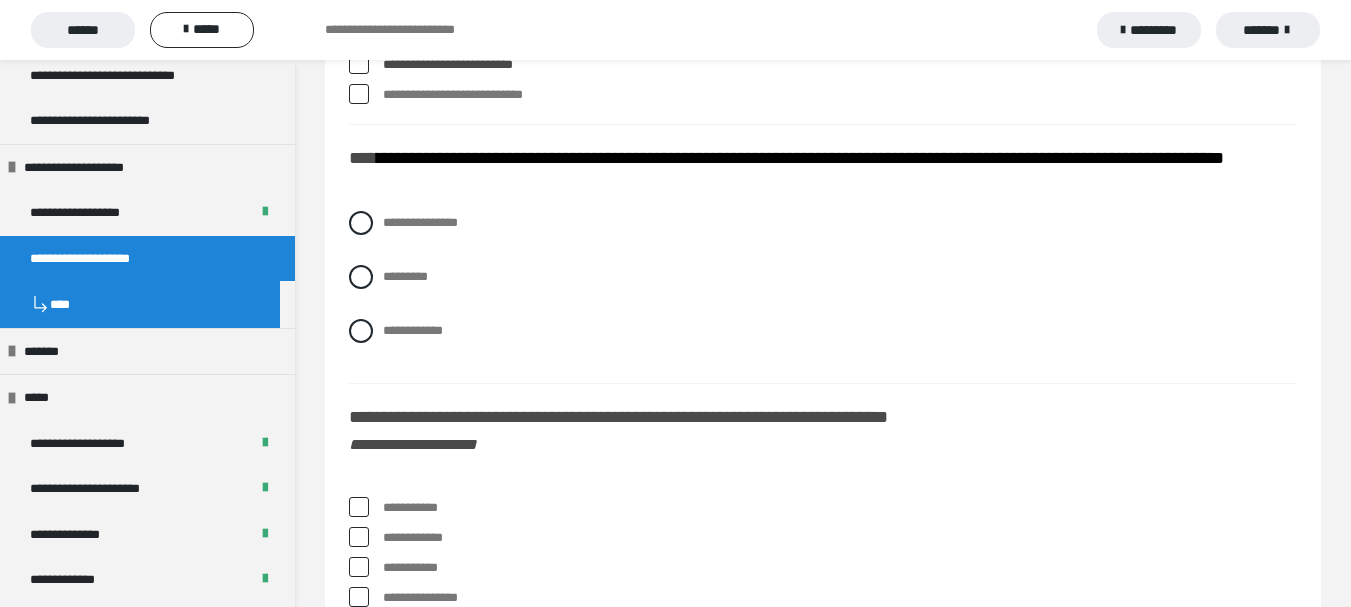 scroll, scrollTop: 7800, scrollLeft: 0, axis: vertical 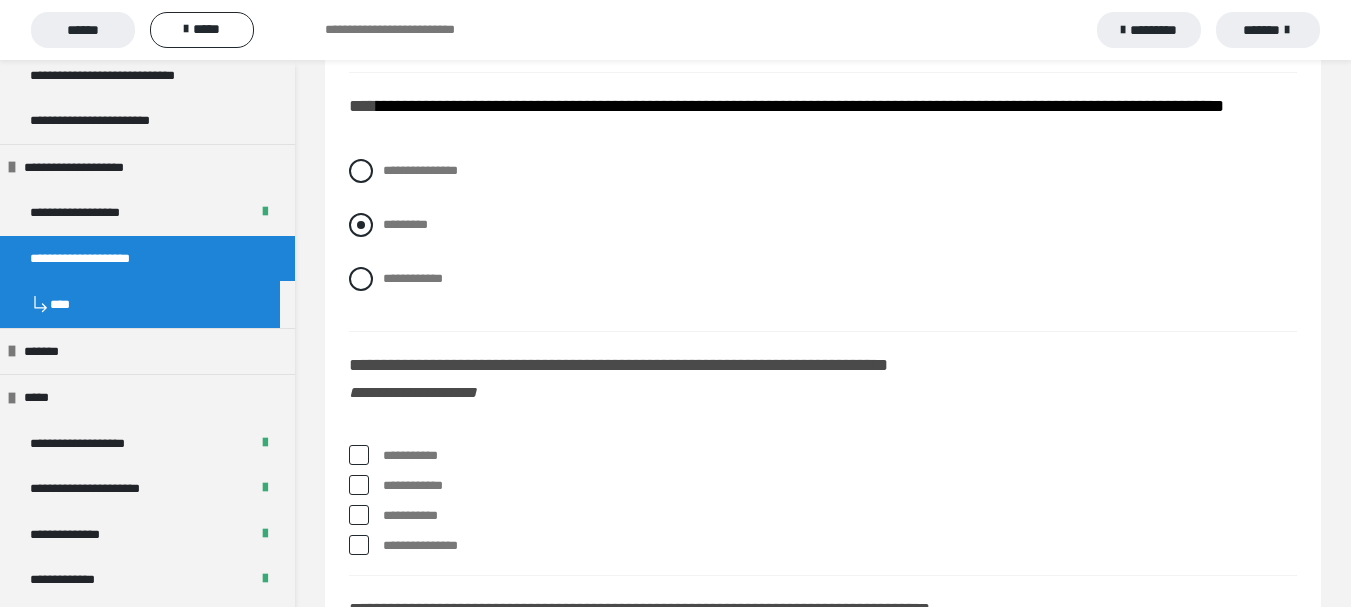 click at bounding box center (361, 225) 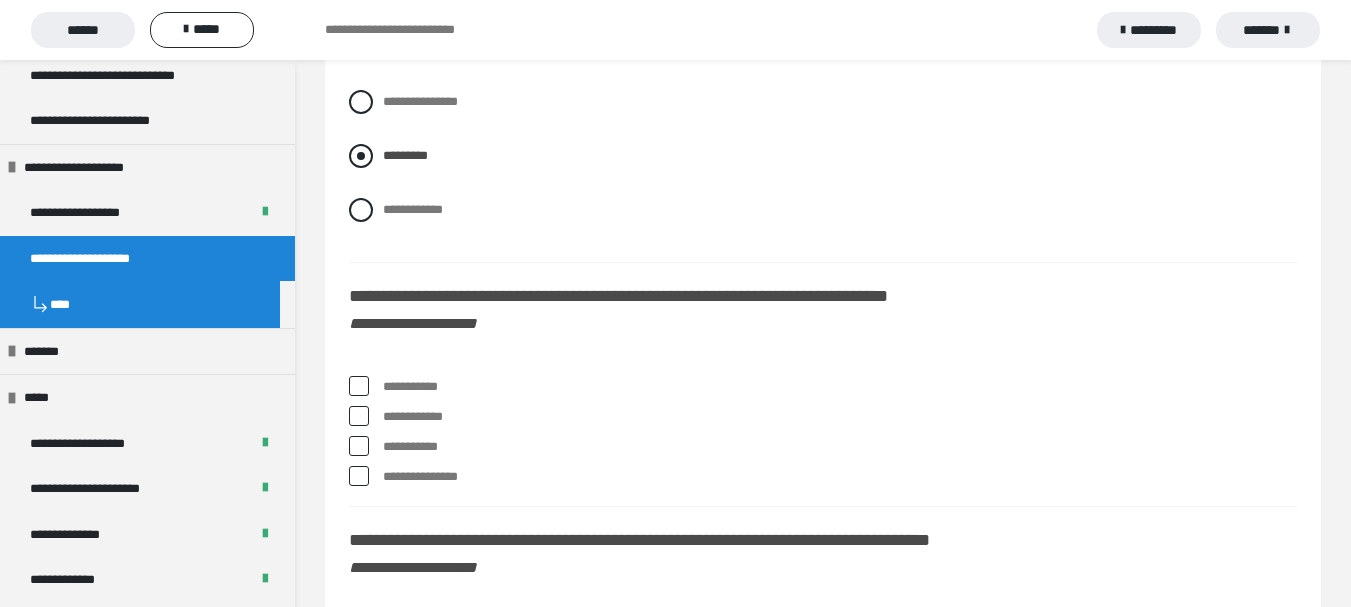 scroll, scrollTop: 8000, scrollLeft: 0, axis: vertical 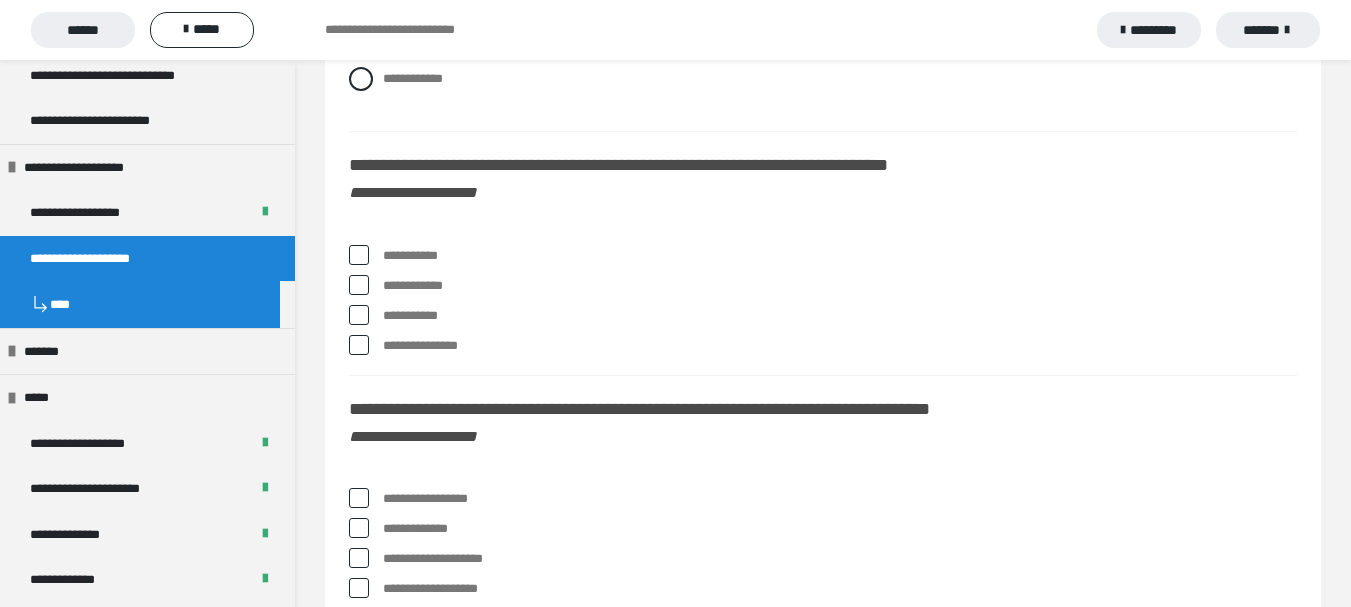 click at bounding box center (359, 315) 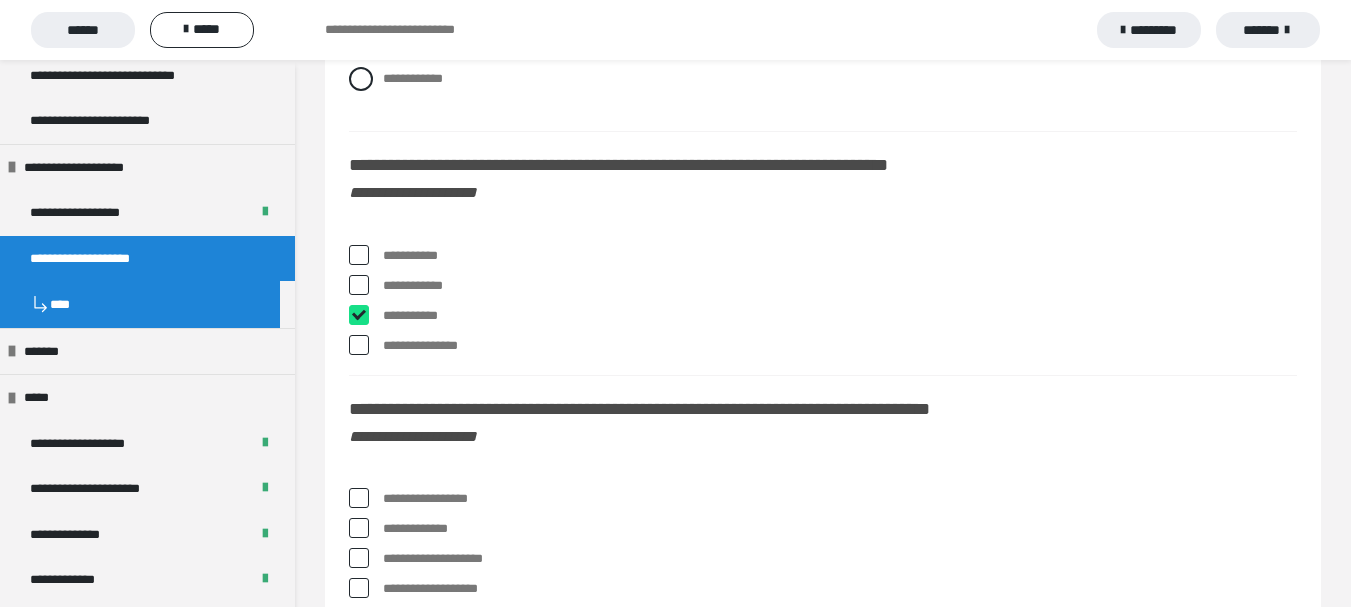 checkbox on "****" 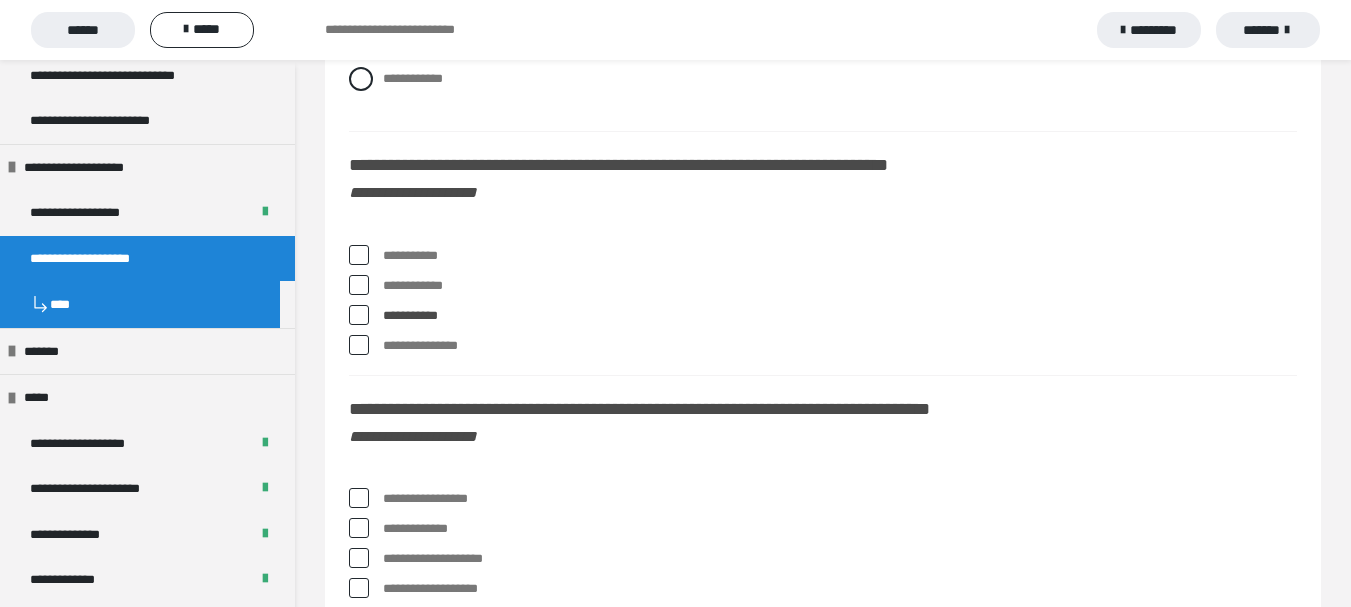 click at bounding box center (359, 255) 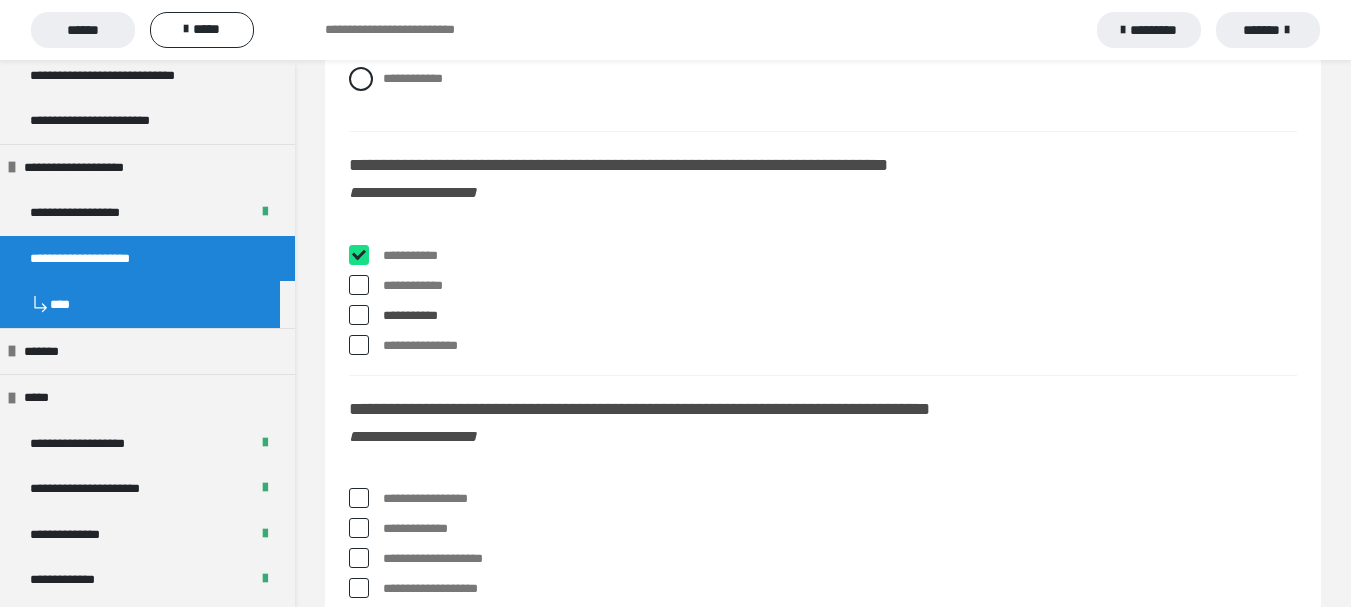 checkbox on "****" 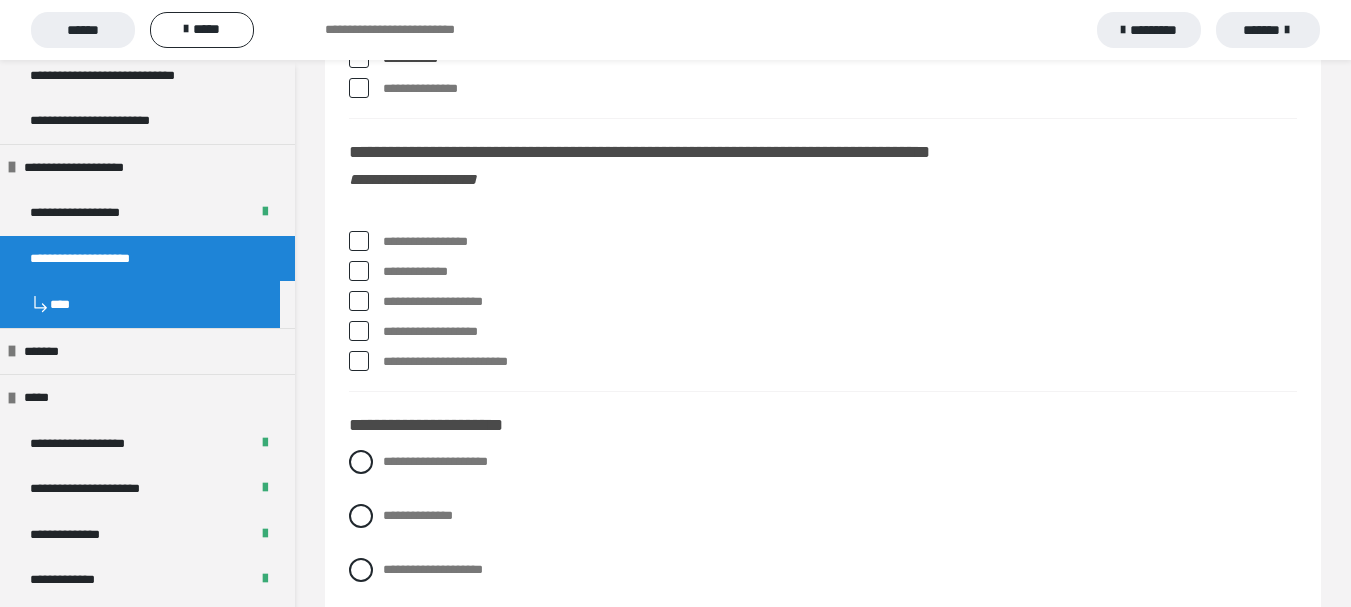 scroll, scrollTop: 8300, scrollLeft: 0, axis: vertical 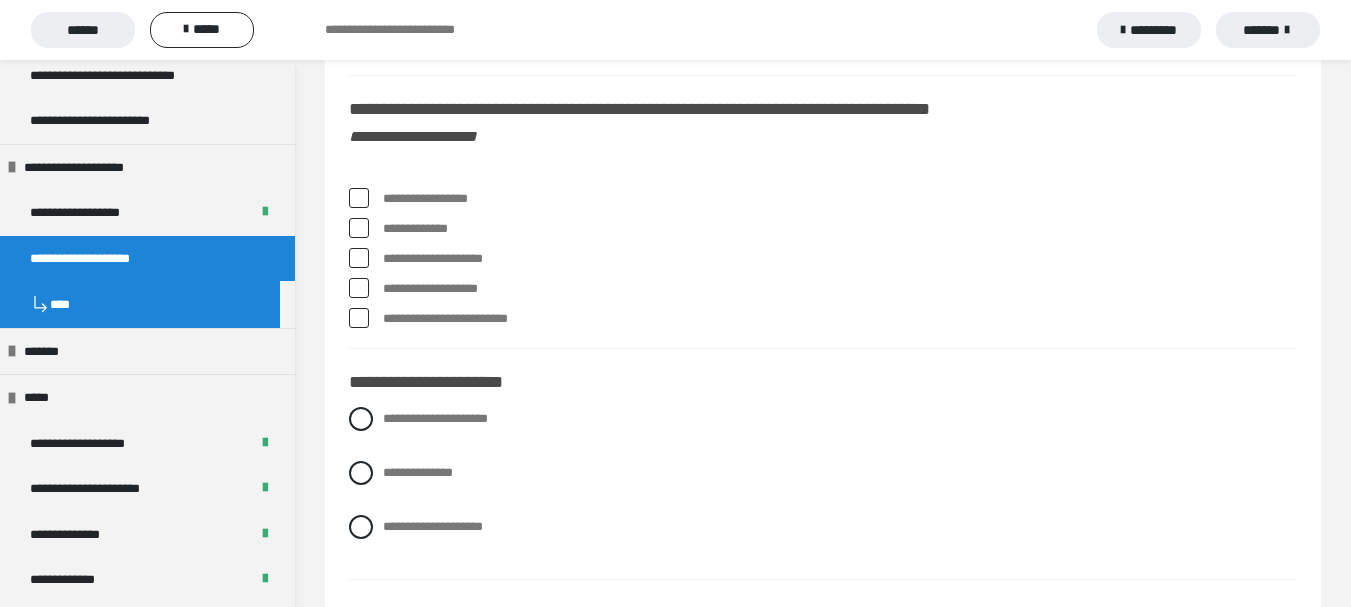 click at bounding box center [359, 258] 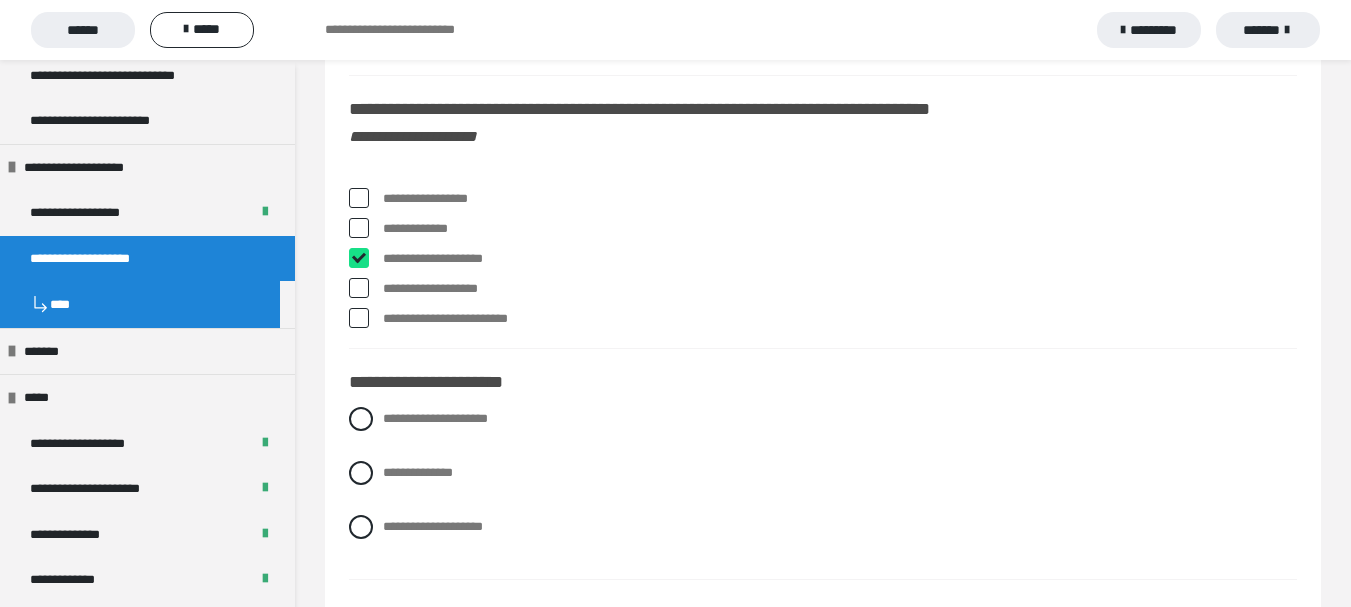 checkbox on "****" 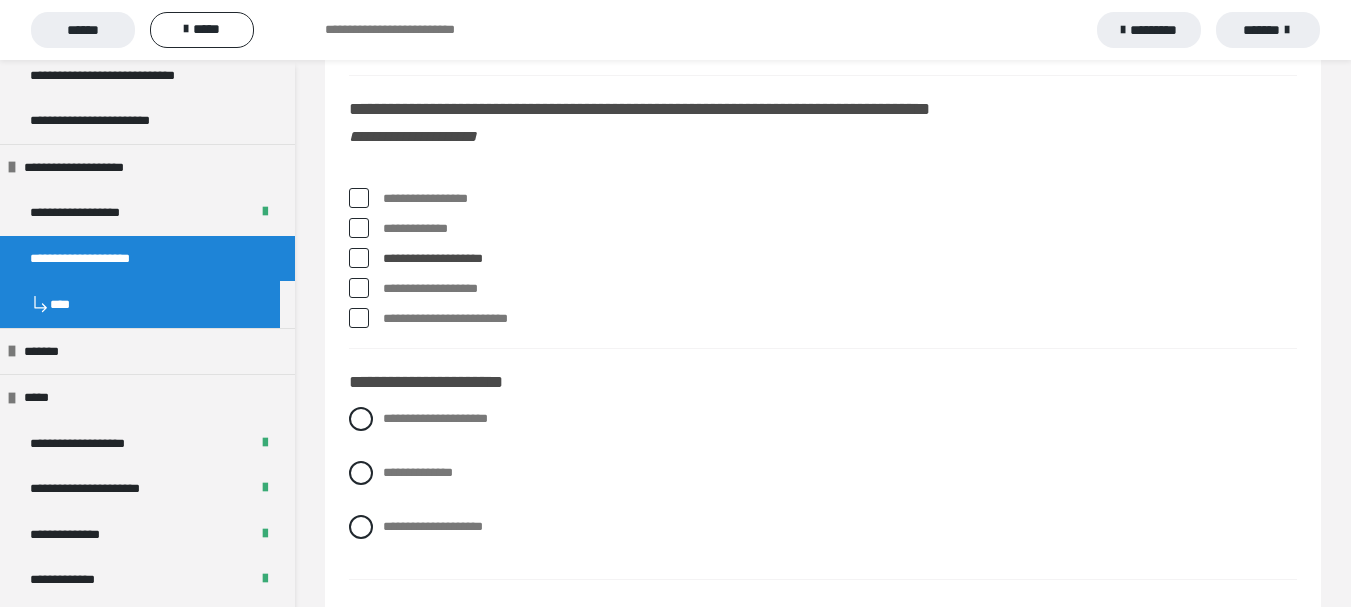 click on "**********" at bounding box center [823, 199] 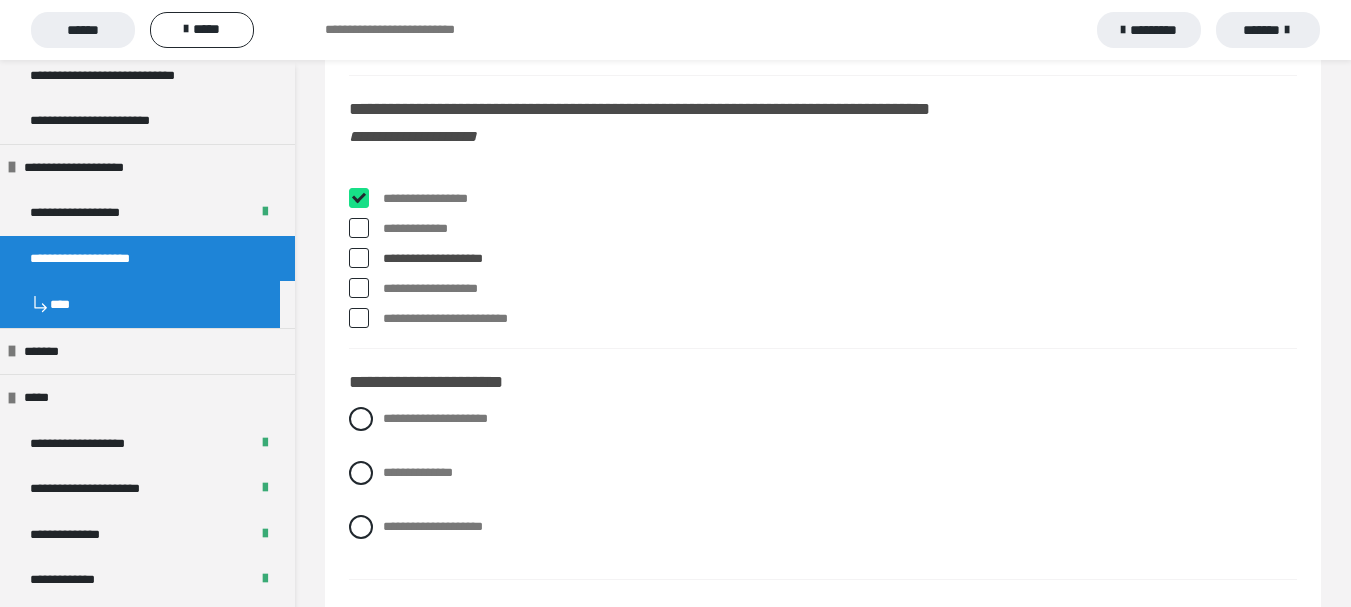 checkbox on "****" 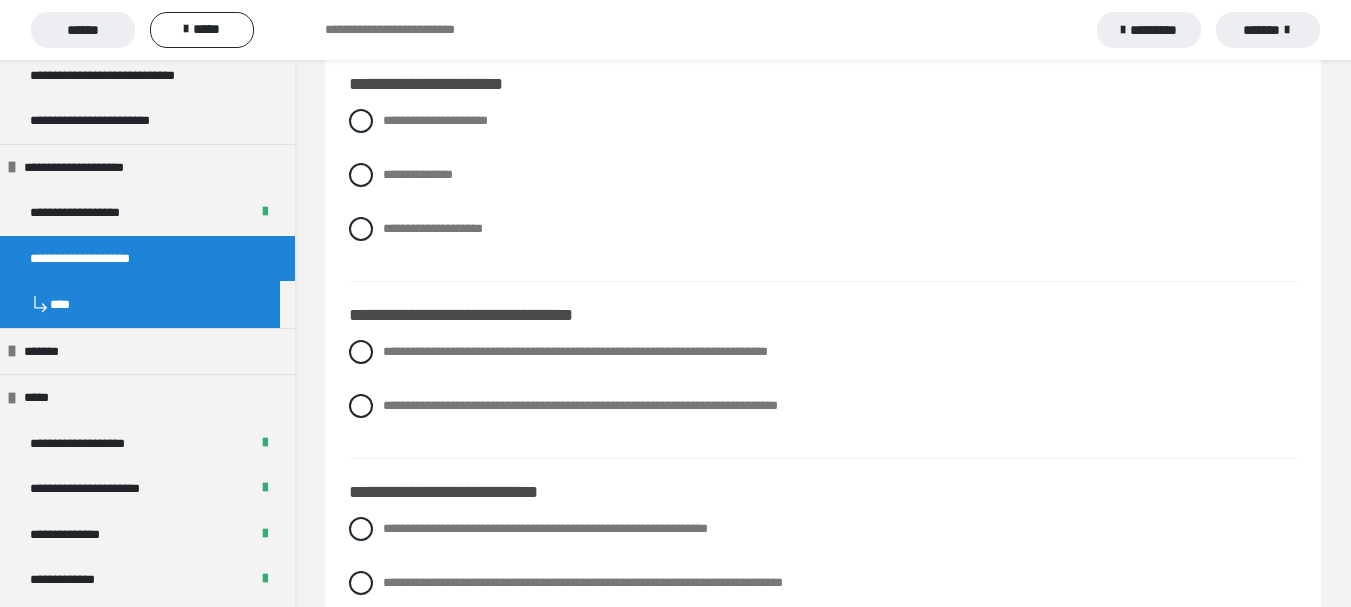 scroll, scrollTop: 8600, scrollLeft: 0, axis: vertical 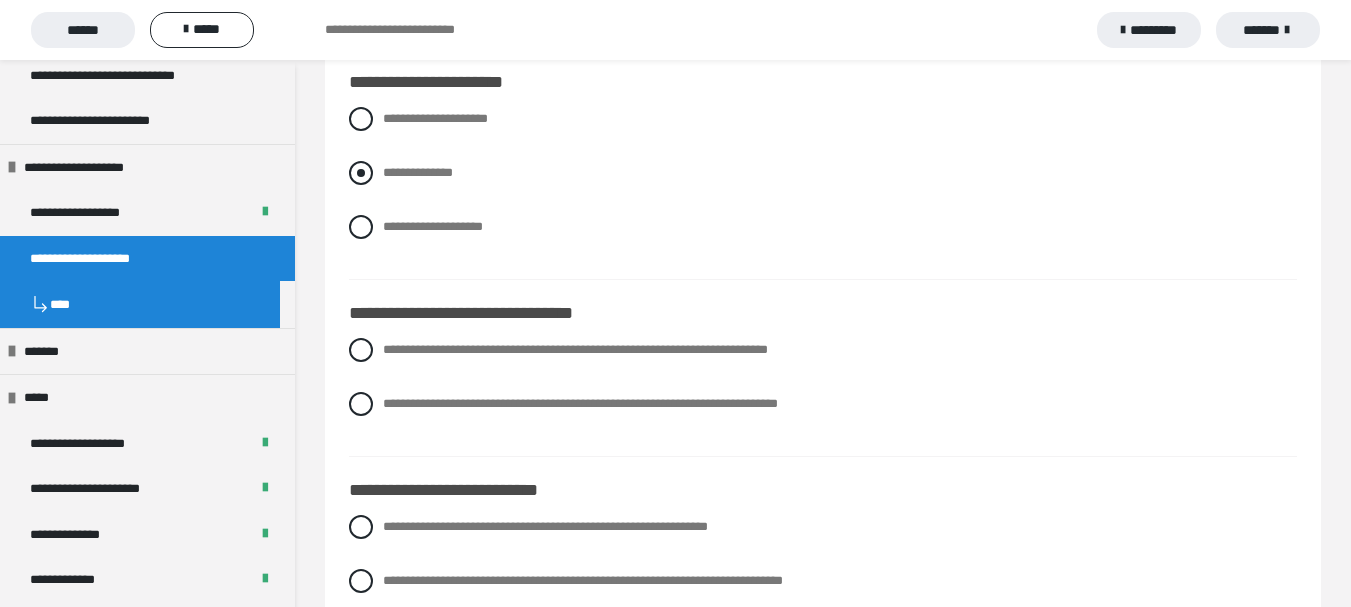 click at bounding box center [361, 173] 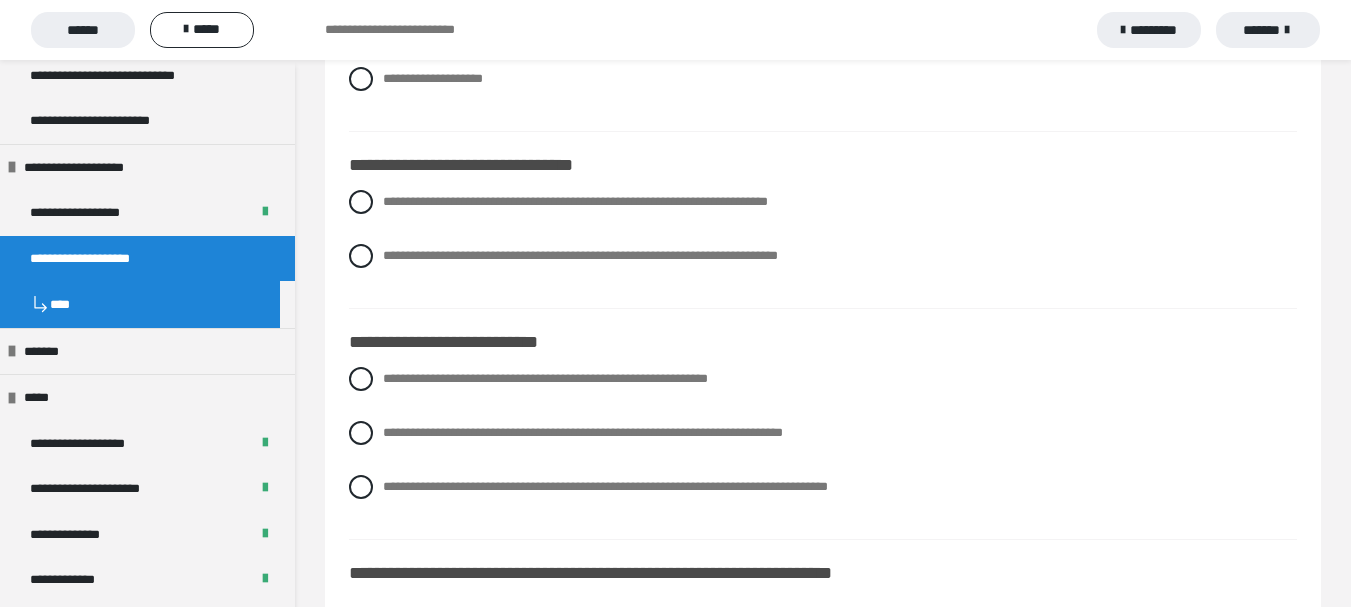 scroll, scrollTop: 8800, scrollLeft: 0, axis: vertical 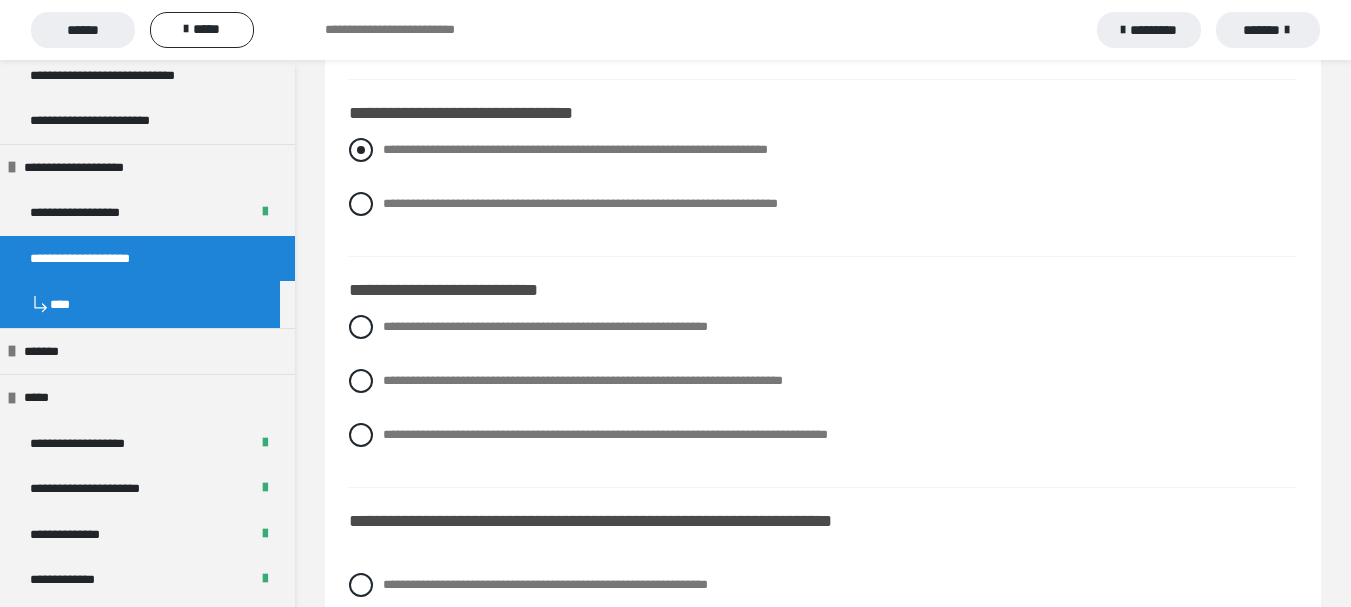 click at bounding box center [361, 150] 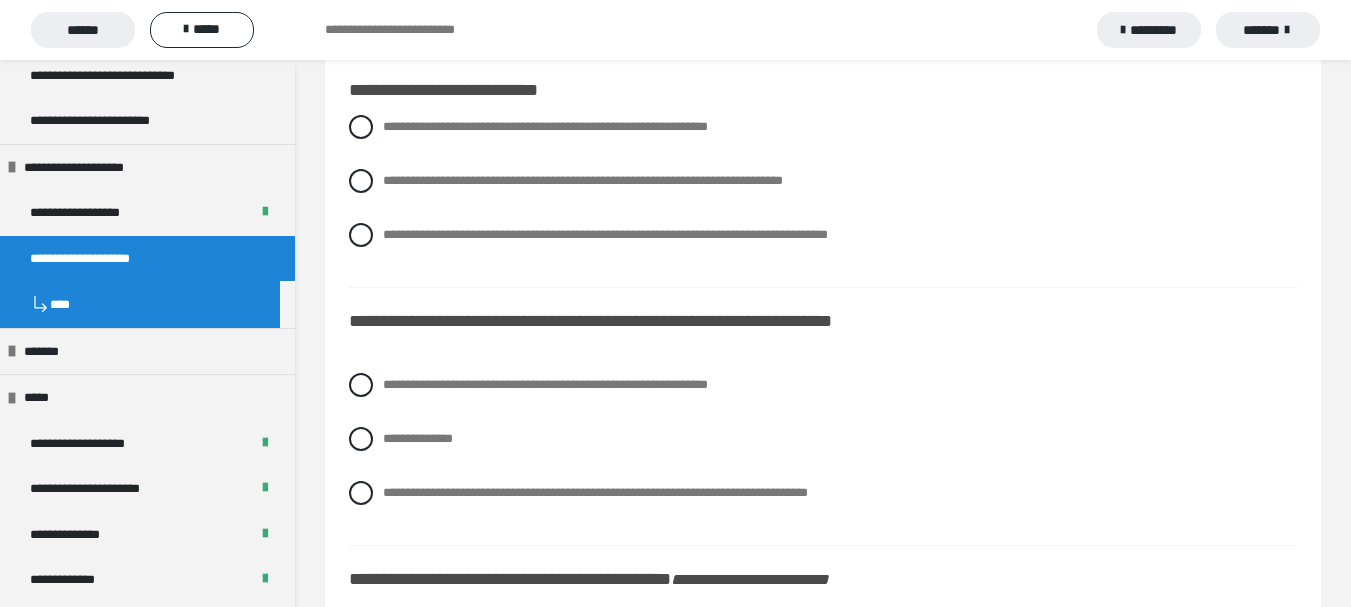 scroll, scrollTop: 8900, scrollLeft: 0, axis: vertical 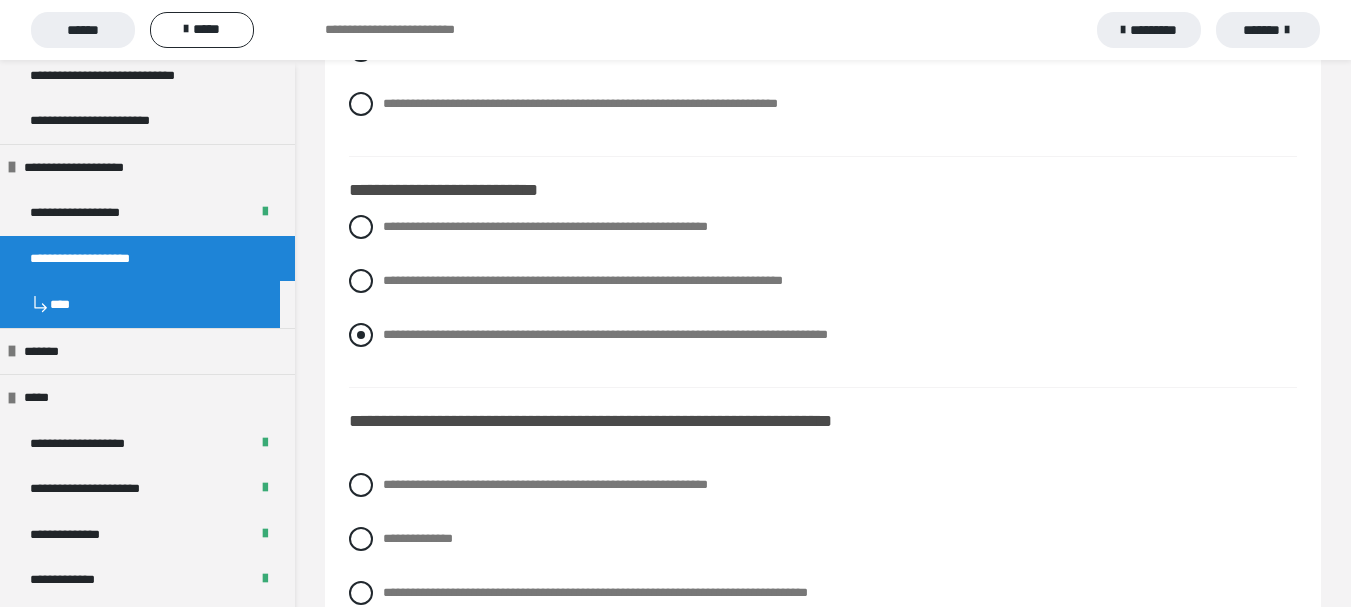 click at bounding box center (361, 335) 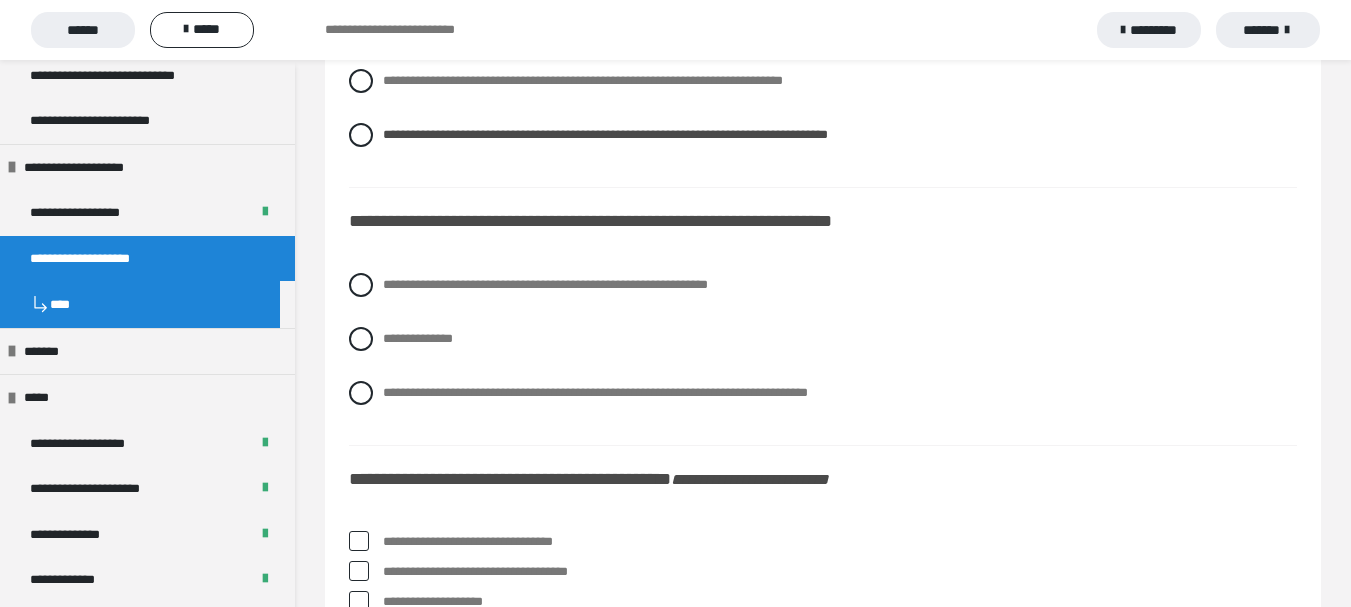 scroll, scrollTop: 9200, scrollLeft: 0, axis: vertical 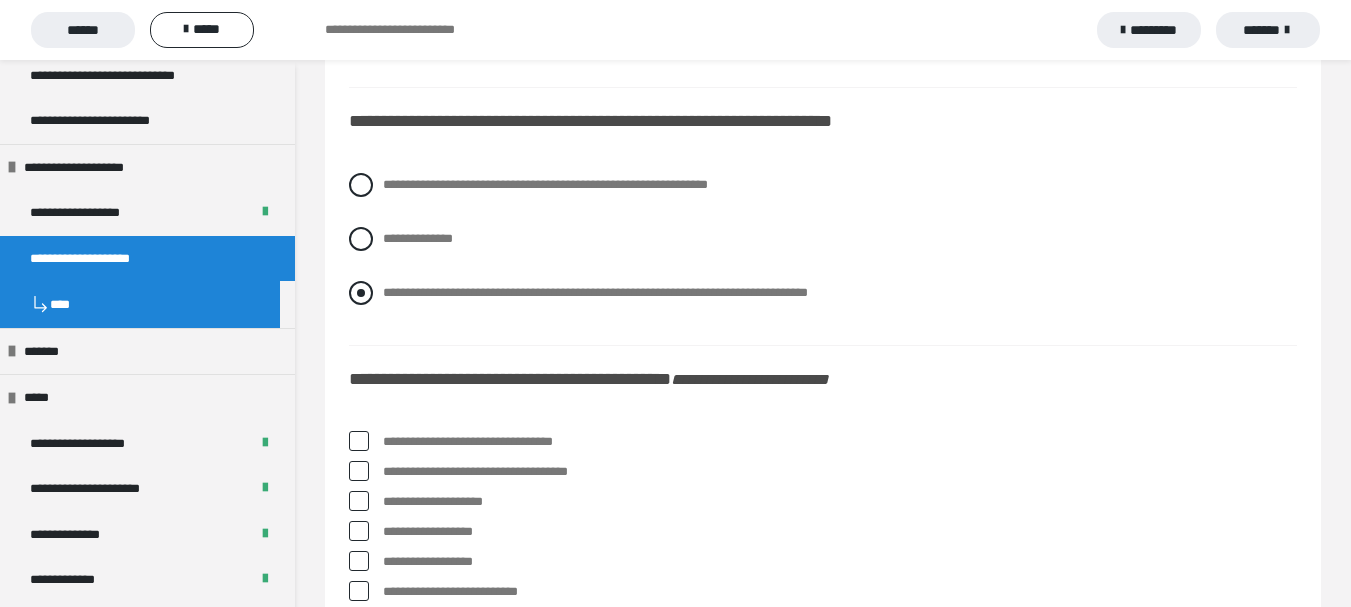 click at bounding box center (361, 293) 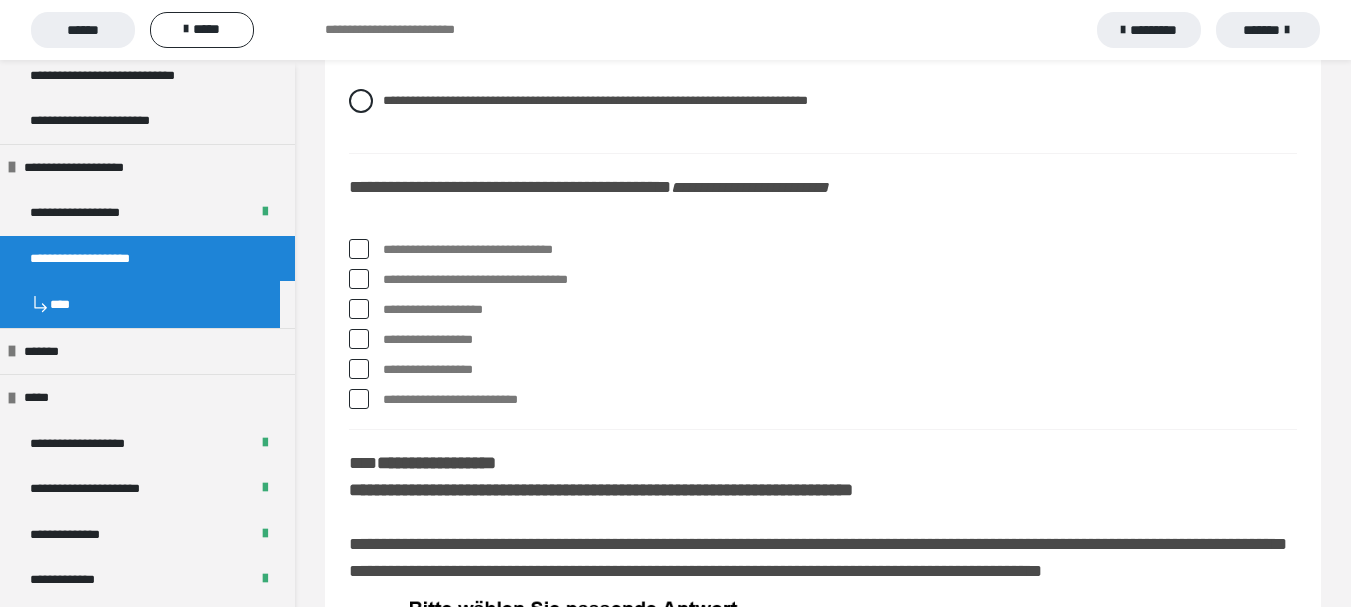 scroll, scrollTop: 9400, scrollLeft: 0, axis: vertical 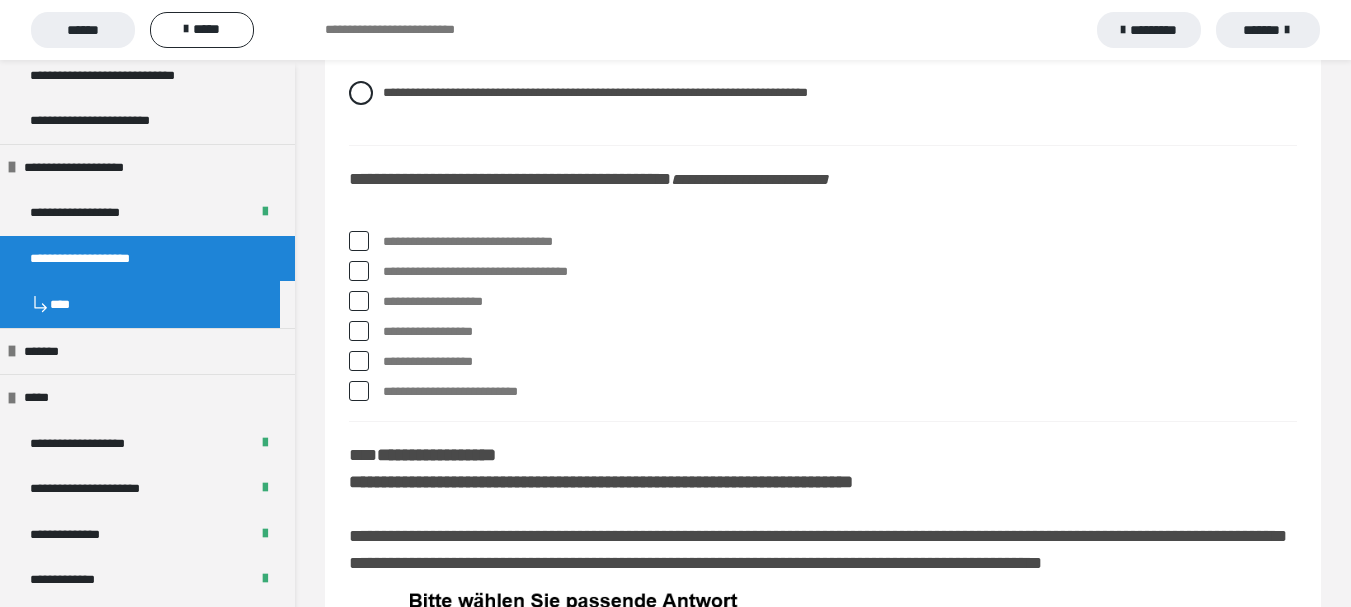 click at bounding box center [359, 361] 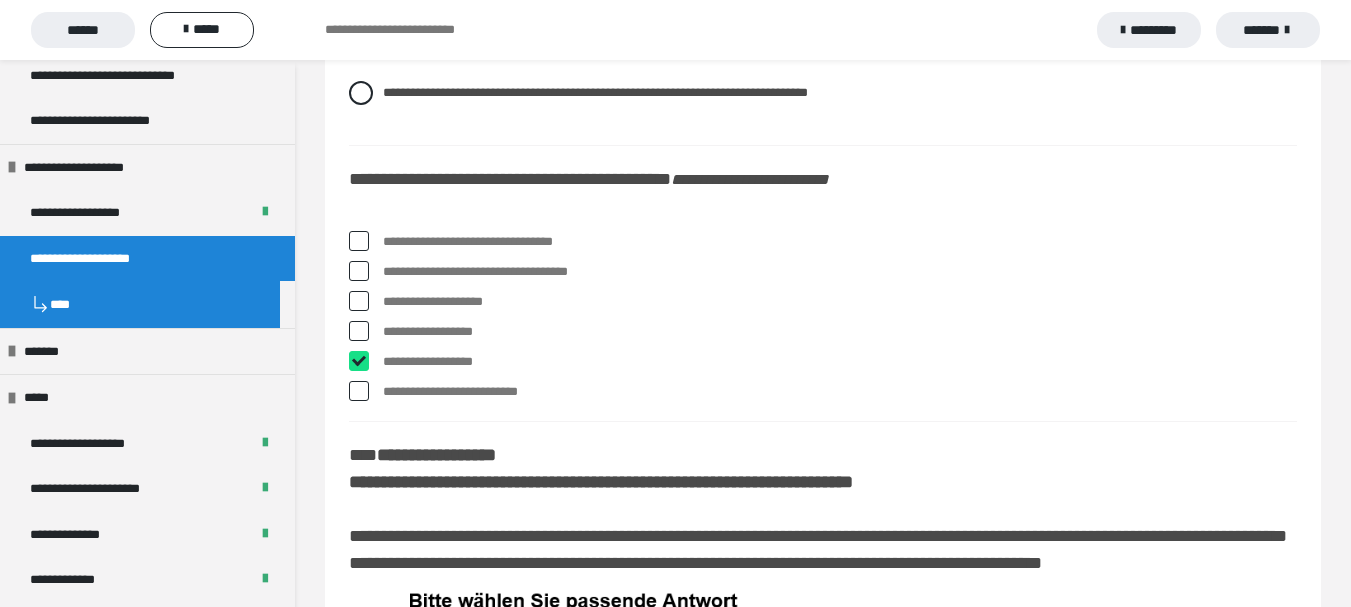 checkbox on "****" 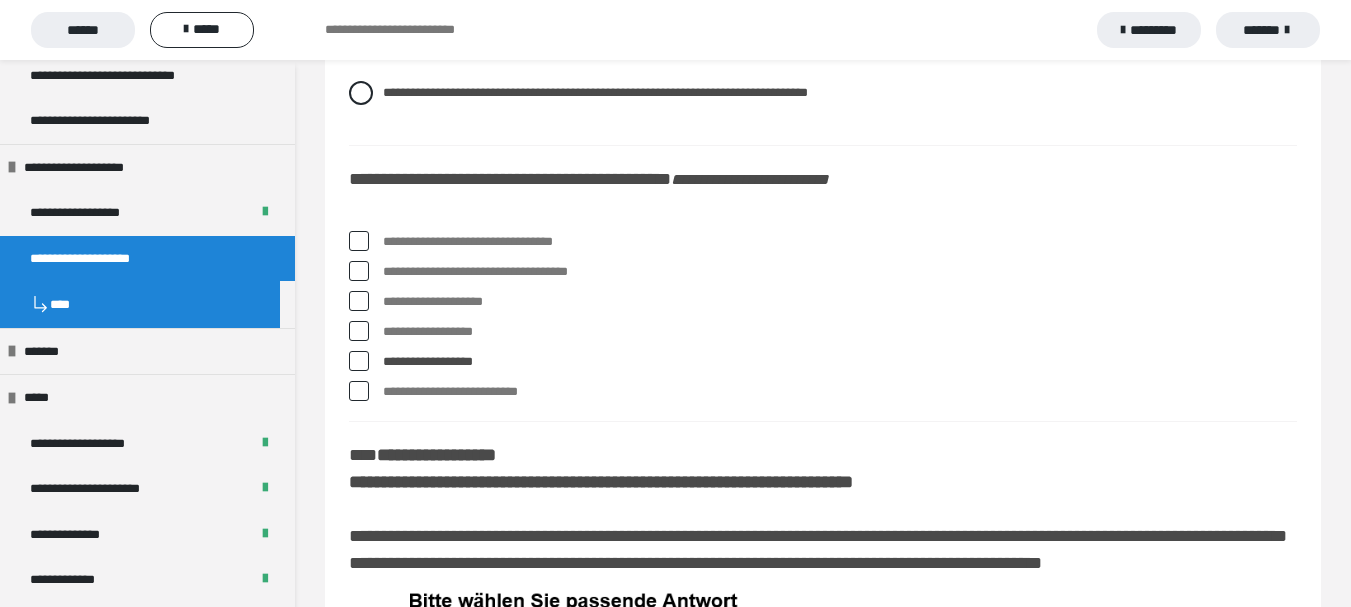 click at bounding box center [359, 271] 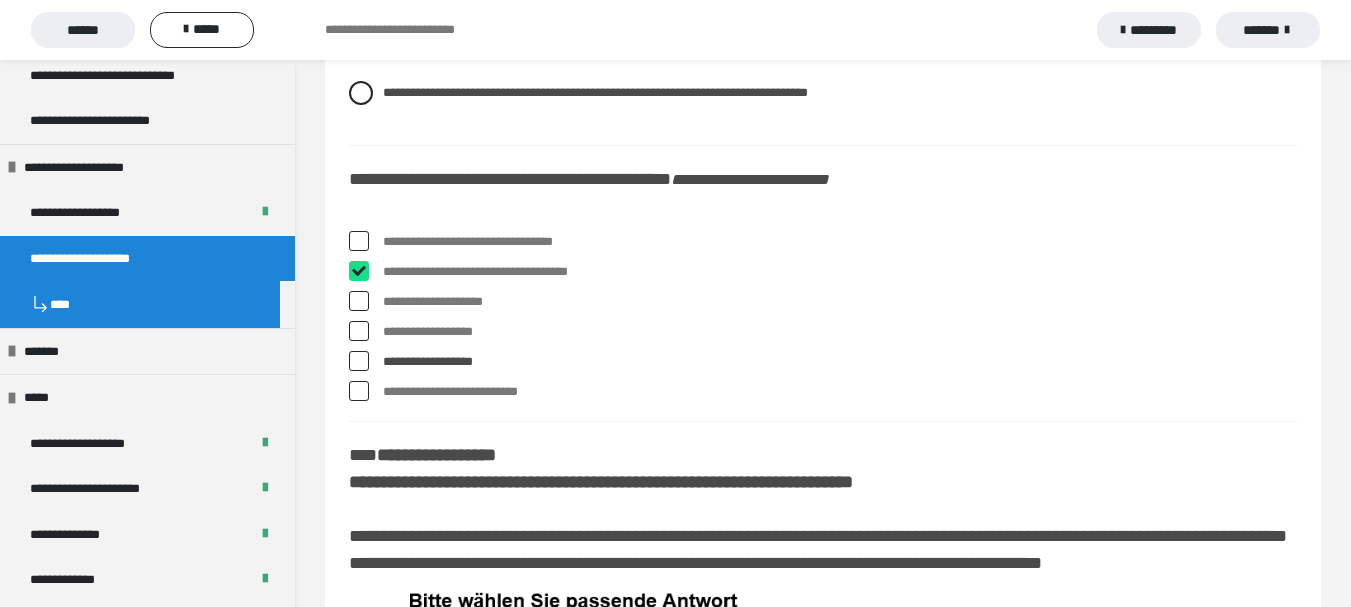 checkbox on "****" 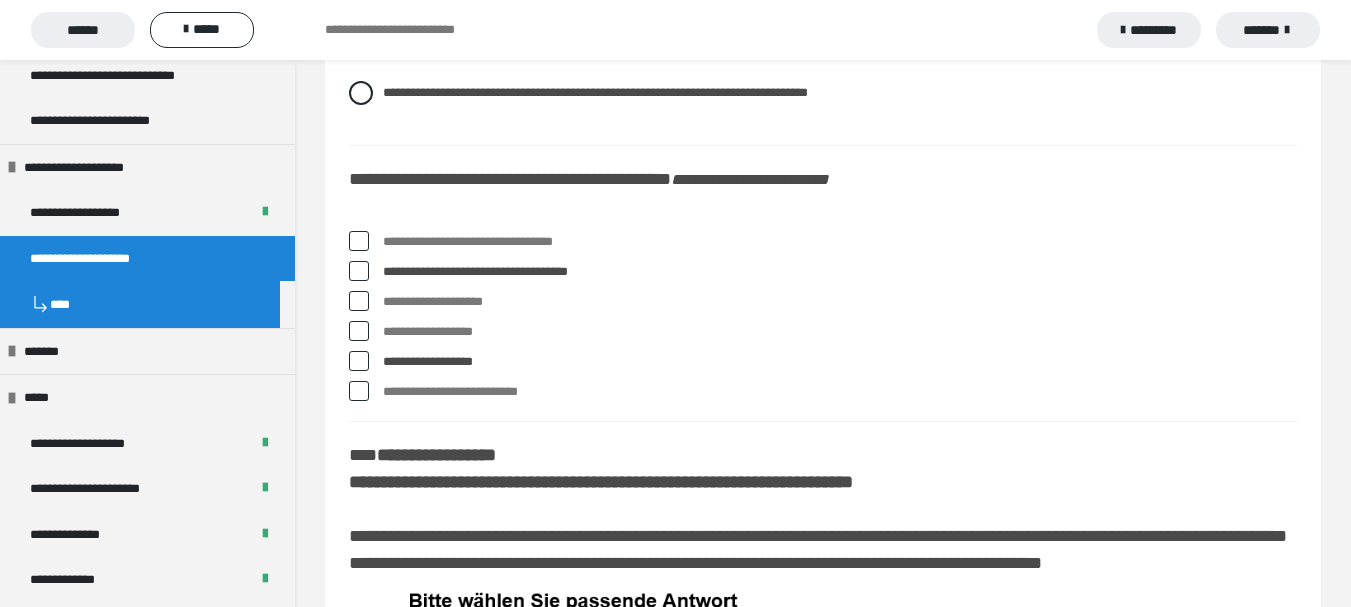click at bounding box center [359, 241] 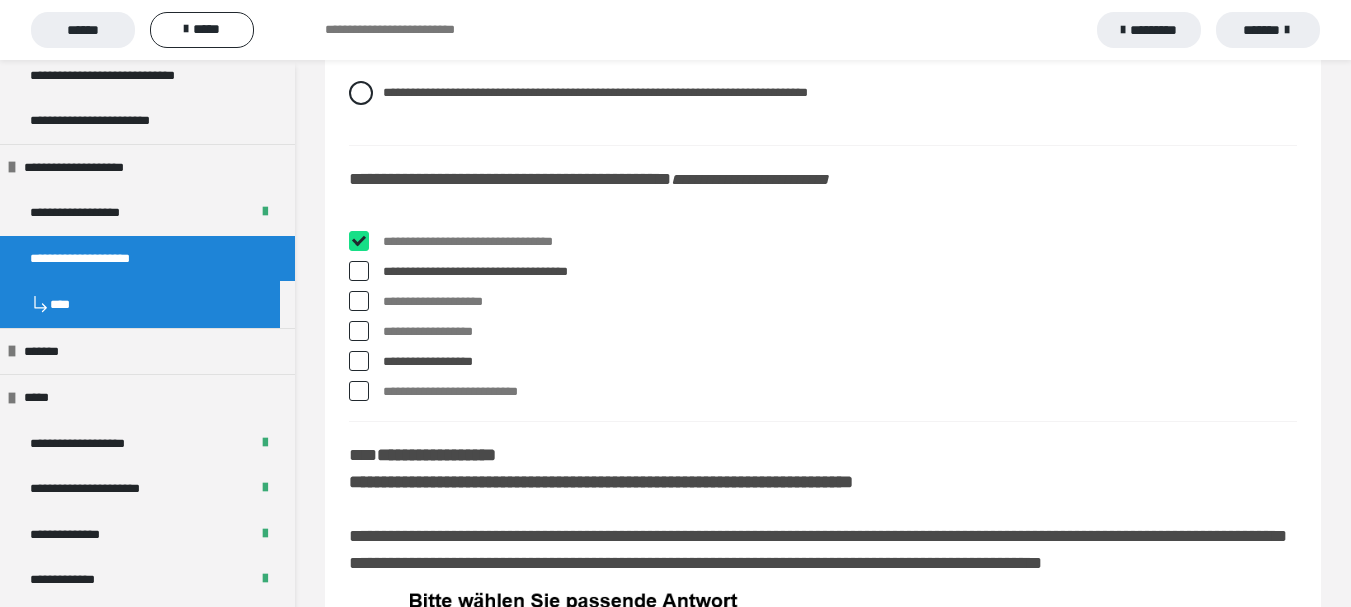 checkbox on "****" 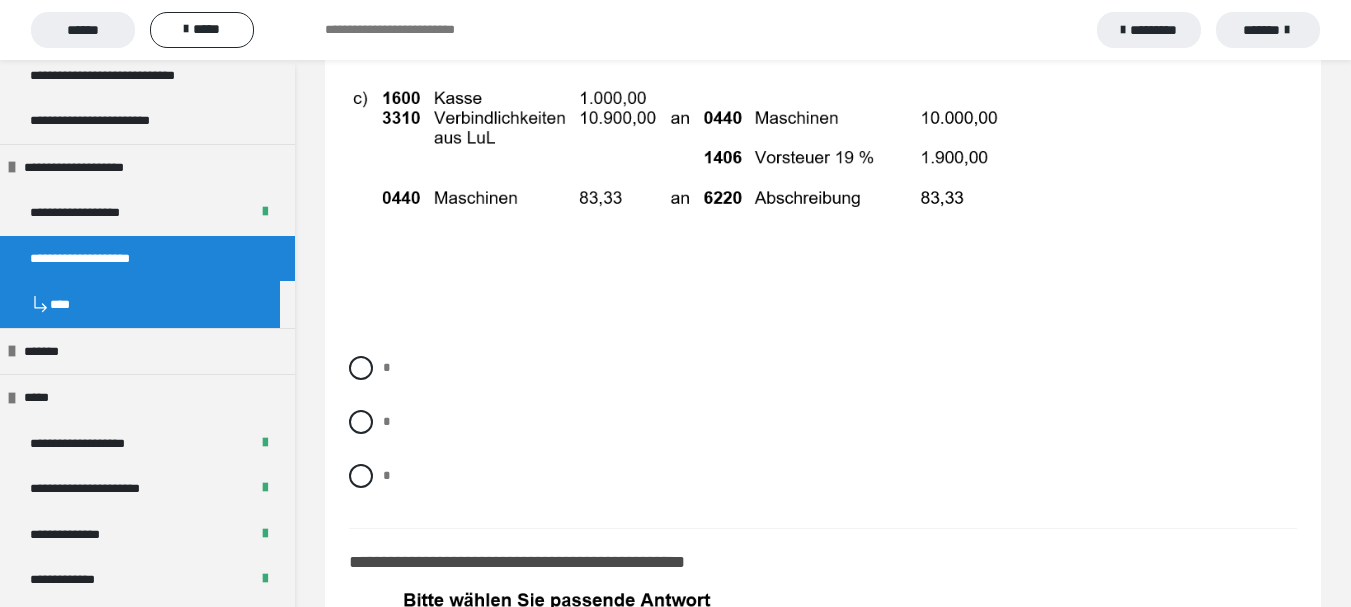 scroll, scrollTop: 10300, scrollLeft: 0, axis: vertical 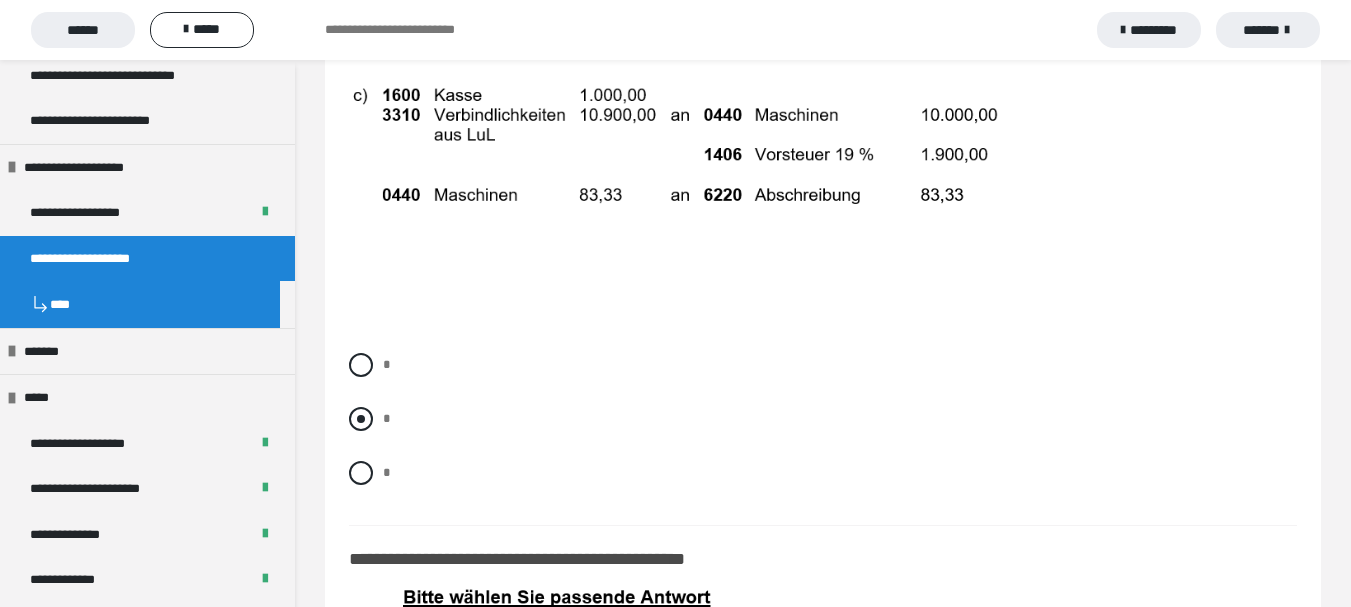click at bounding box center (361, 419) 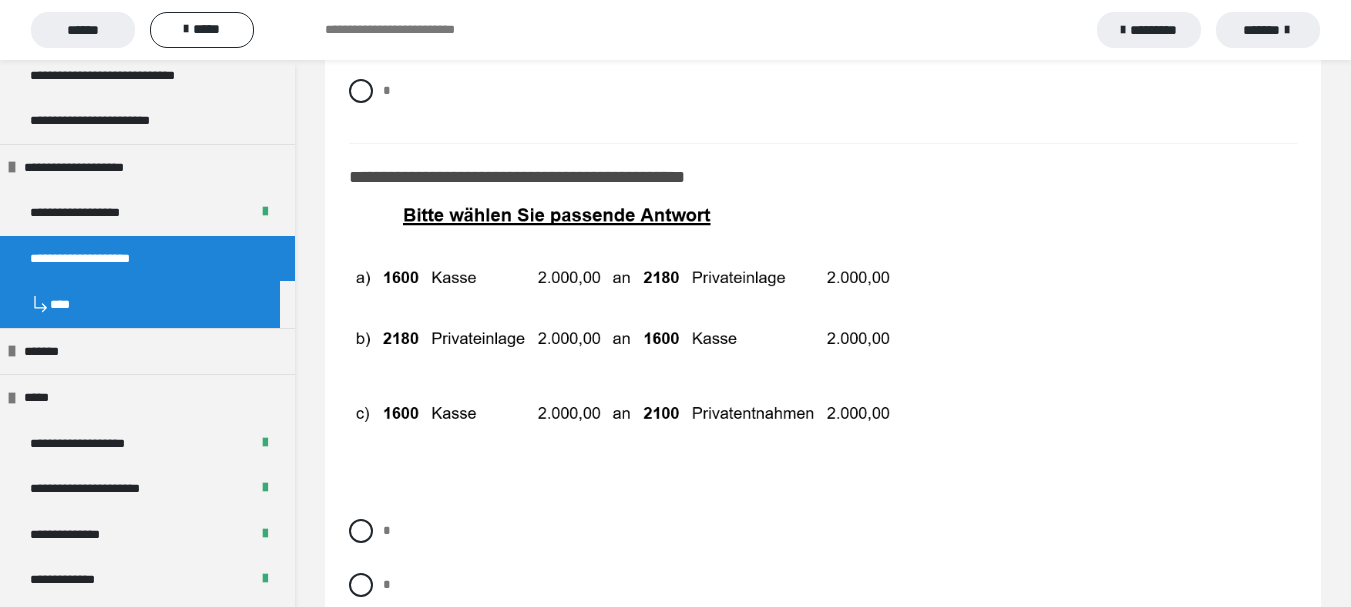 scroll, scrollTop: 10700, scrollLeft: 0, axis: vertical 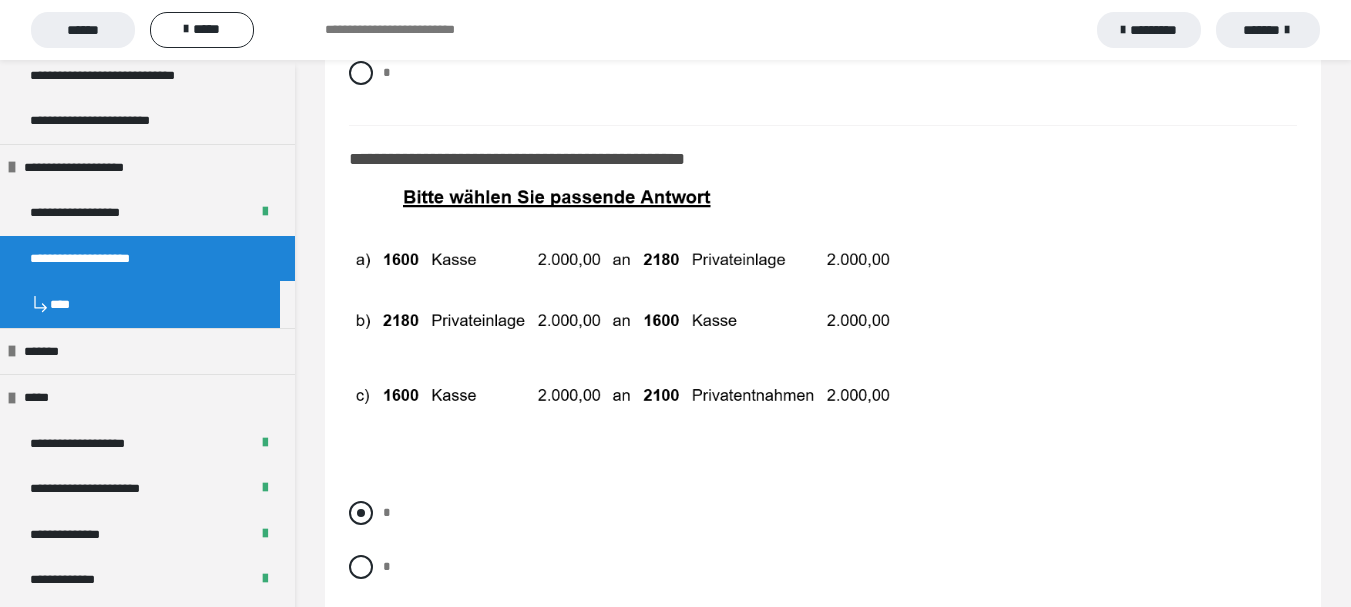 click at bounding box center [361, 513] 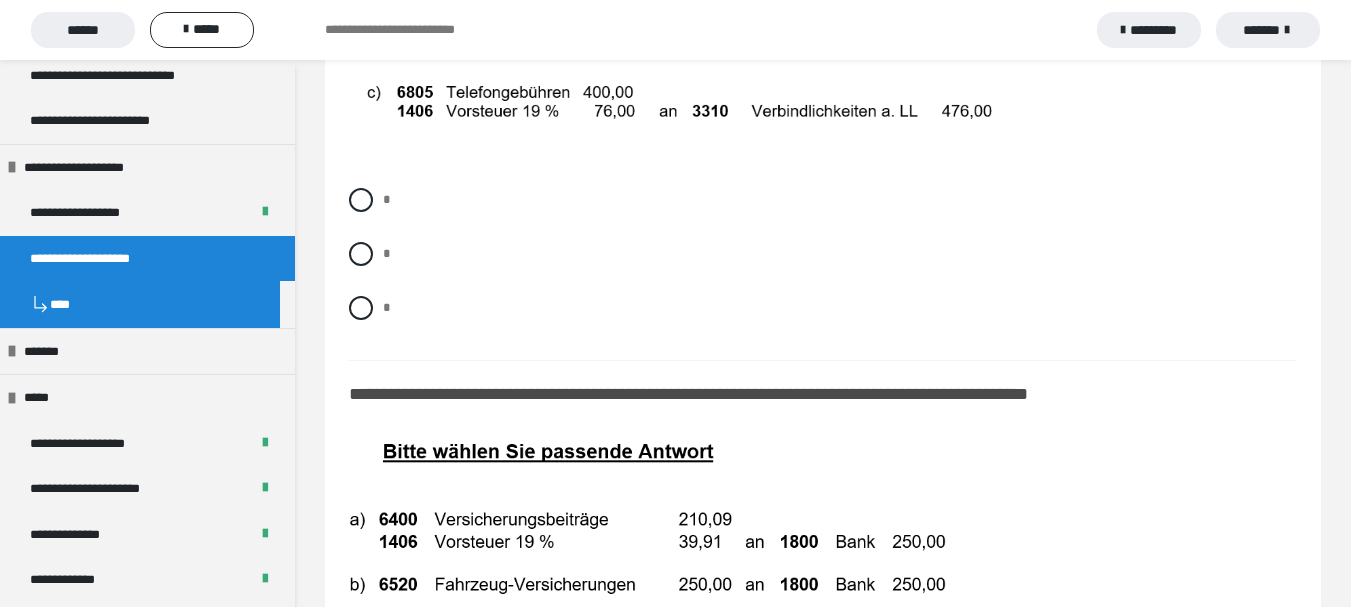 scroll, scrollTop: 11600, scrollLeft: 0, axis: vertical 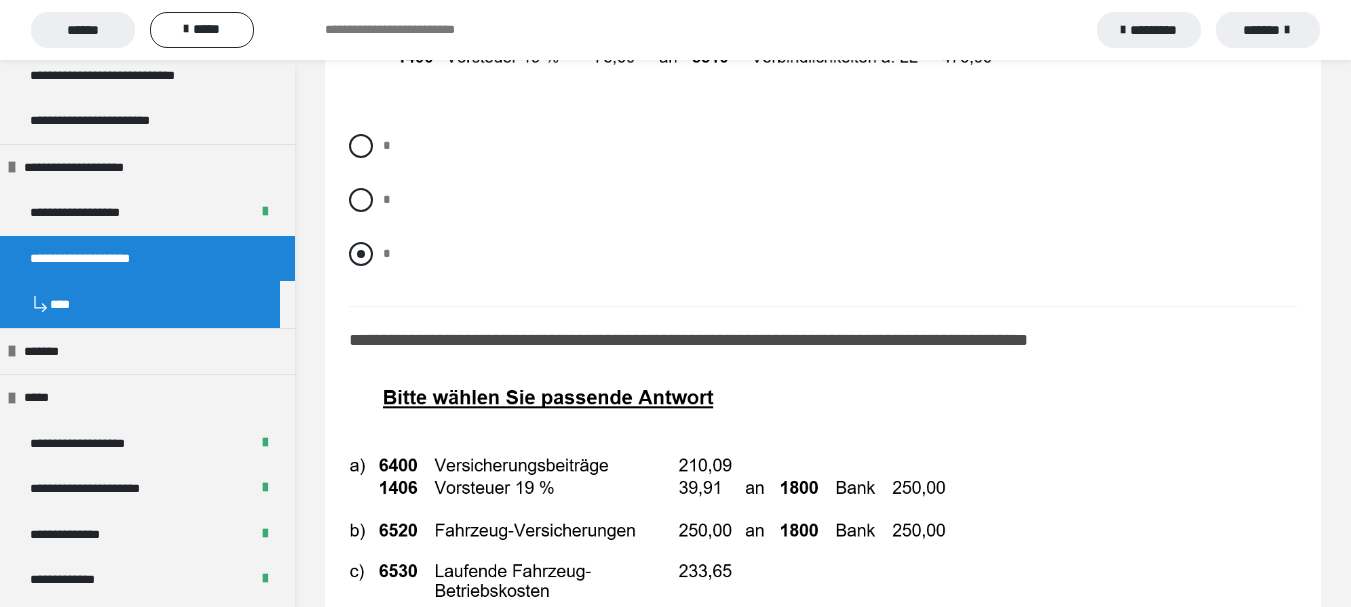 click at bounding box center (361, 254) 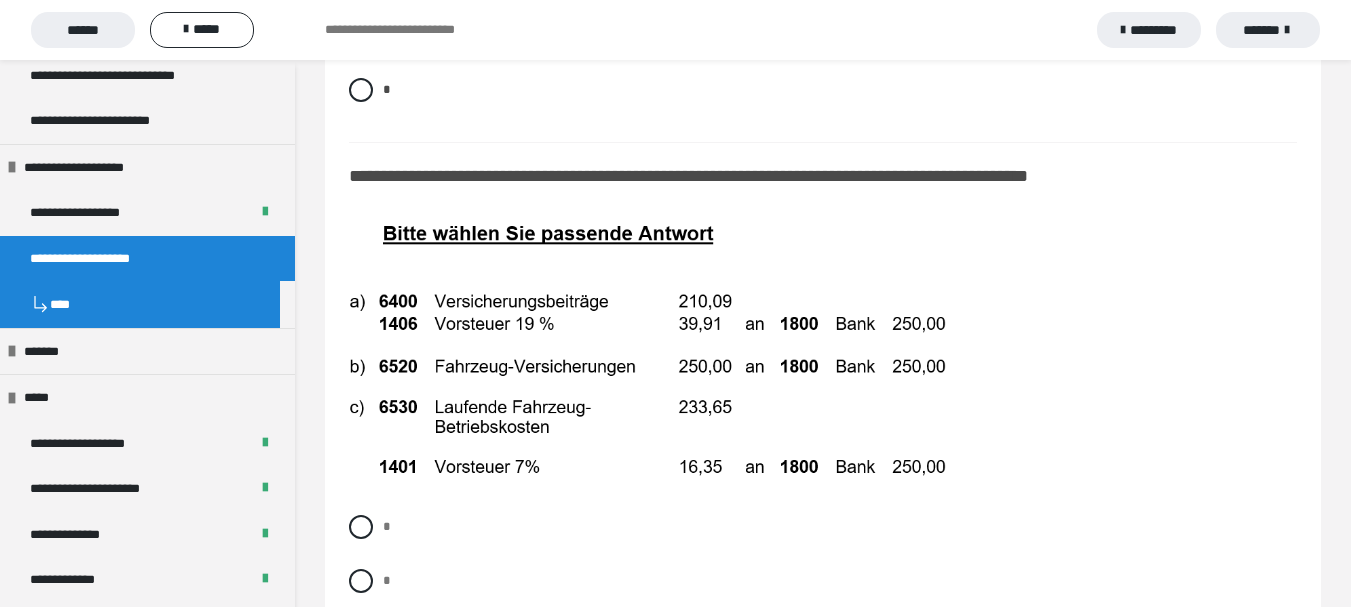 scroll, scrollTop: 11800, scrollLeft: 0, axis: vertical 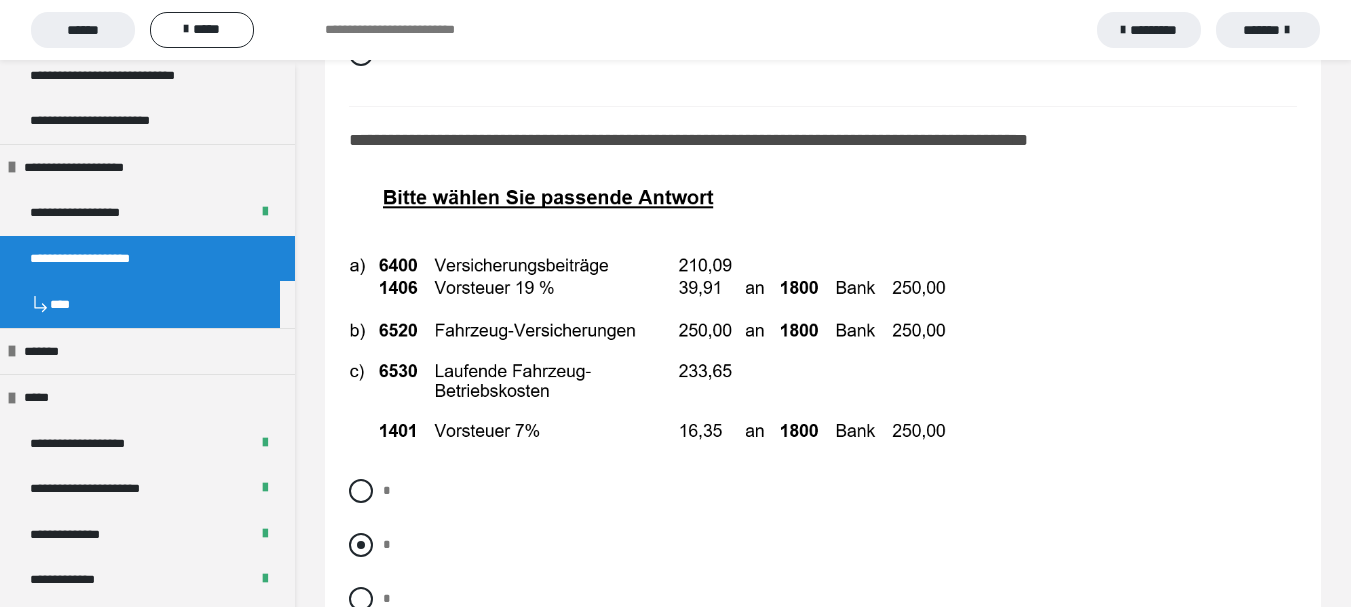 click at bounding box center [361, 545] 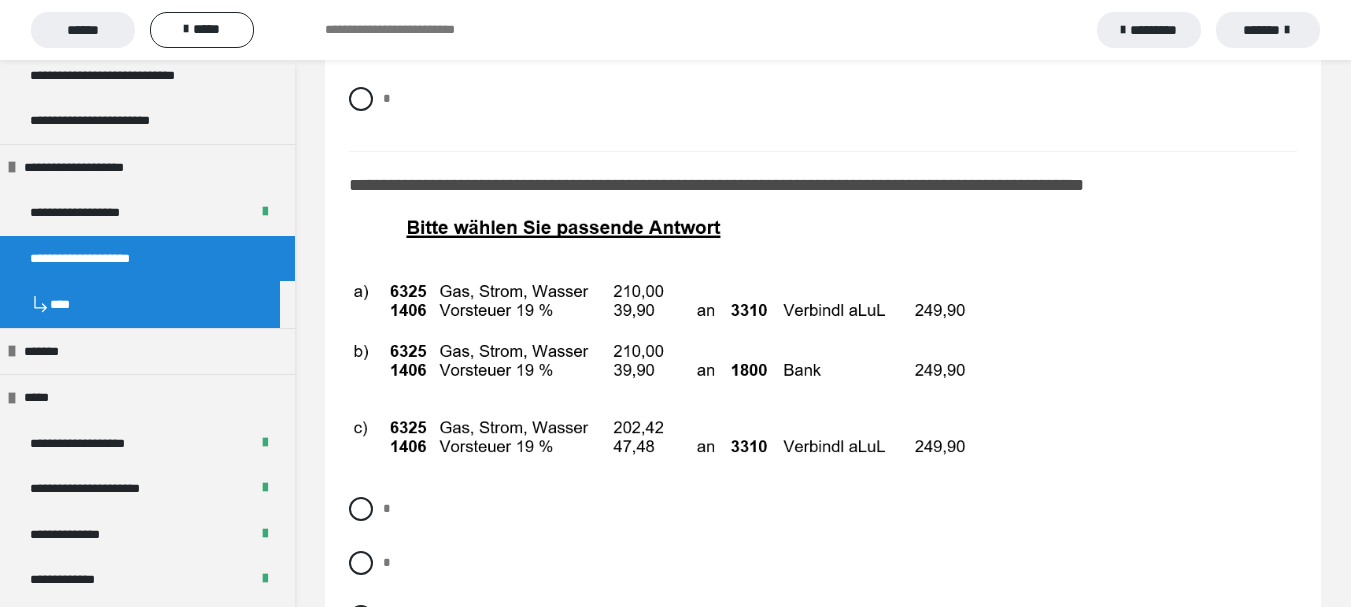 scroll, scrollTop: 12400, scrollLeft: 0, axis: vertical 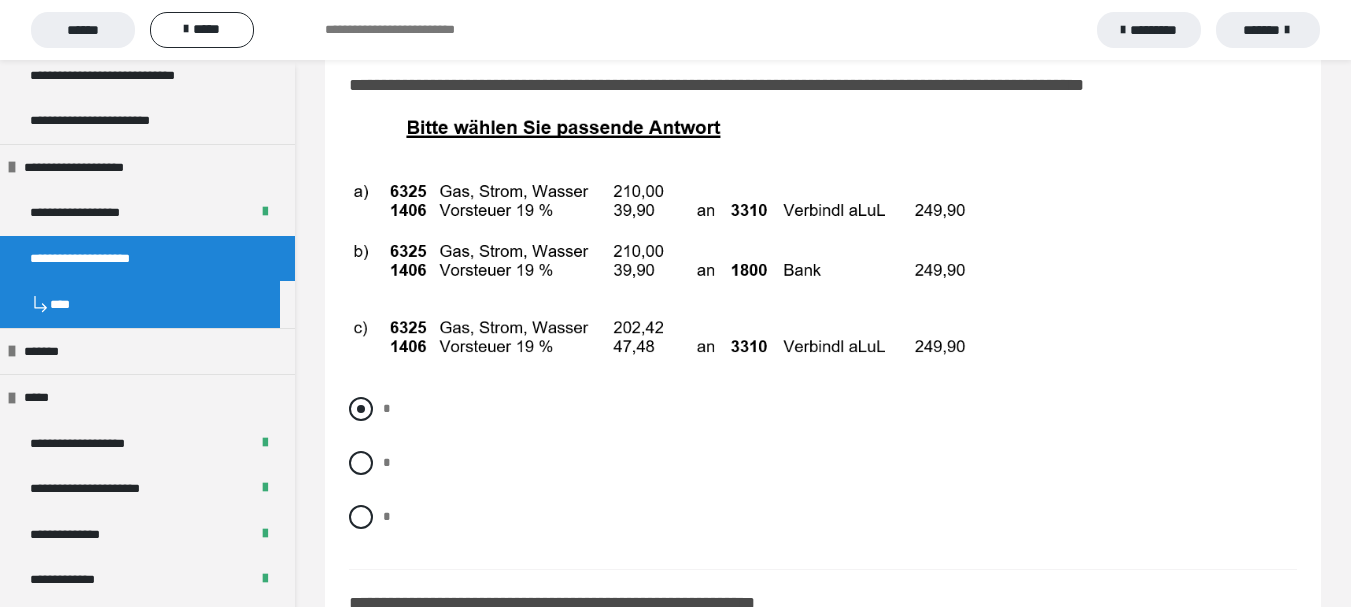 click at bounding box center [361, 409] 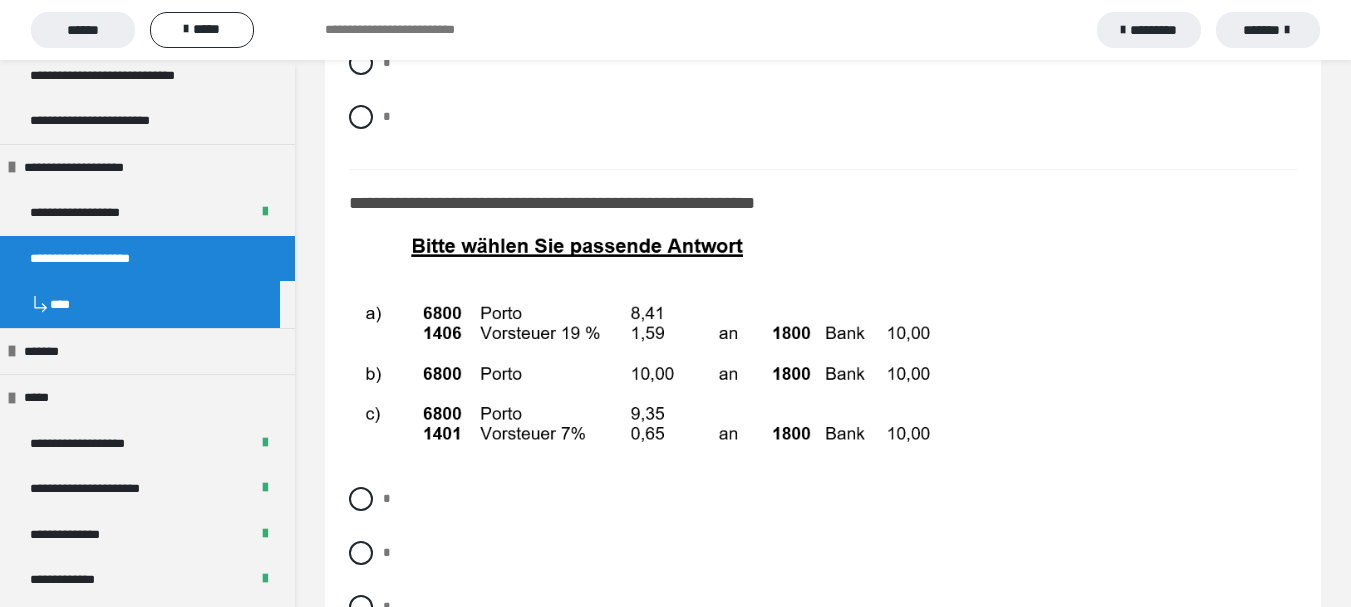 scroll, scrollTop: 12900, scrollLeft: 0, axis: vertical 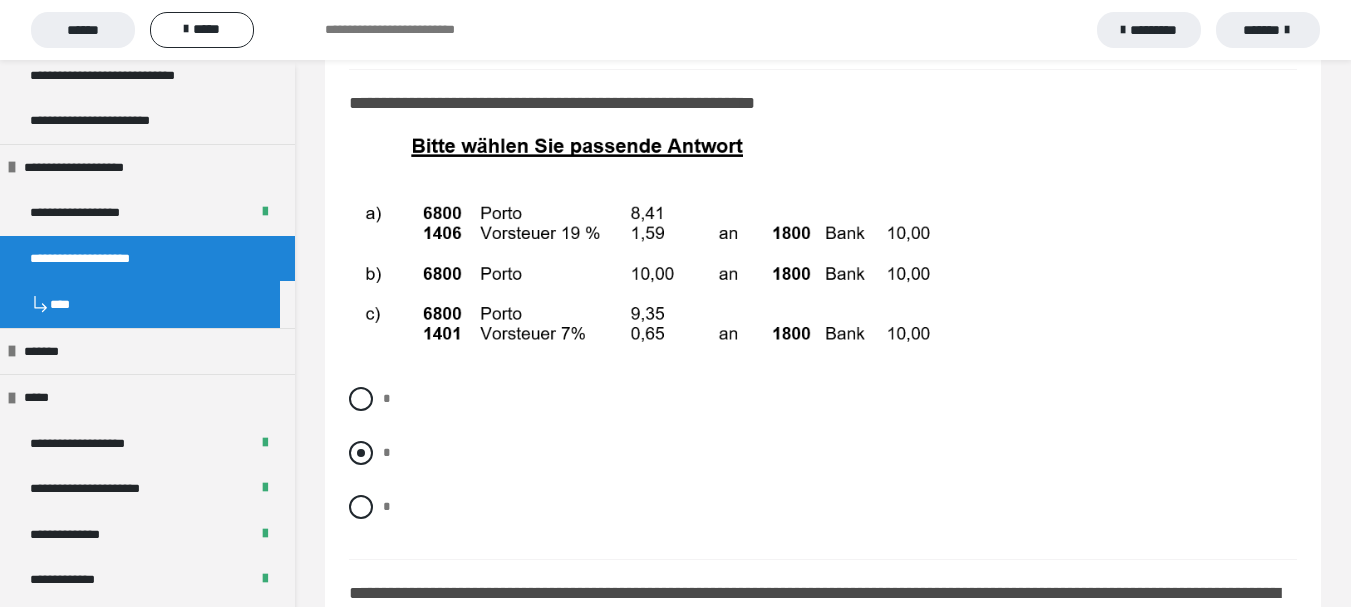 click at bounding box center [361, 453] 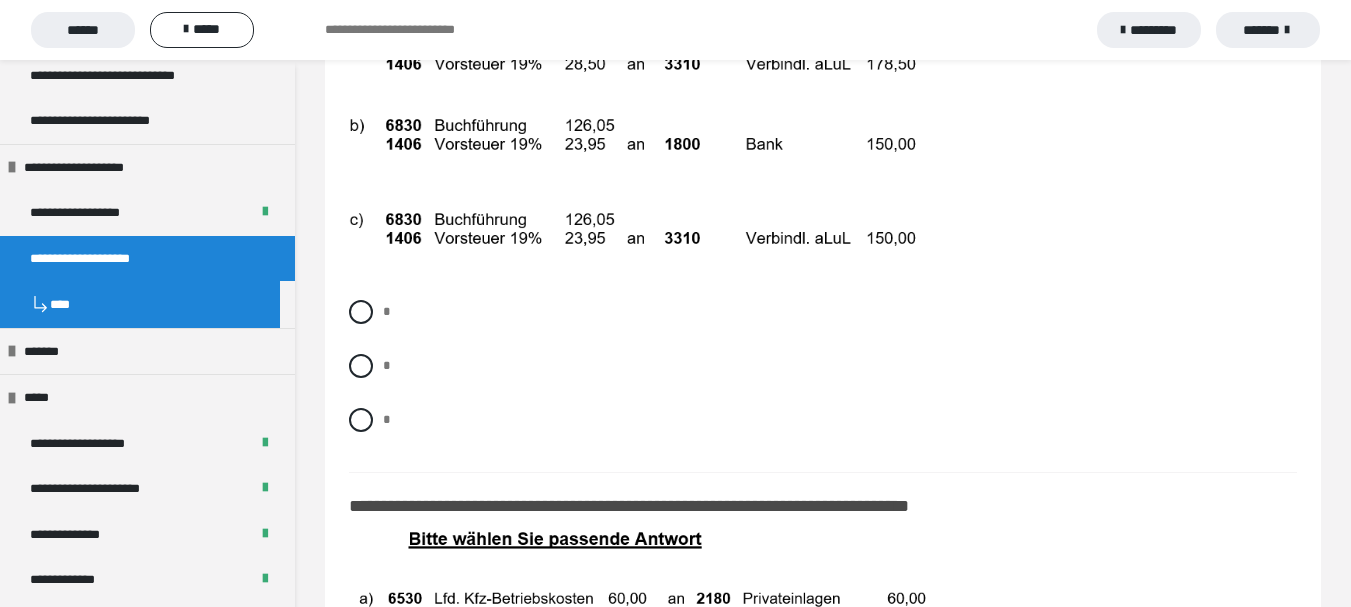 scroll, scrollTop: 13600, scrollLeft: 0, axis: vertical 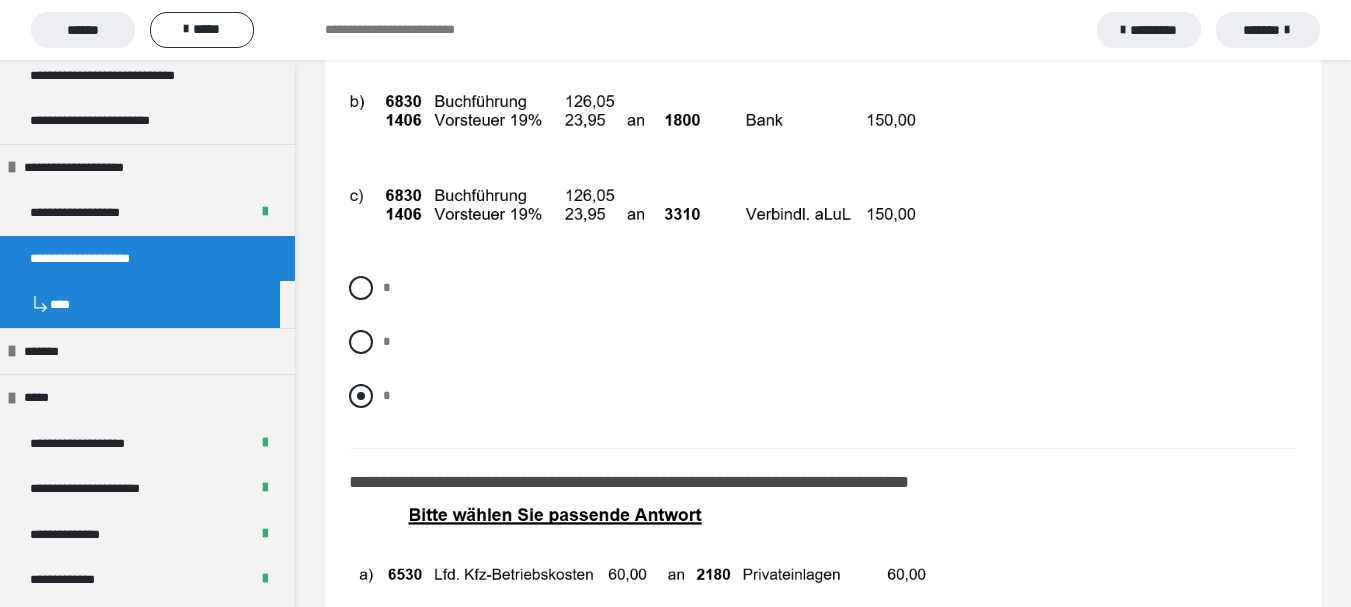 click at bounding box center (361, 396) 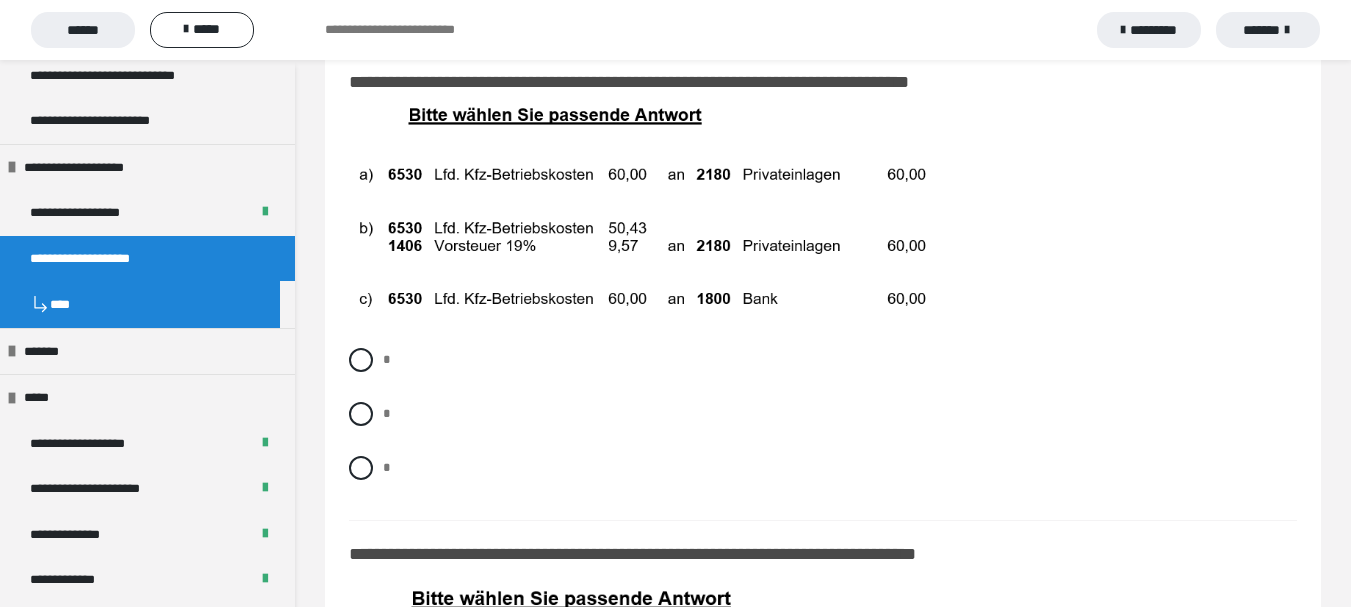 scroll, scrollTop: 13900, scrollLeft: 0, axis: vertical 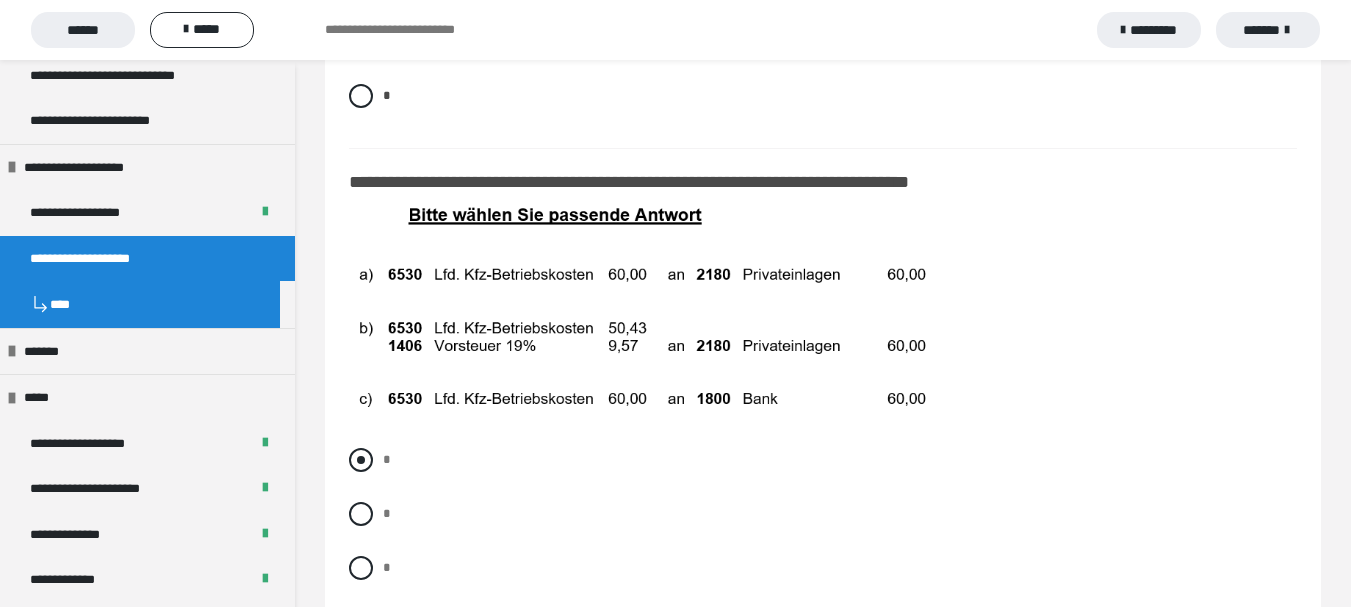 click at bounding box center [361, 460] 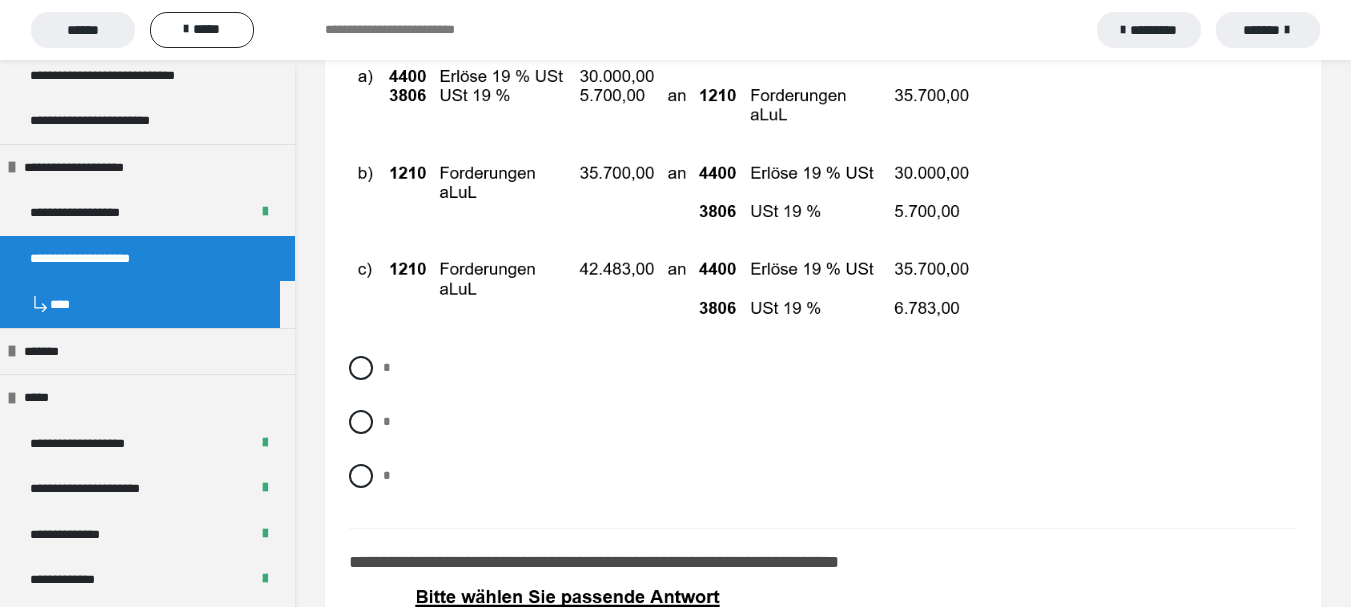 scroll, scrollTop: 14700, scrollLeft: 0, axis: vertical 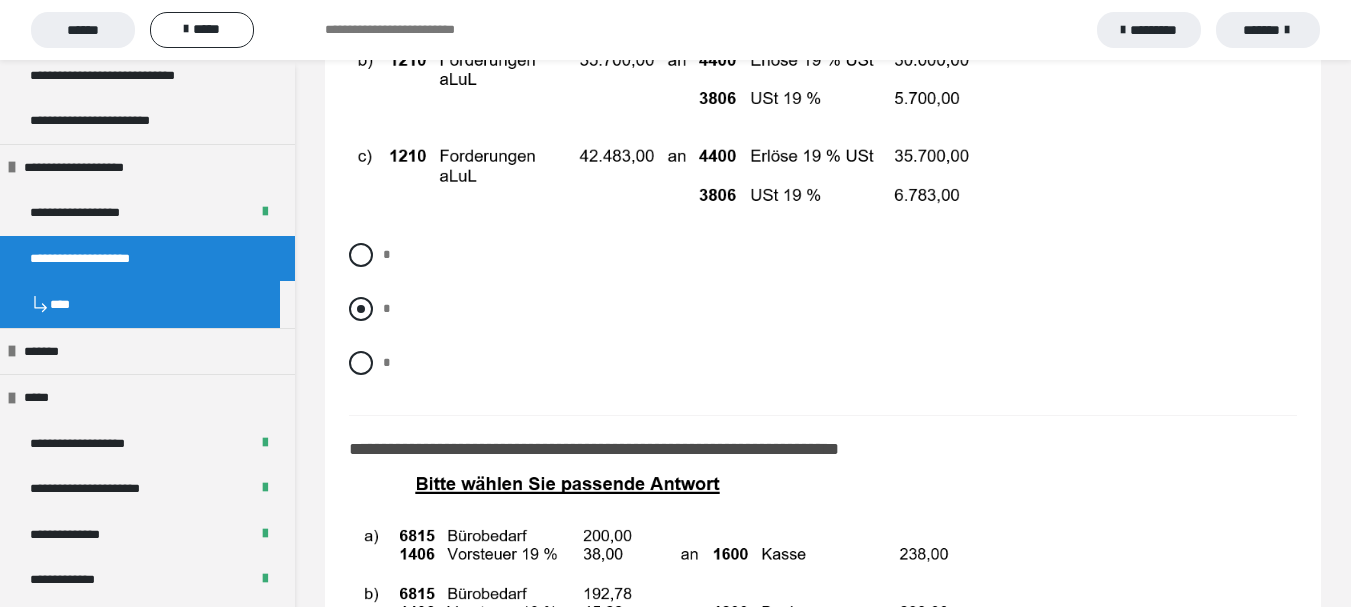 click at bounding box center [361, 309] 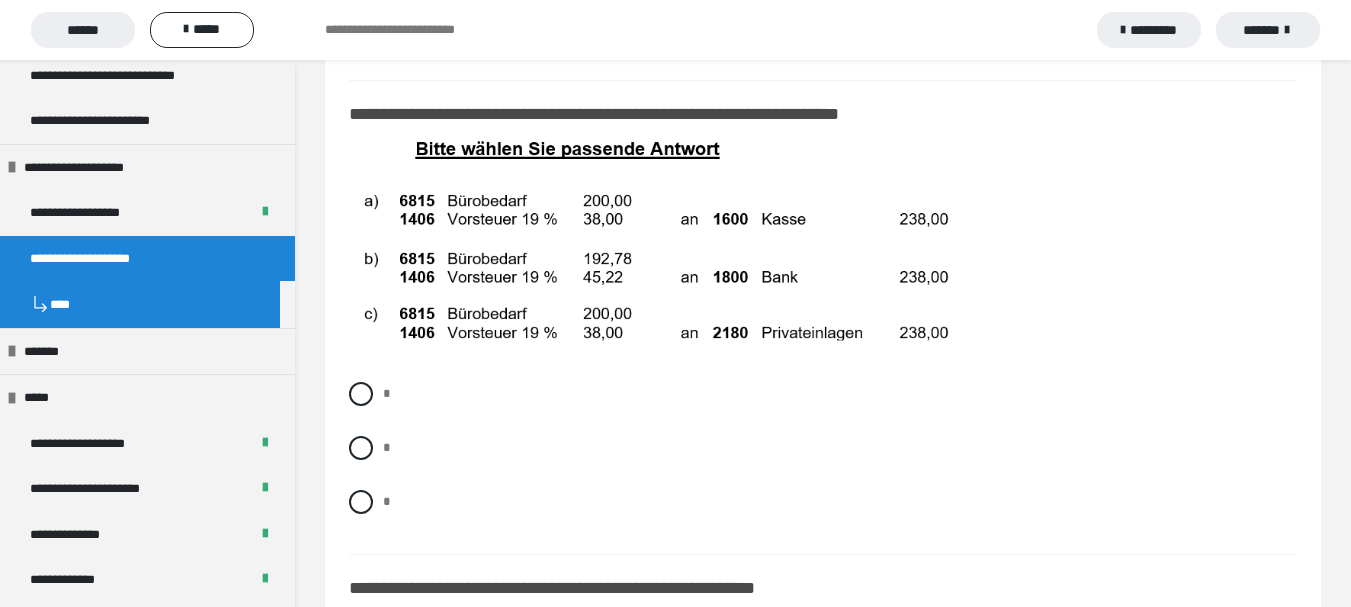 scroll, scrollTop: 15000, scrollLeft: 0, axis: vertical 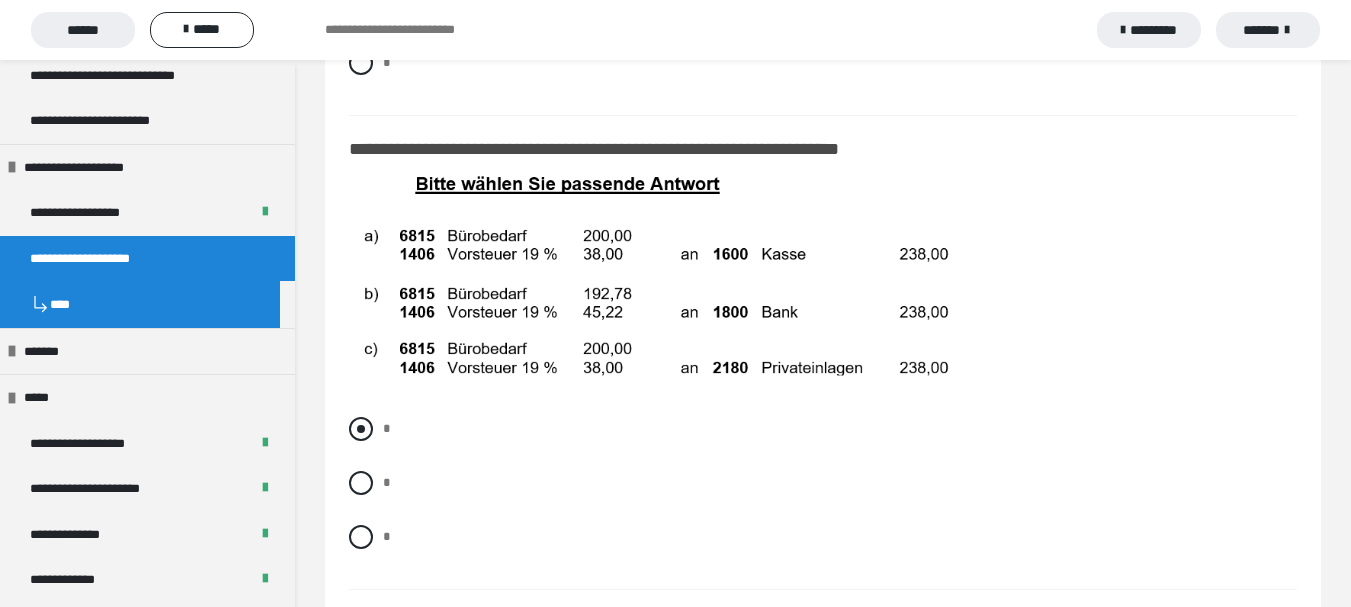 click at bounding box center [361, 429] 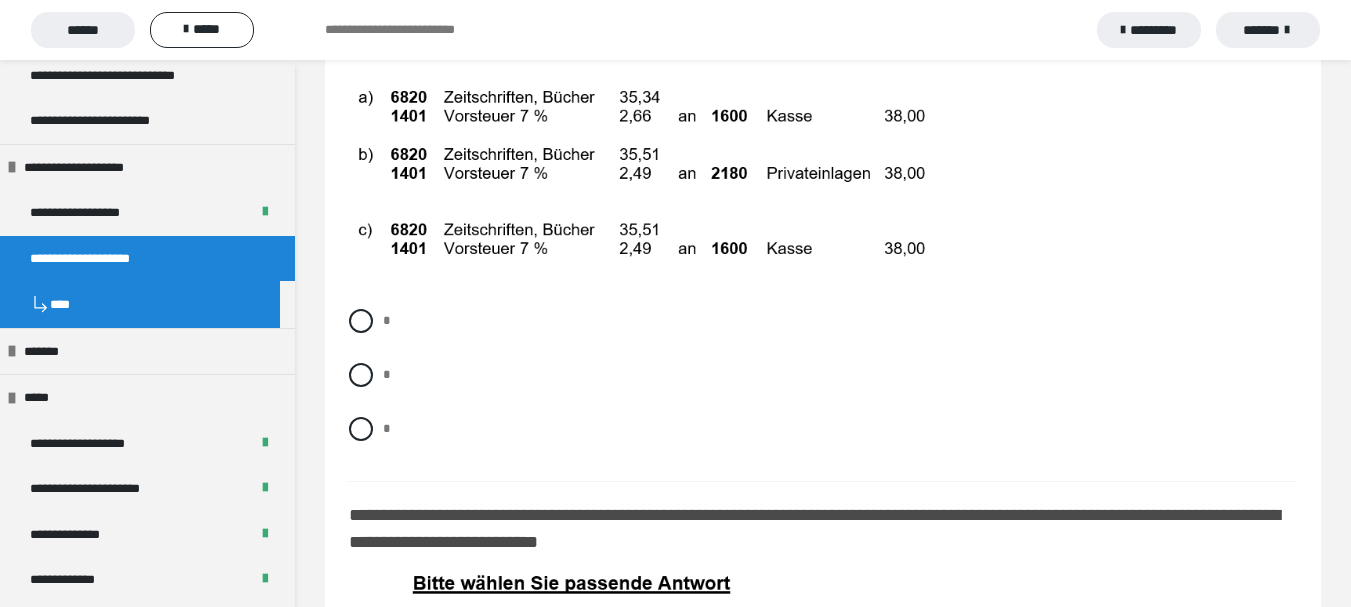 scroll, scrollTop: 15800, scrollLeft: 0, axis: vertical 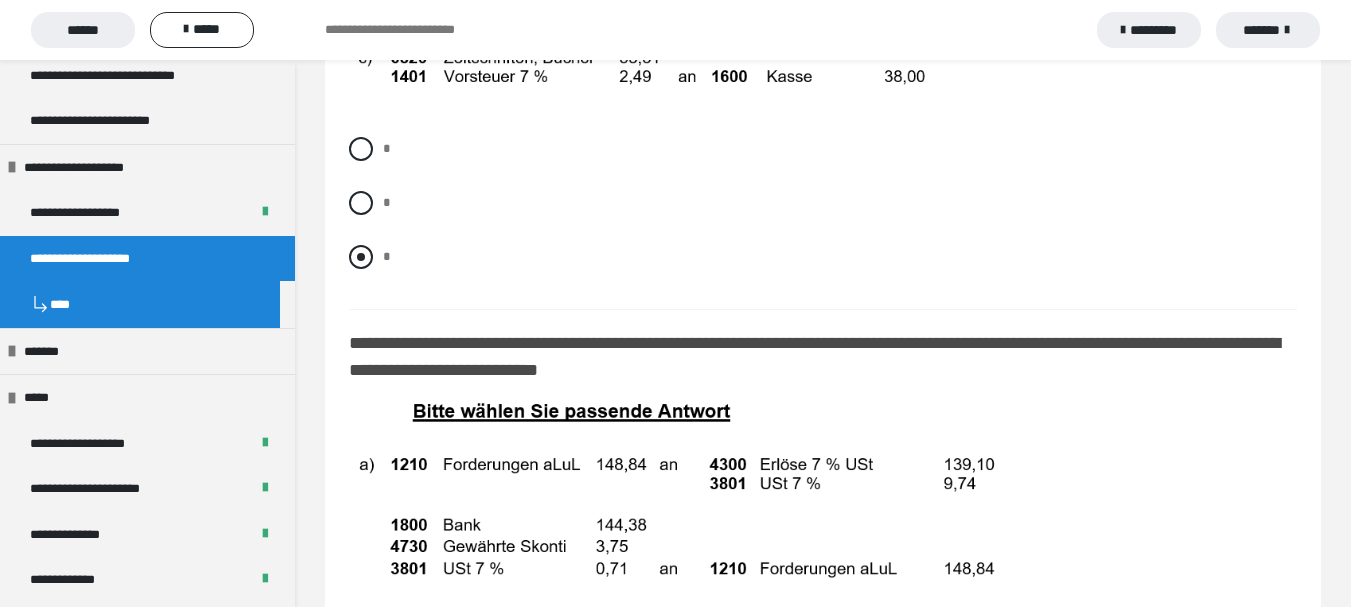 click at bounding box center [361, 257] 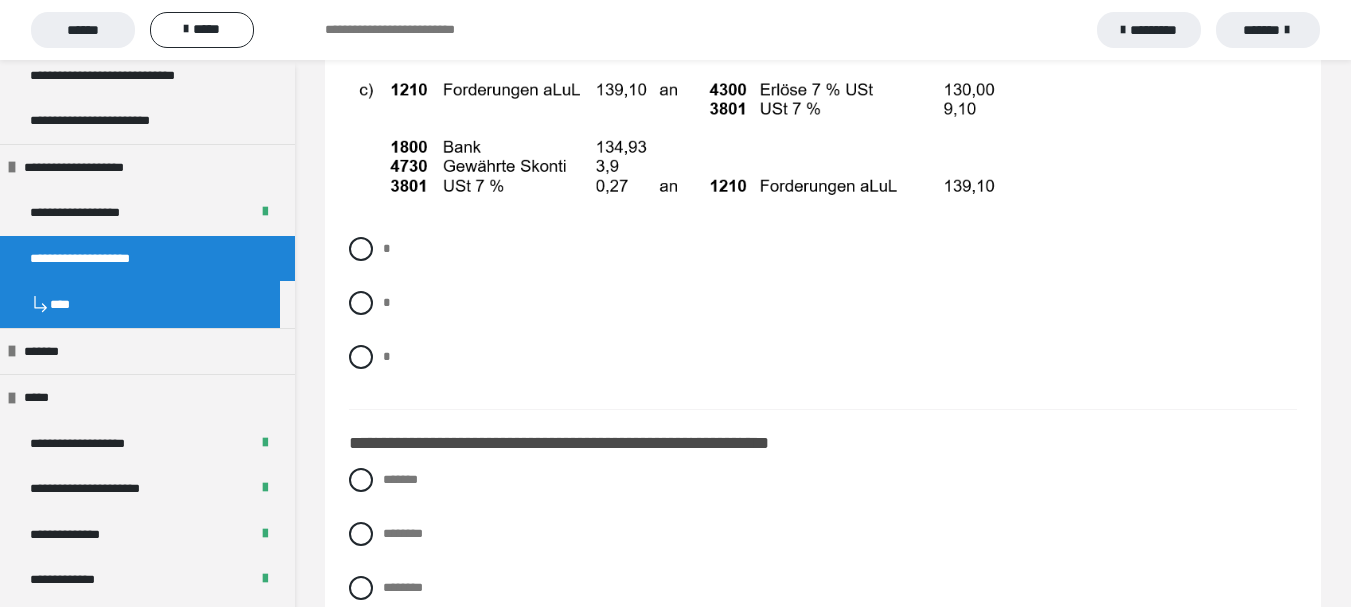 scroll, scrollTop: 16500, scrollLeft: 0, axis: vertical 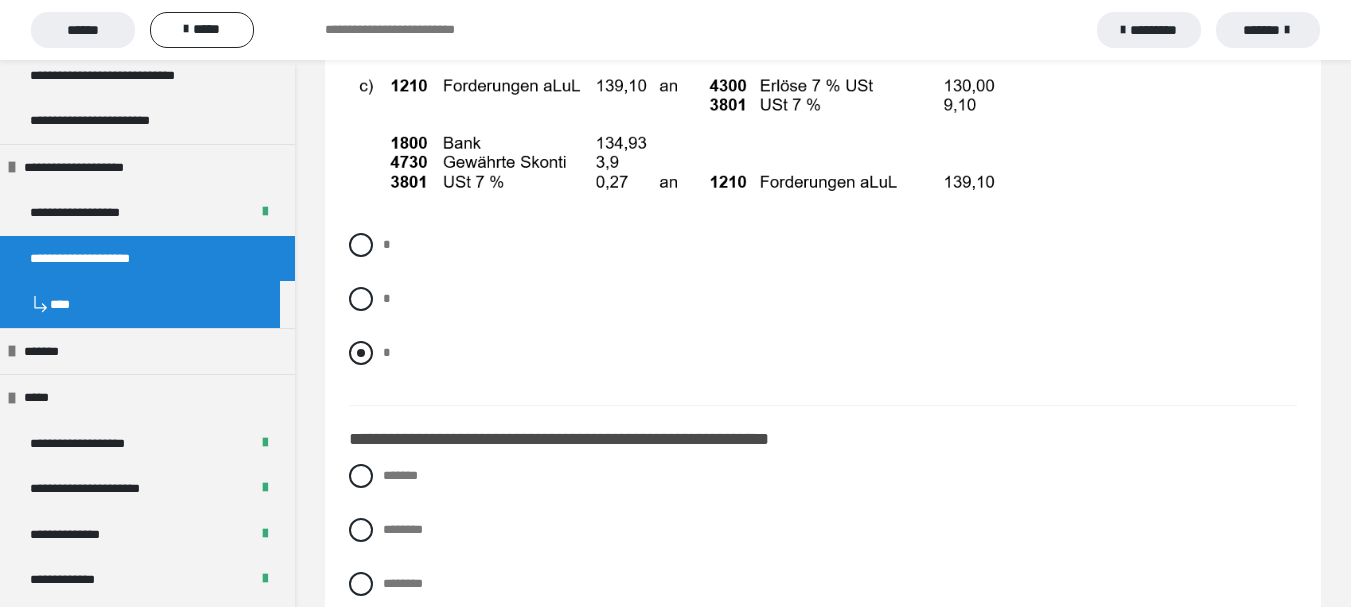 click at bounding box center [361, 353] 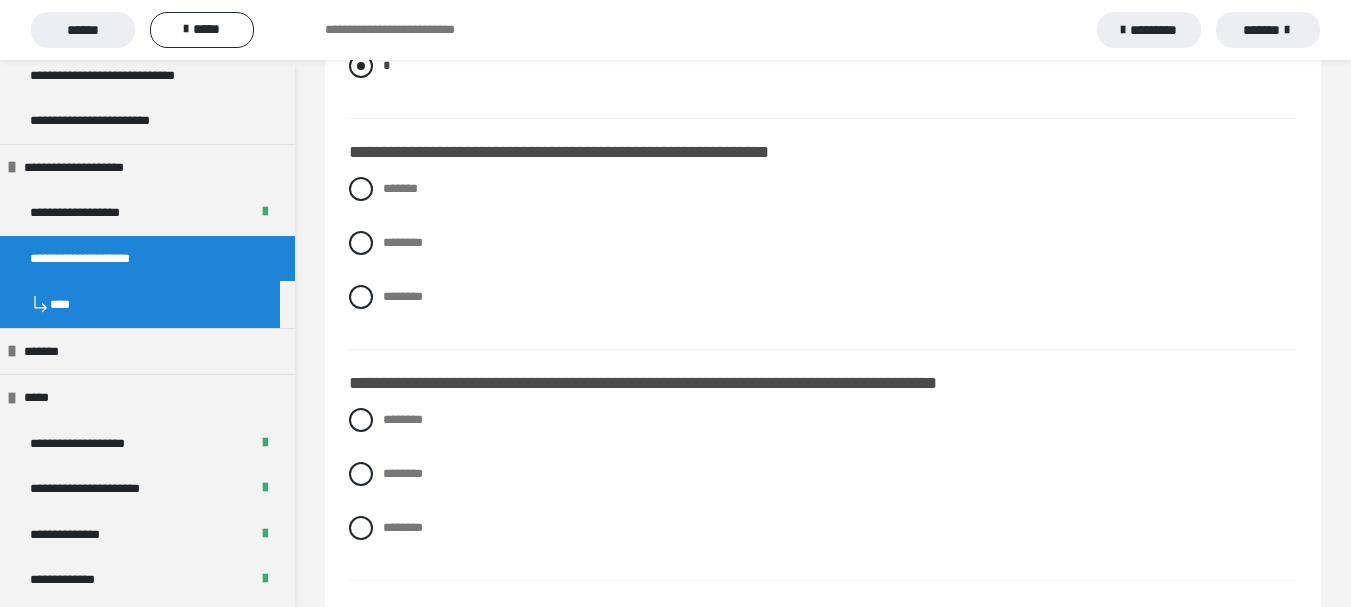 scroll, scrollTop: 16800, scrollLeft: 0, axis: vertical 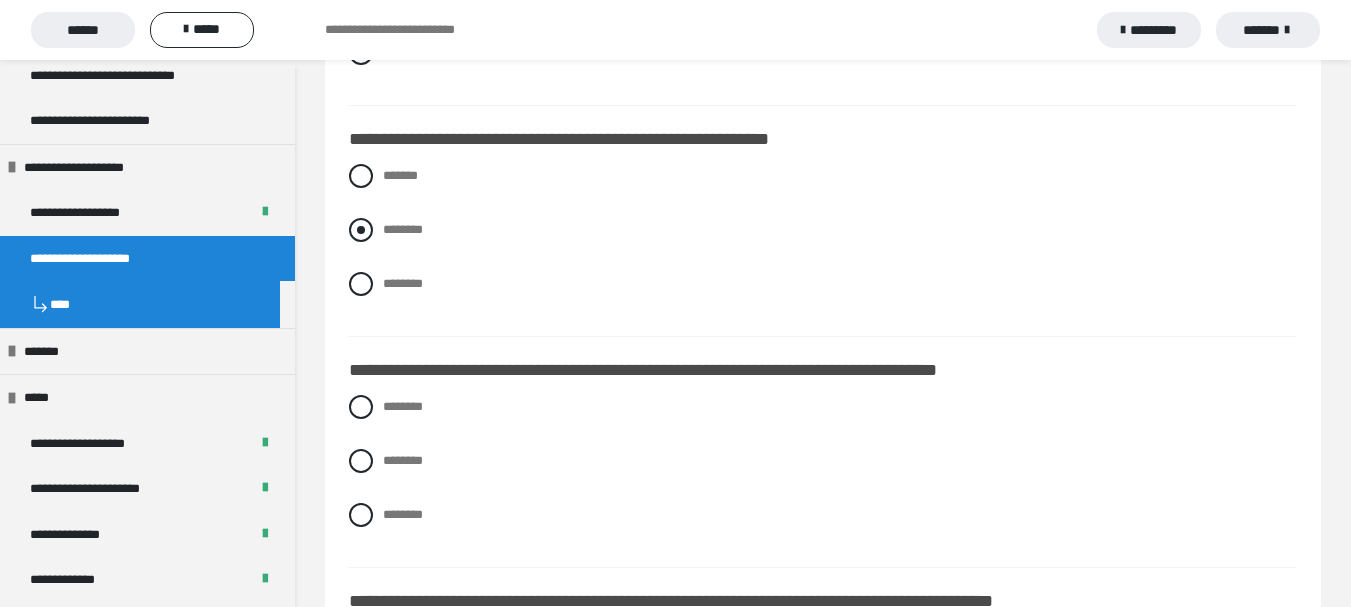 click at bounding box center [361, 230] 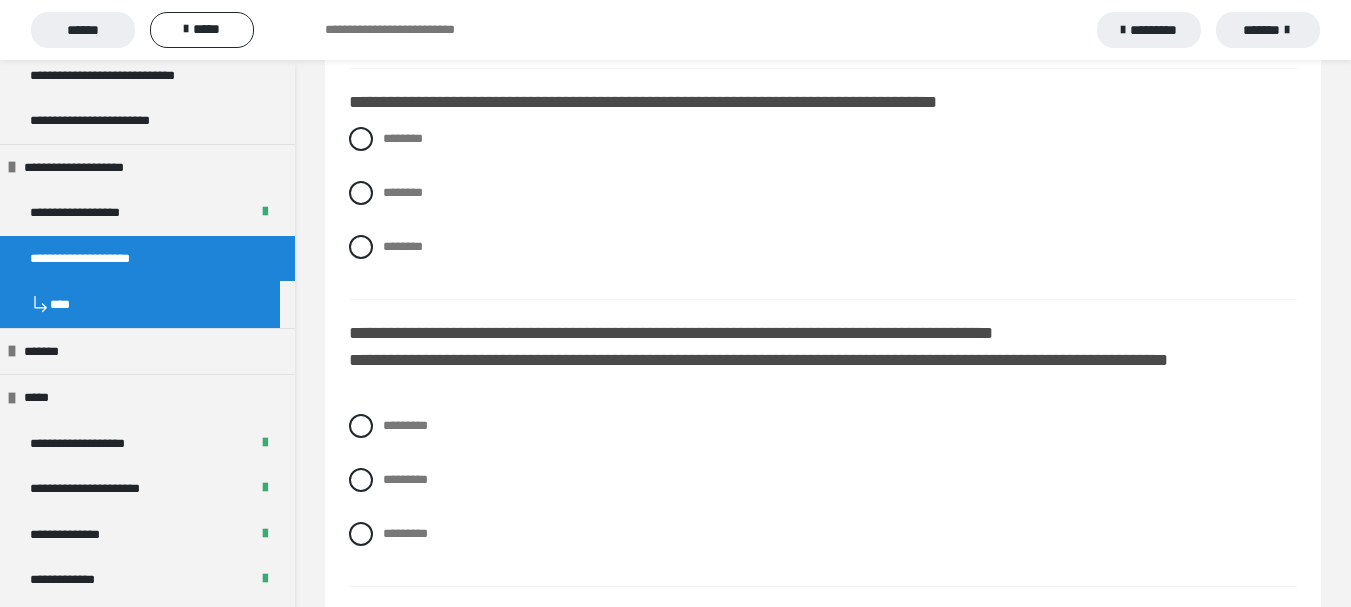 scroll, scrollTop: 17100, scrollLeft: 0, axis: vertical 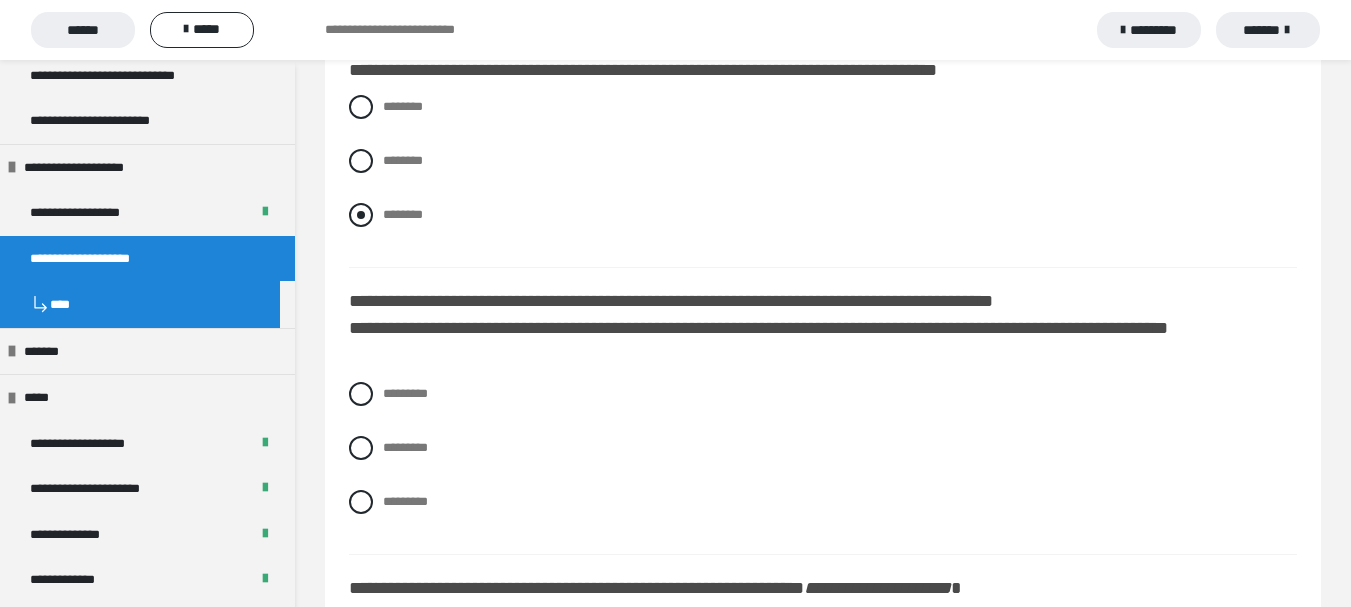 click at bounding box center (361, 215) 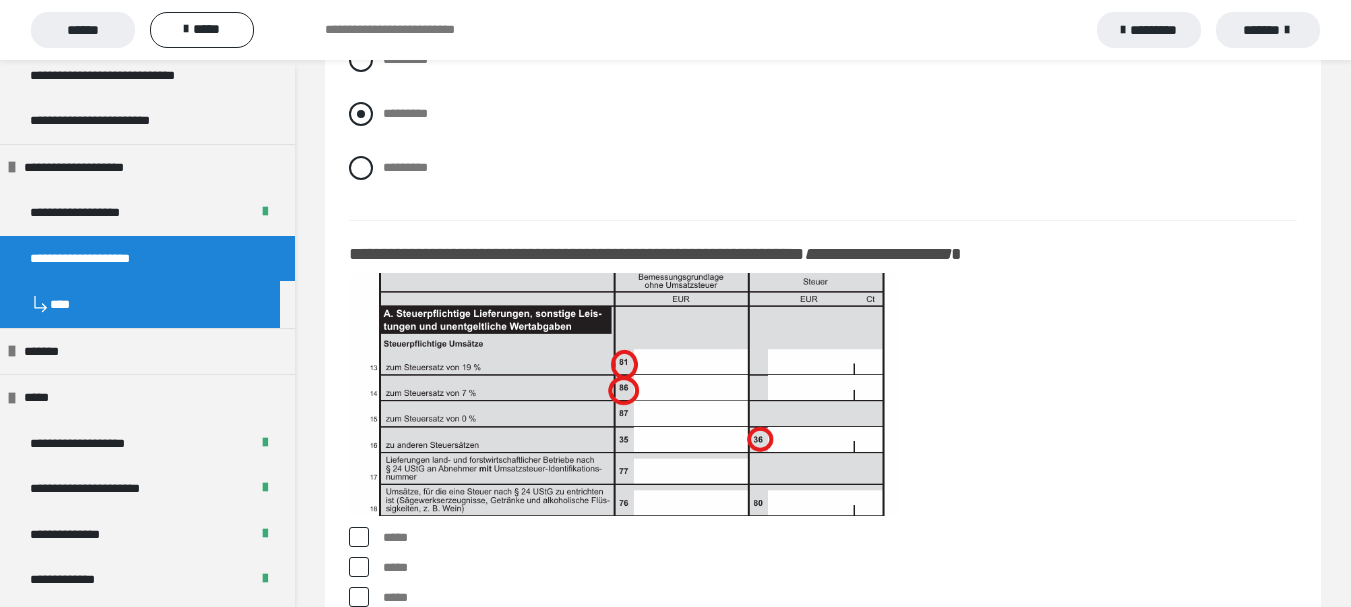 scroll, scrollTop: 17400, scrollLeft: 0, axis: vertical 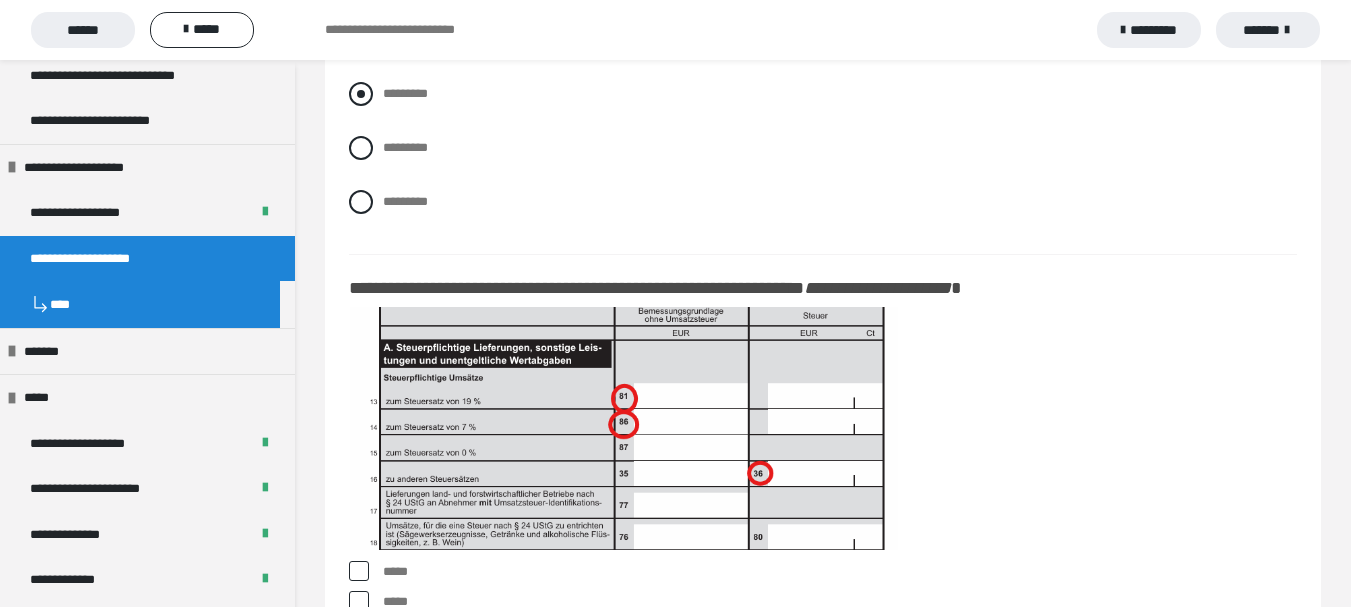 click at bounding box center [361, 94] 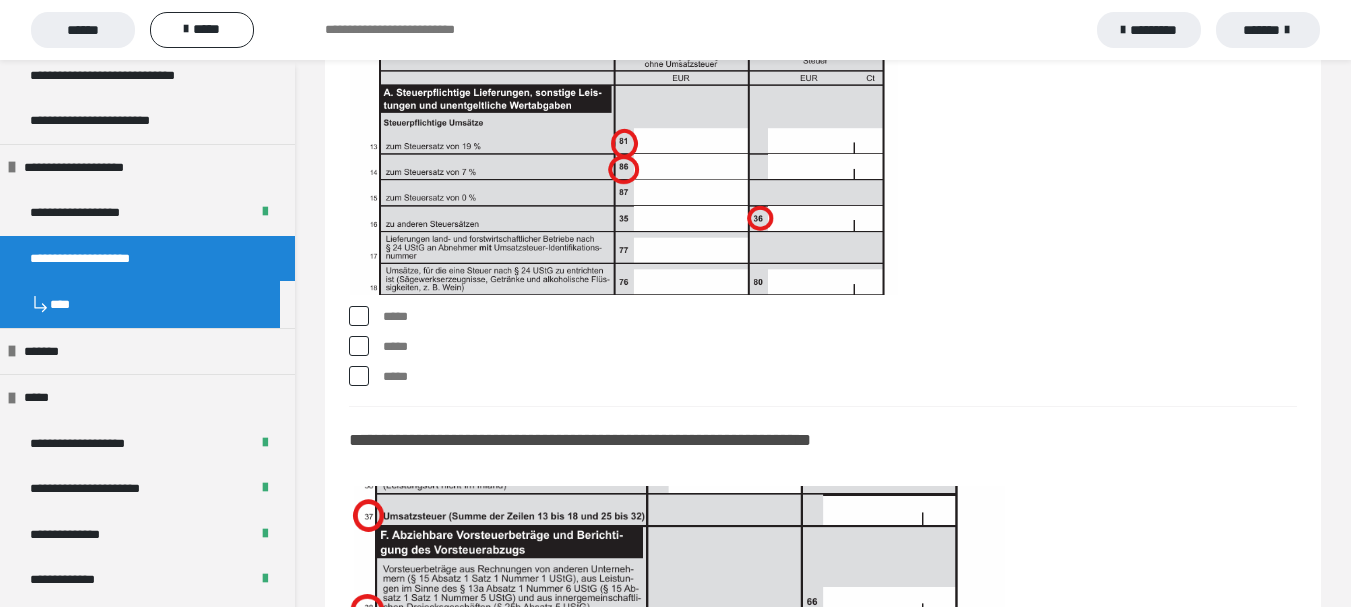 scroll, scrollTop: 17700, scrollLeft: 0, axis: vertical 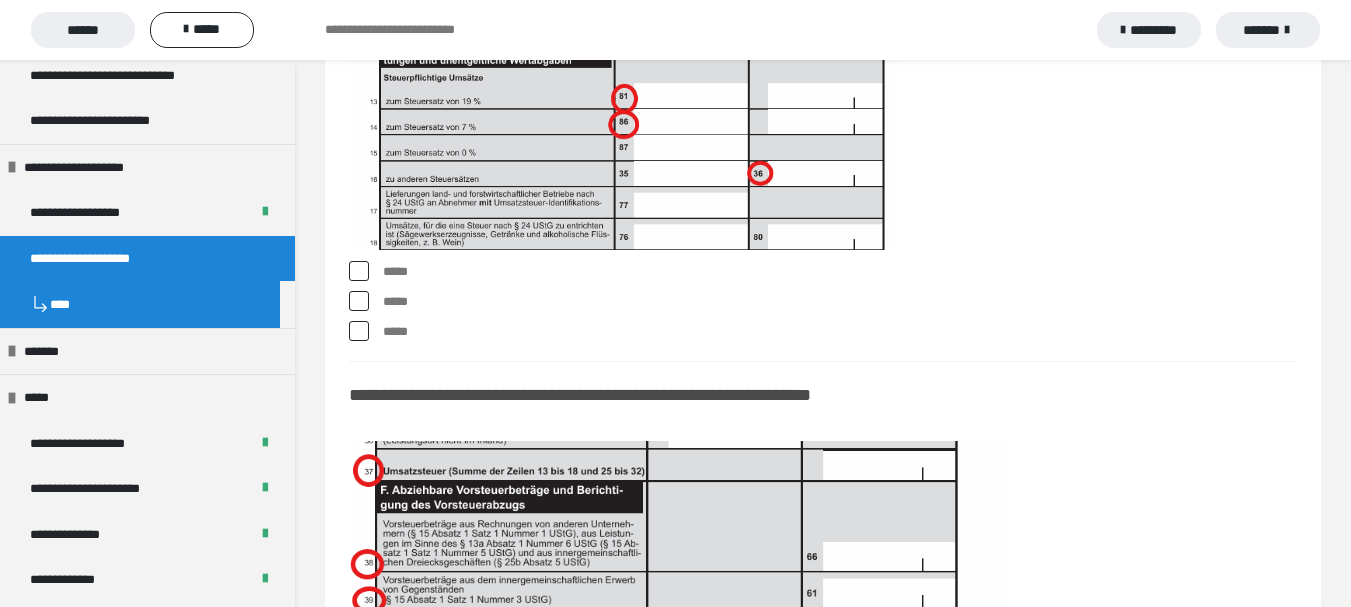 click on "***** ***** *****" at bounding box center [823, 306] 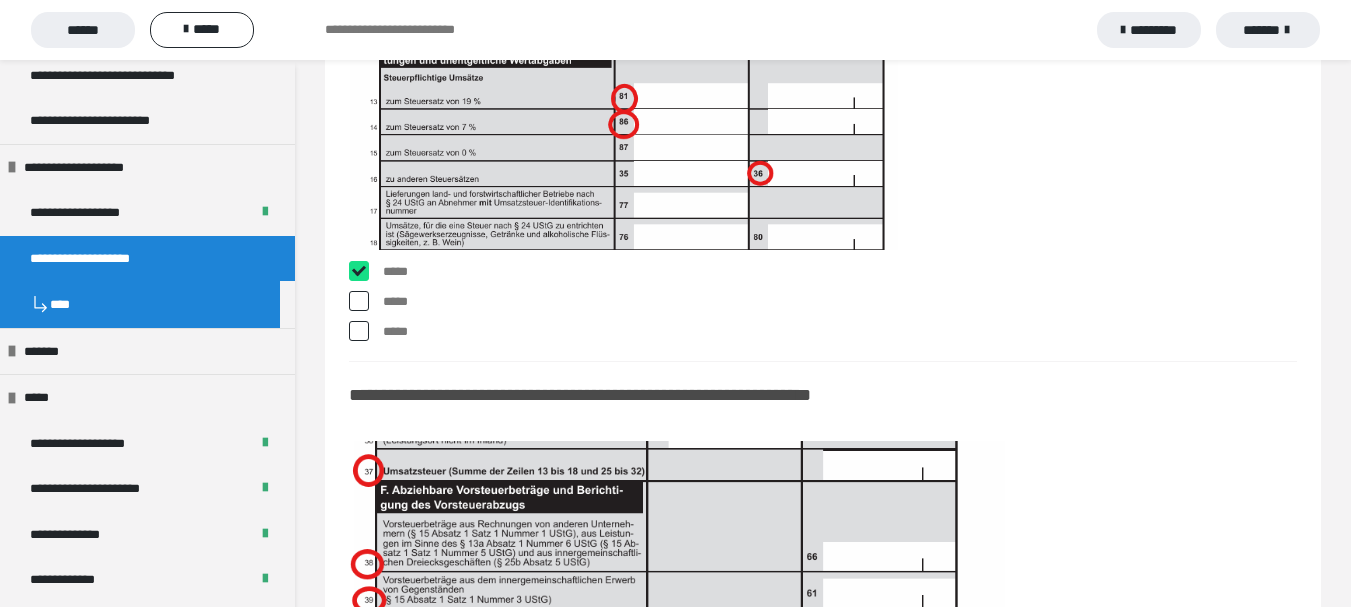 checkbox on "****" 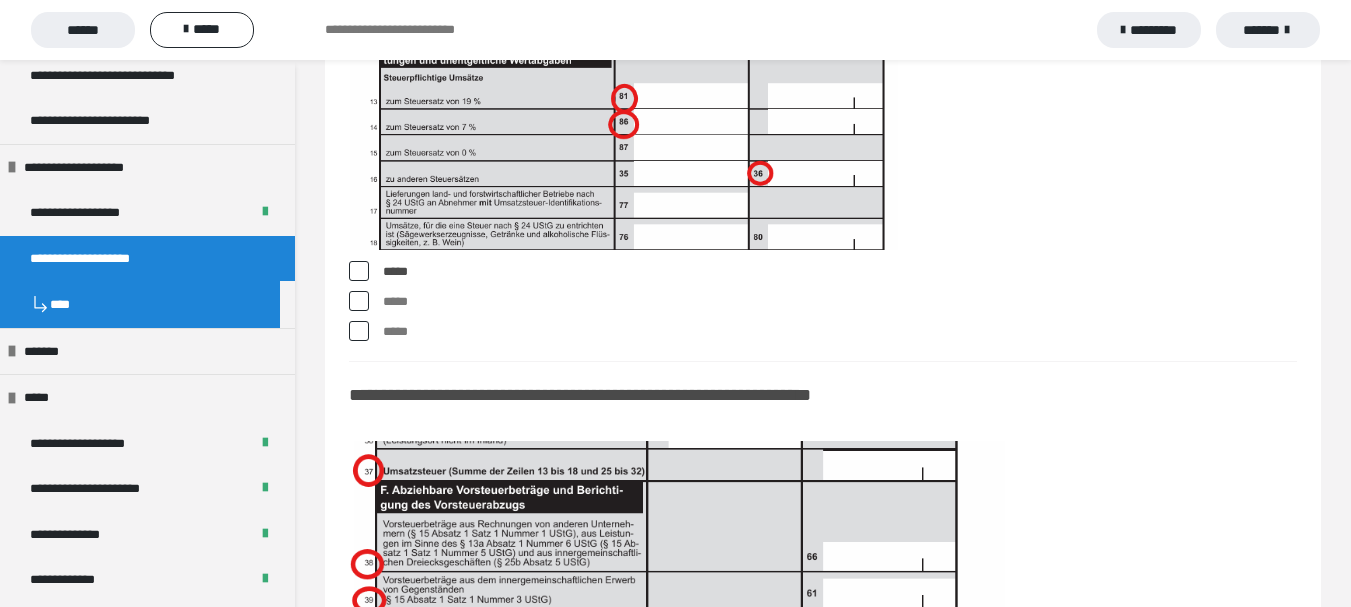 click at bounding box center [359, 301] 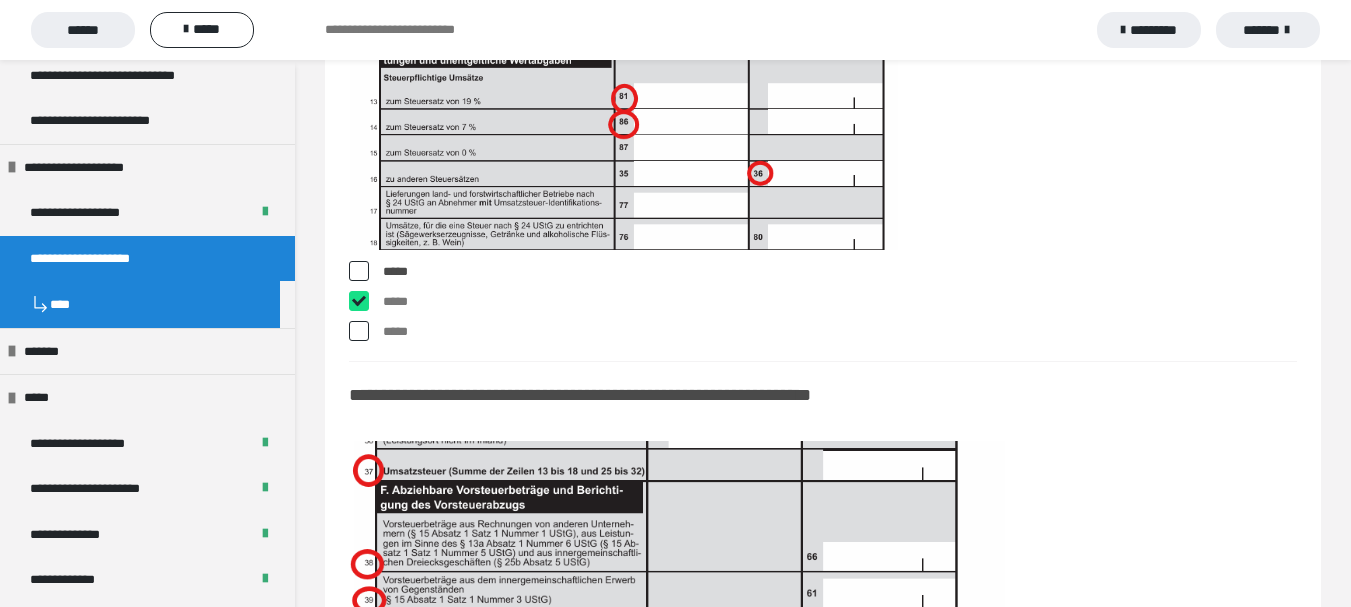 checkbox on "****" 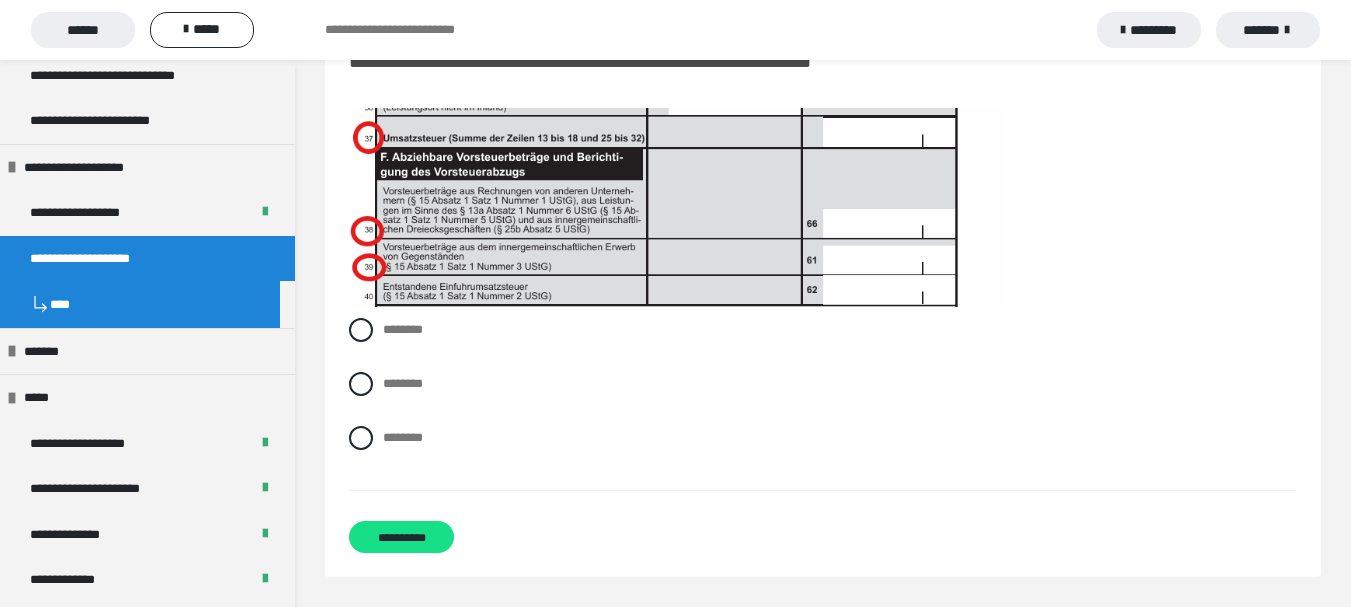scroll, scrollTop: 18093, scrollLeft: 0, axis: vertical 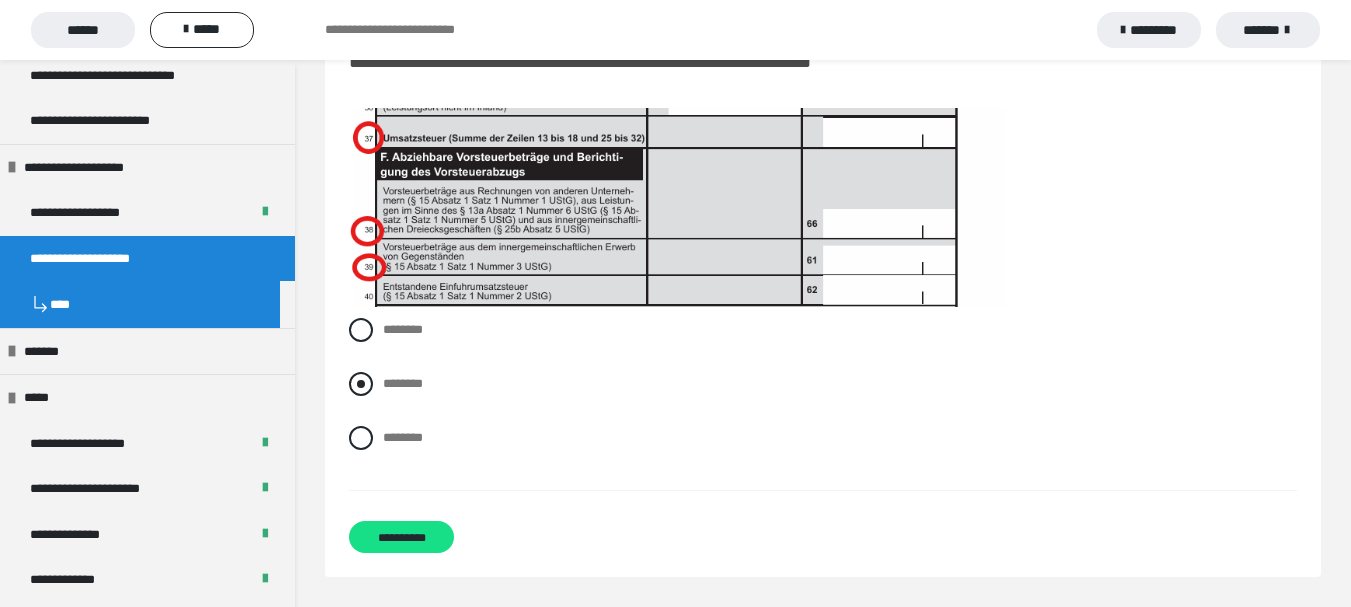 click at bounding box center (361, 384) 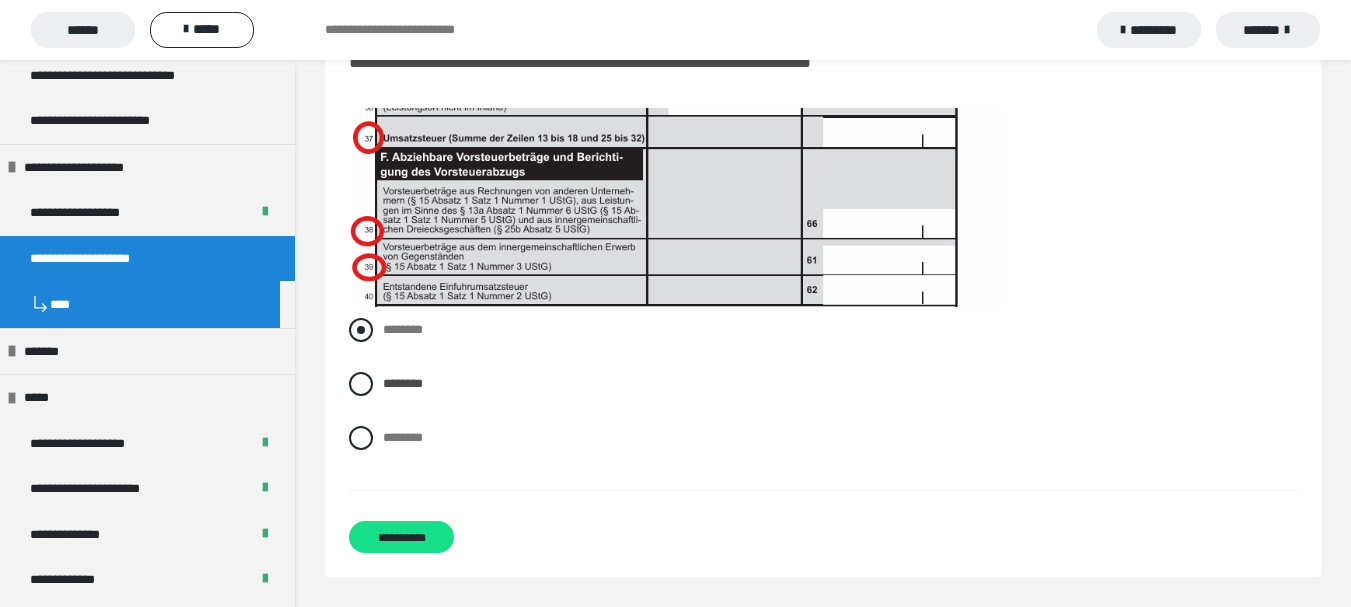 scroll, scrollTop: 18093, scrollLeft: 0, axis: vertical 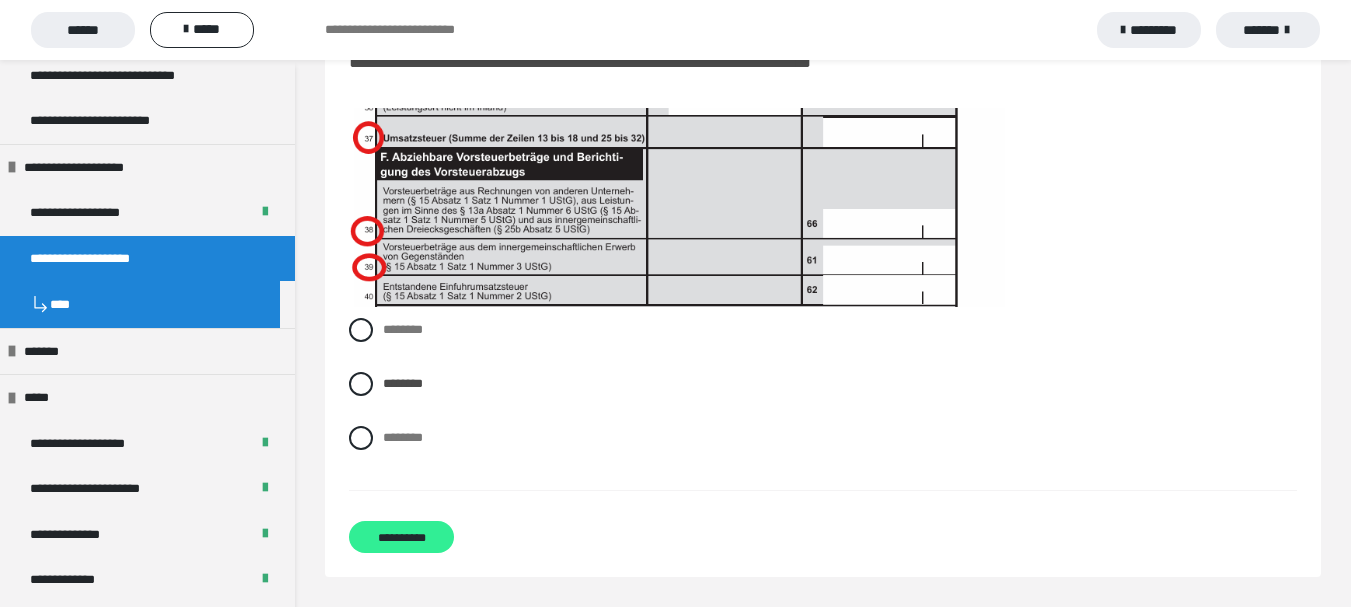 click on "**********" at bounding box center (401, 537) 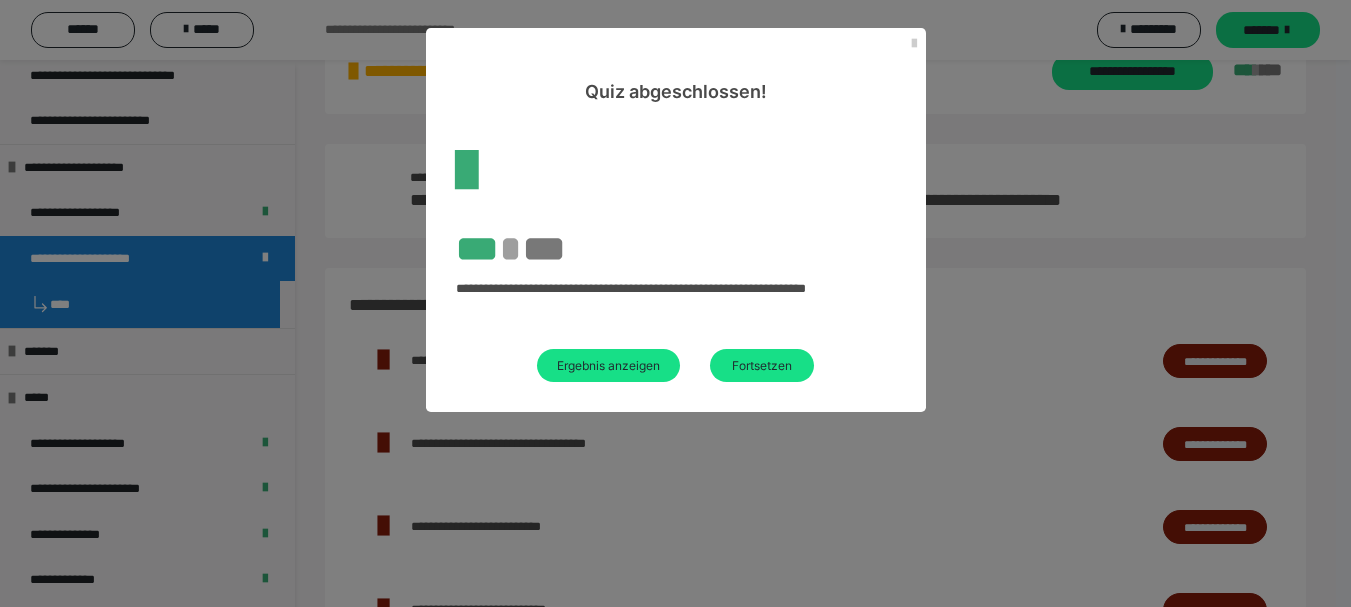 scroll, scrollTop: 158, scrollLeft: 0, axis: vertical 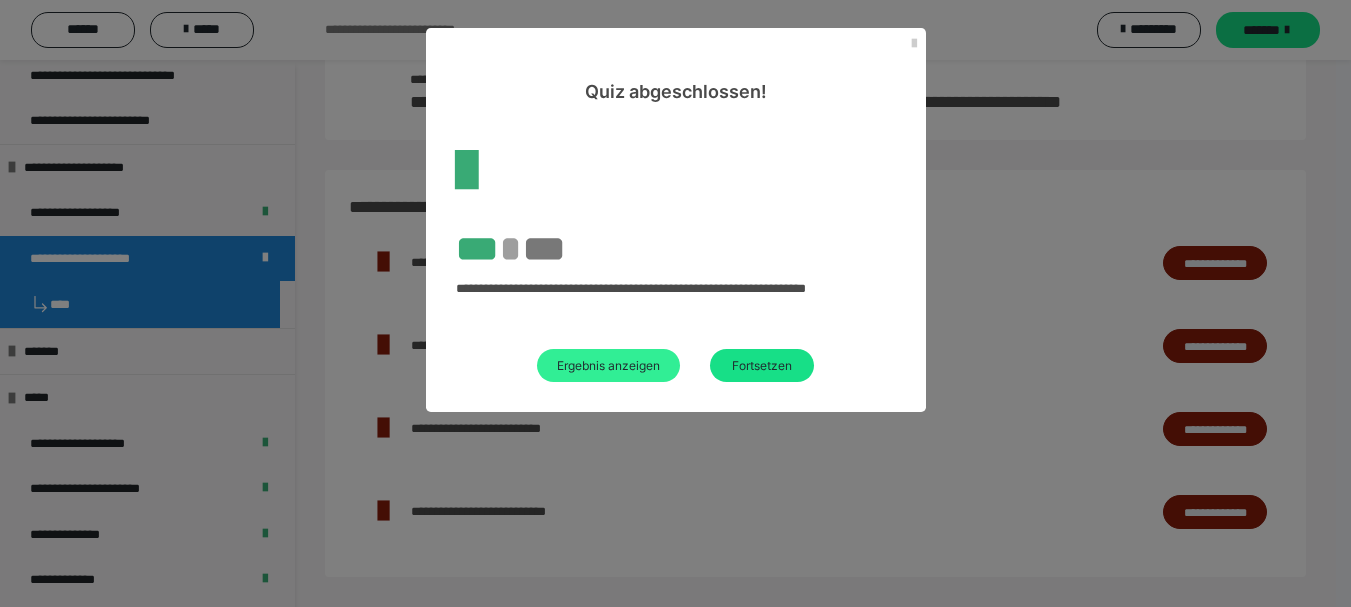 click on "Ergebnis anzeigen" at bounding box center (608, 365) 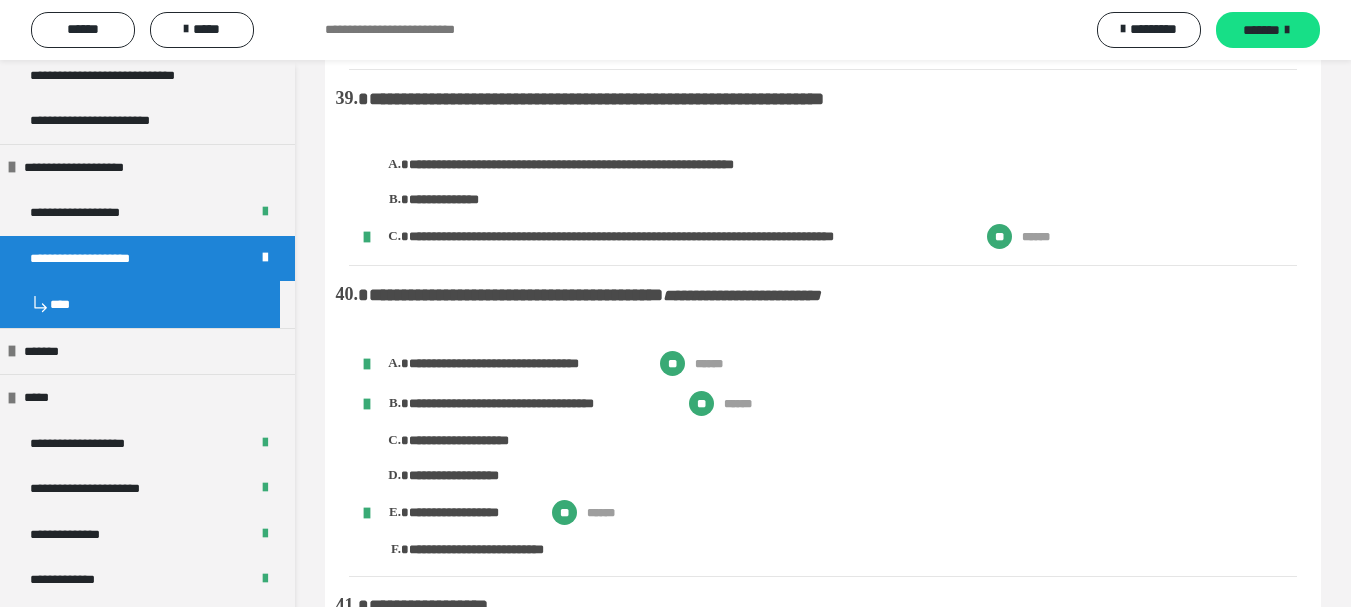 scroll, scrollTop: 6800, scrollLeft: 0, axis: vertical 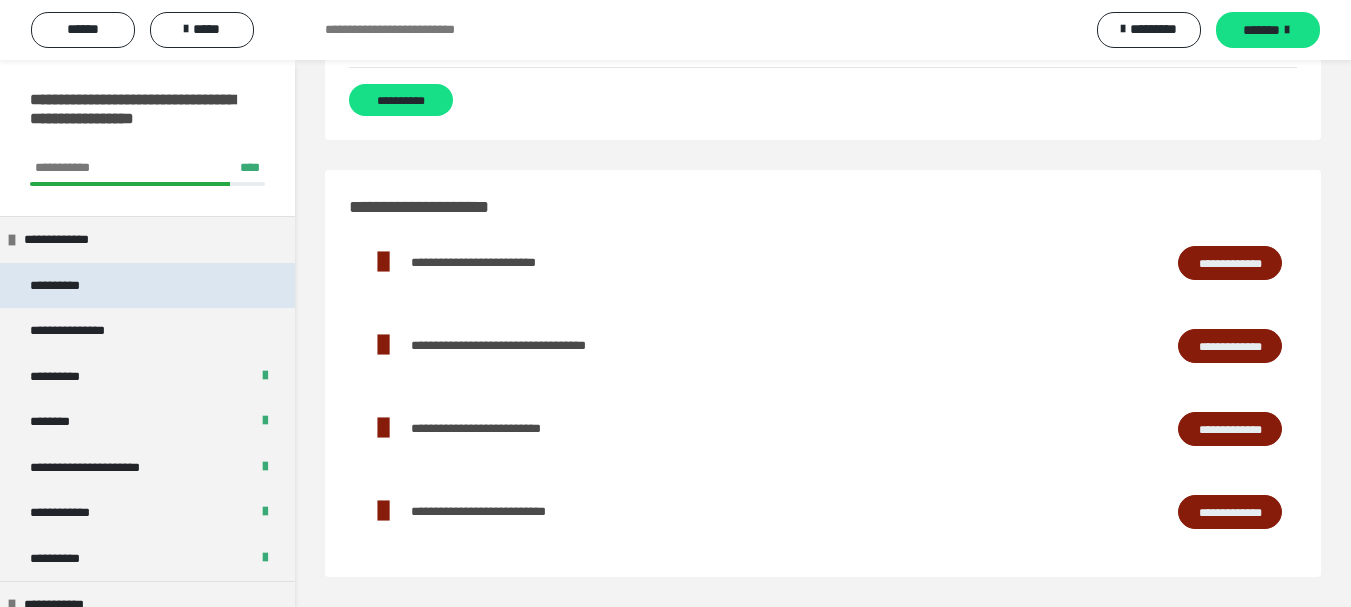 click on "**********" at bounding box center (78, 286) 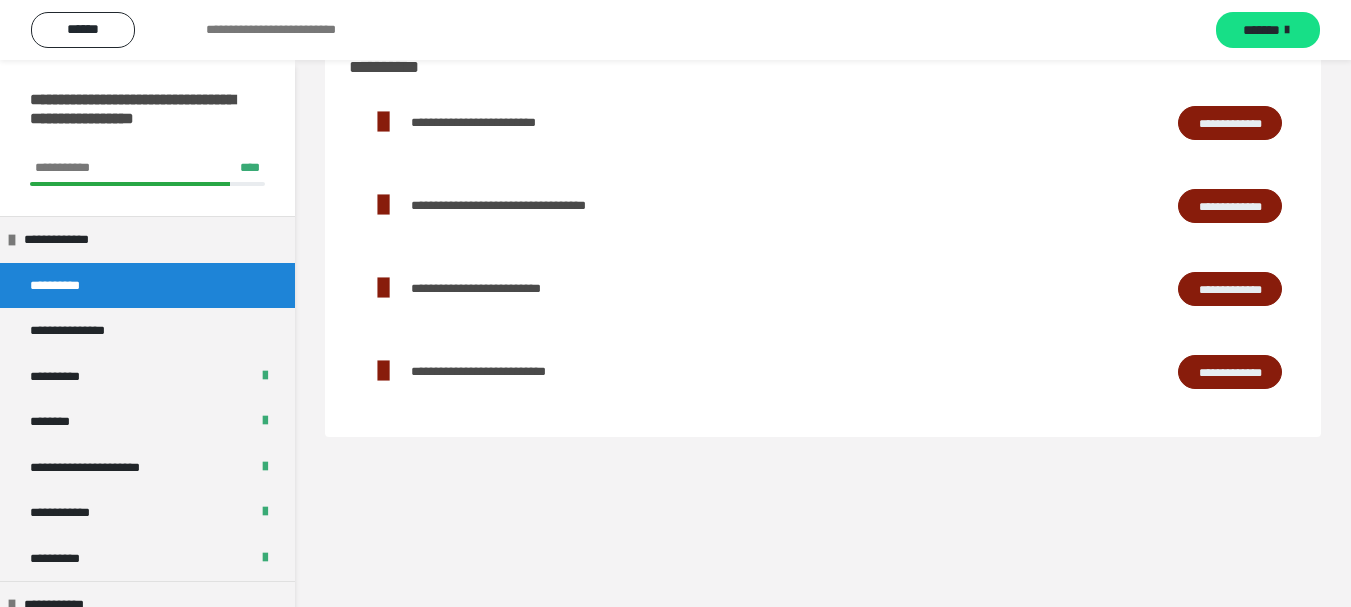 scroll, scrollTop: 0, scrollLeft: 0, axis: both 